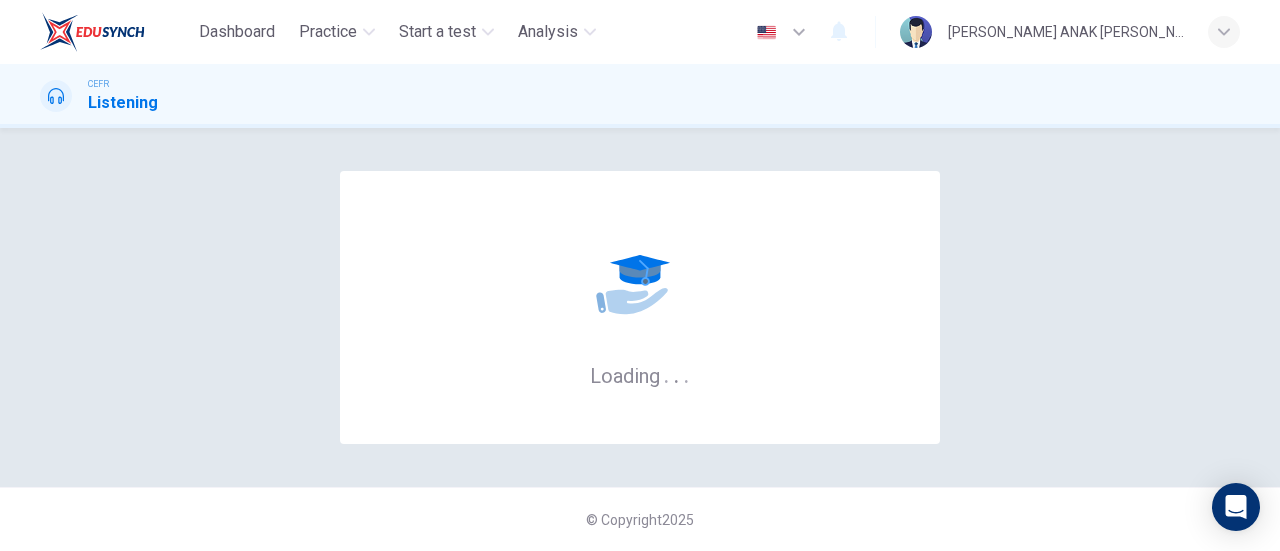 scroll, scrollTop: 0, scrollLeft: 0, axis: both 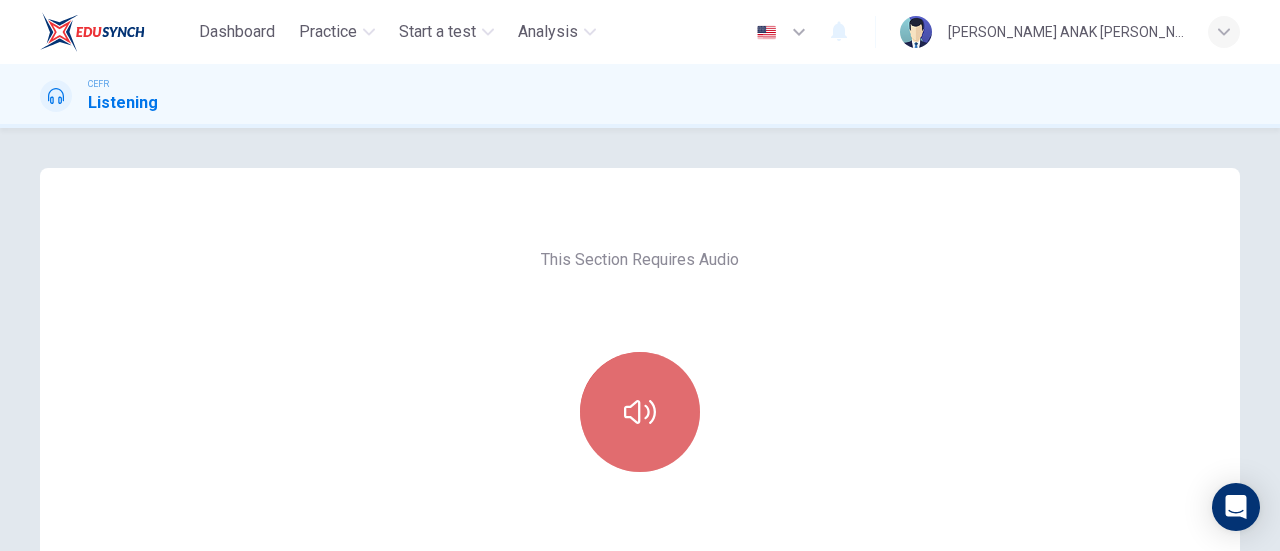 click 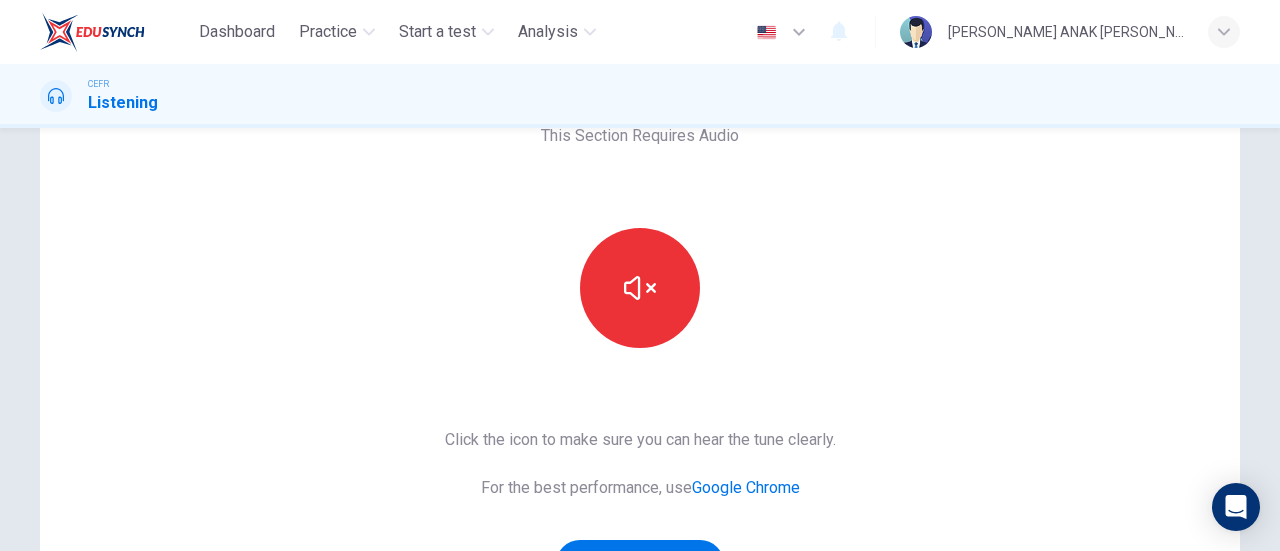 scroll, scrollTop: 317, scrollLeft: 0, axis: vertical 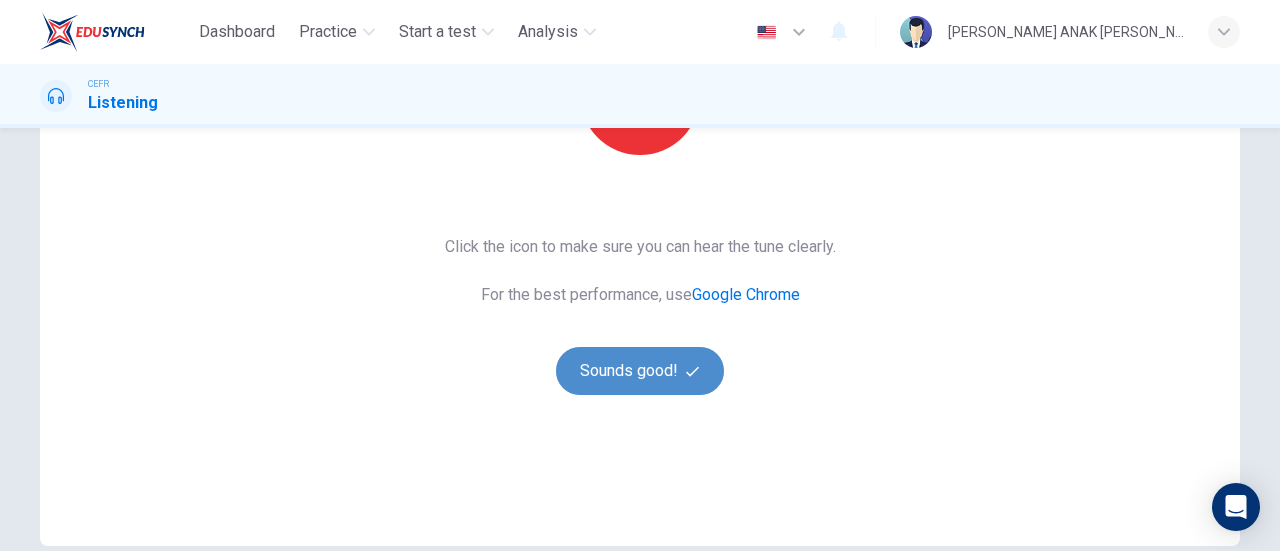 click on "Sounds good!" at bounding box center [640, 371] 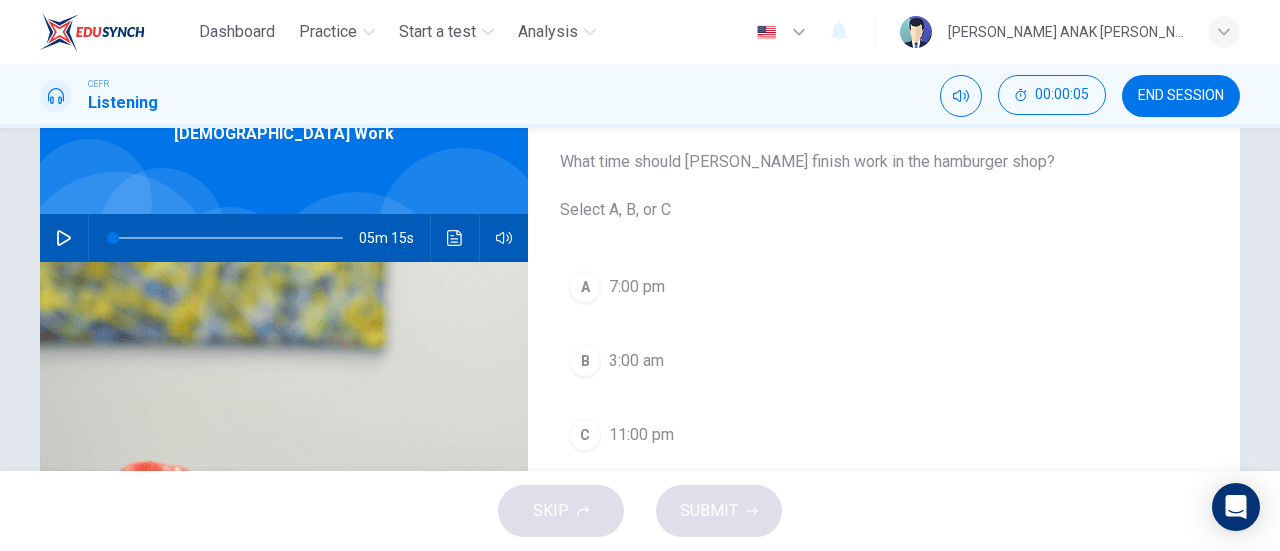 scroll, scrollTop: 102, scrollLeft: 0, axis: vertical 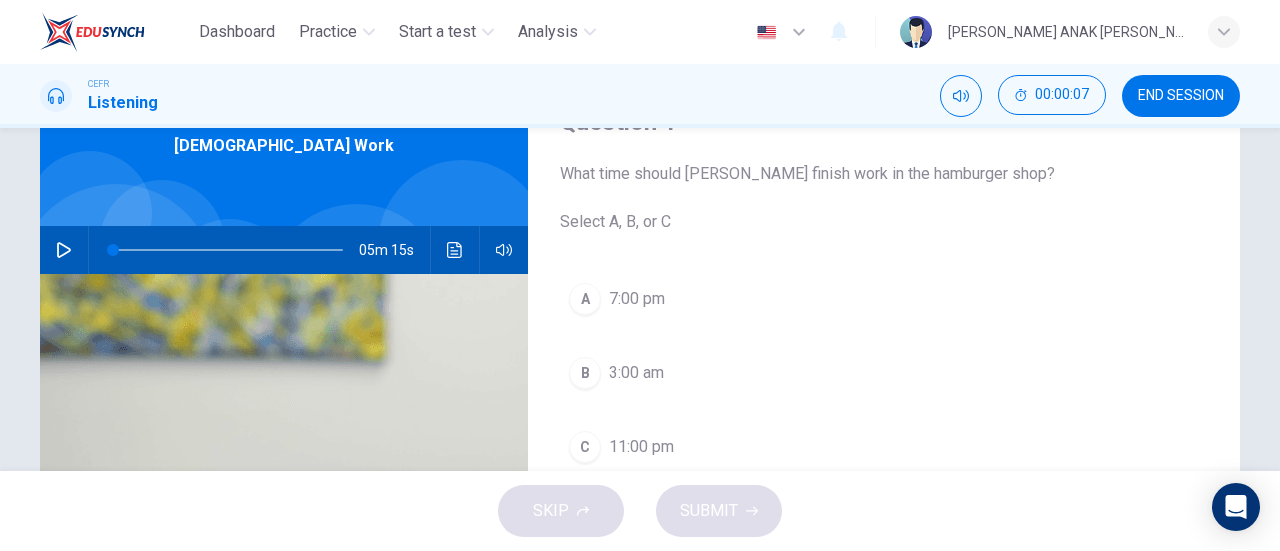 click 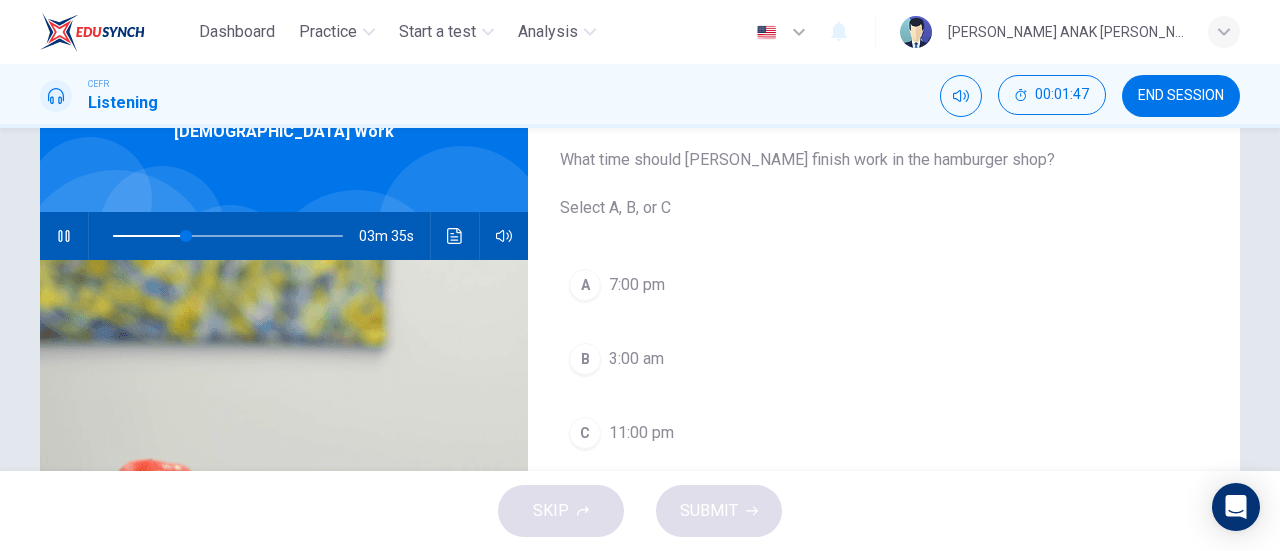 scroll, scrollTop: 118, scrollLeft: 0, axis: vertical 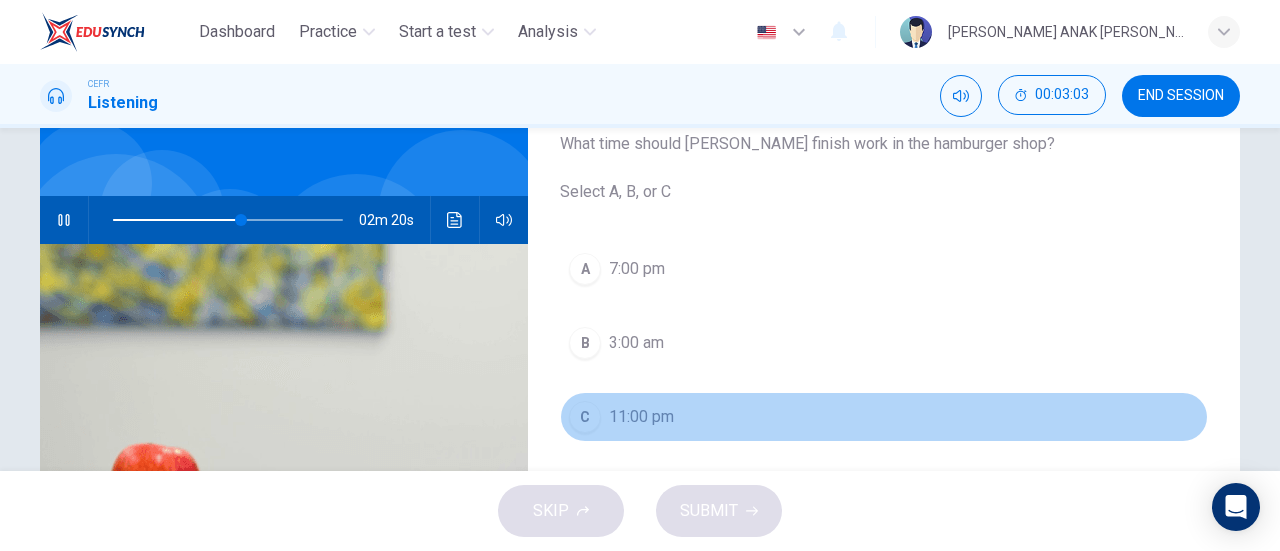 click on "11:00 pm" at bounding box center (641, 417) 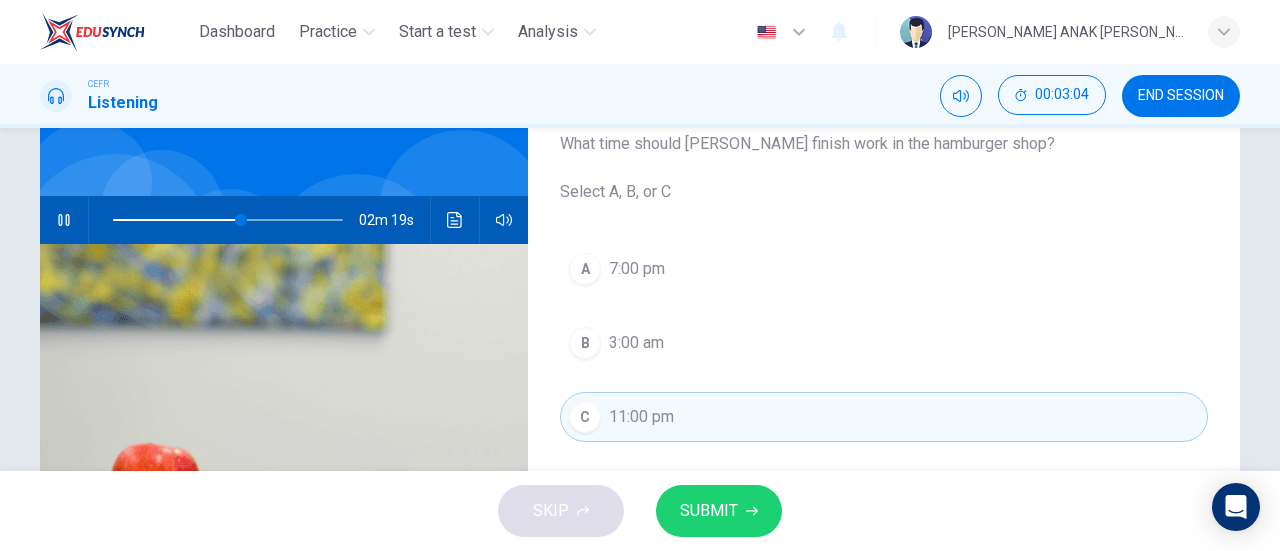 click on "SUBMIT" at bounding box center (709, 511) 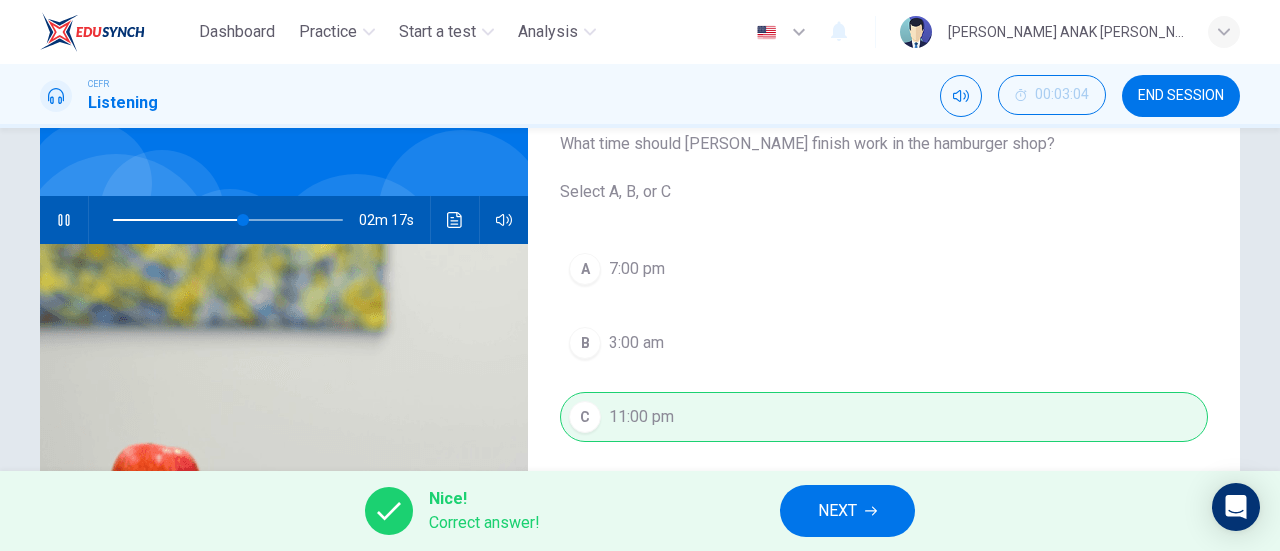 click on "NEXT" at bounding box center [837, 511] 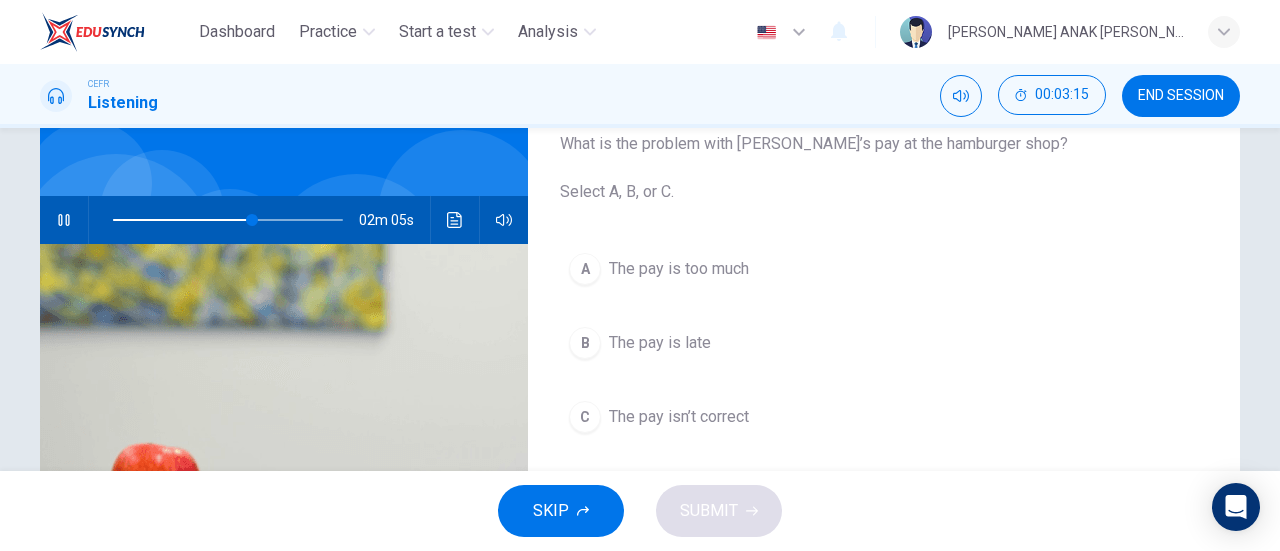 click on "The pay is late" at bounding box center (660, 343) 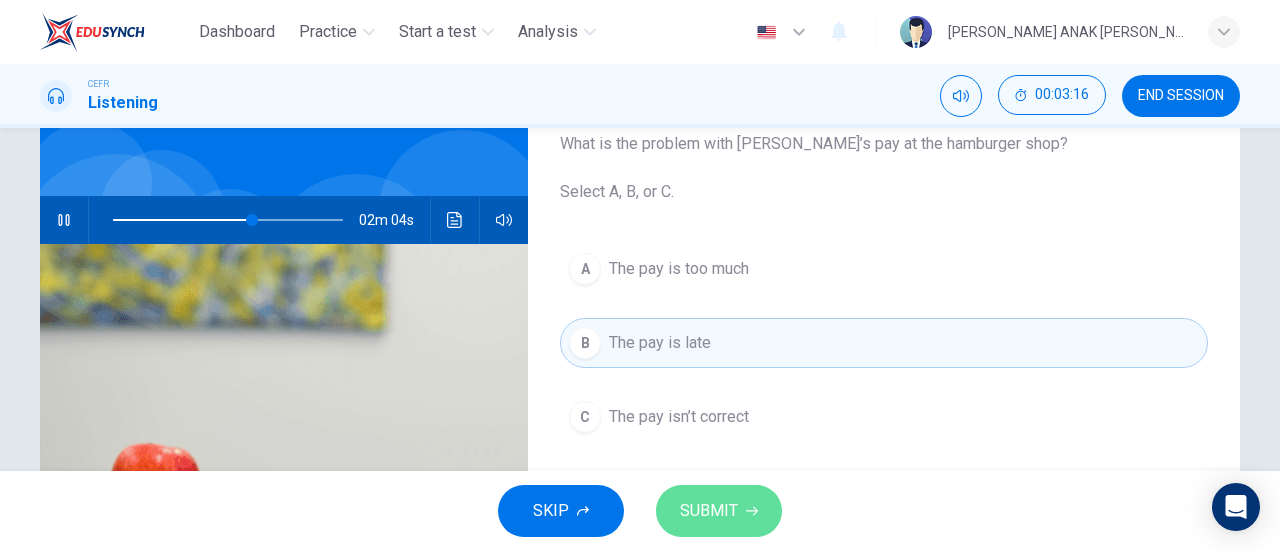click 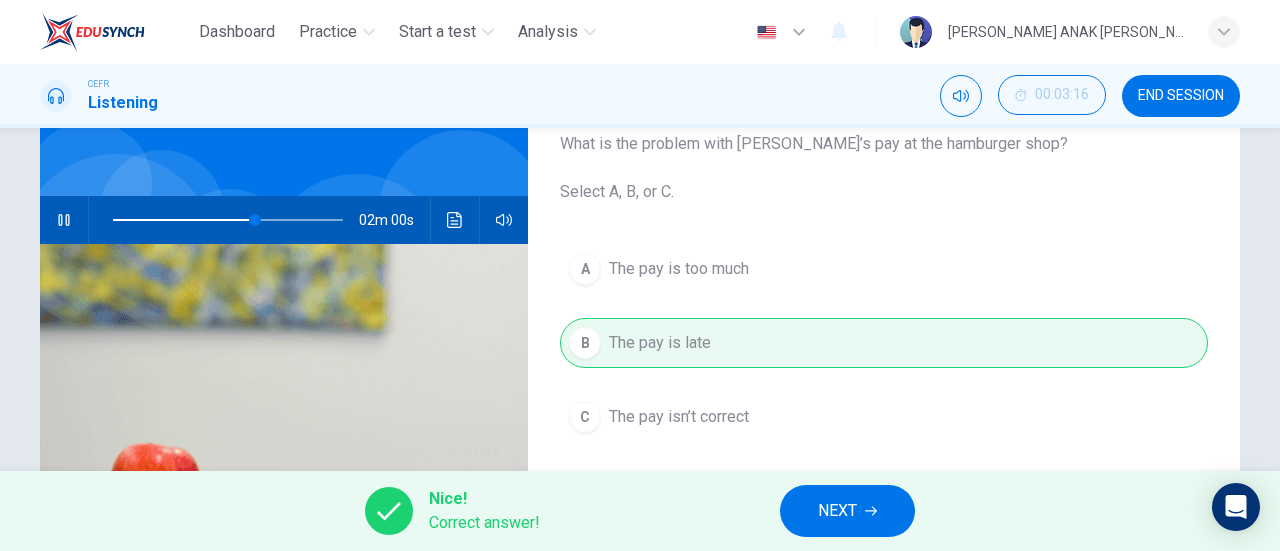 click 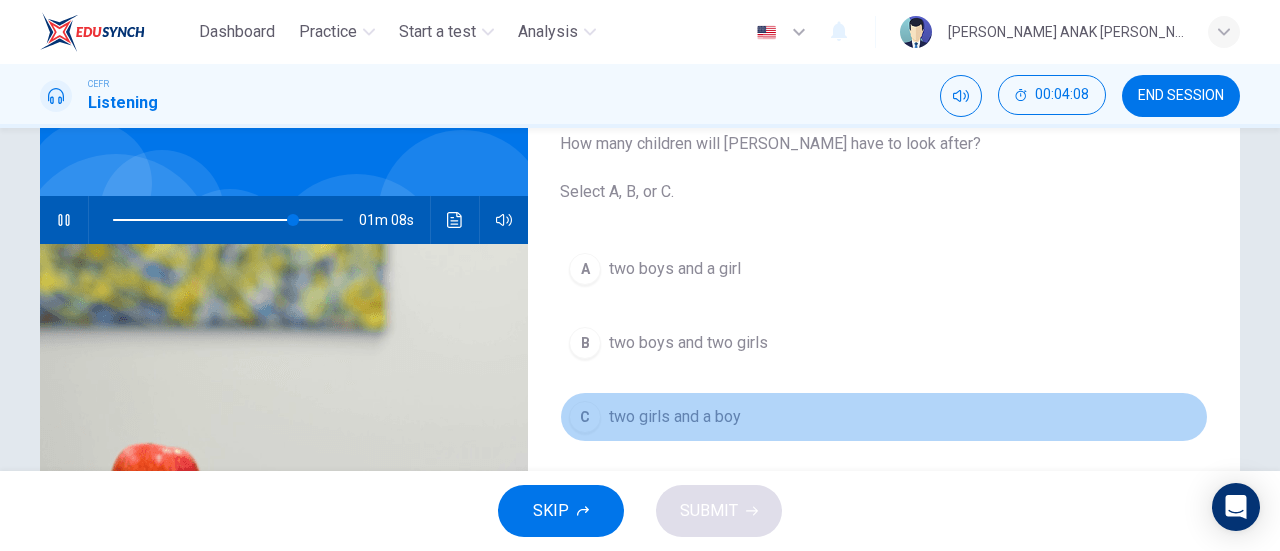 click on "two girls and a boy" at bounding box center (675, 417) 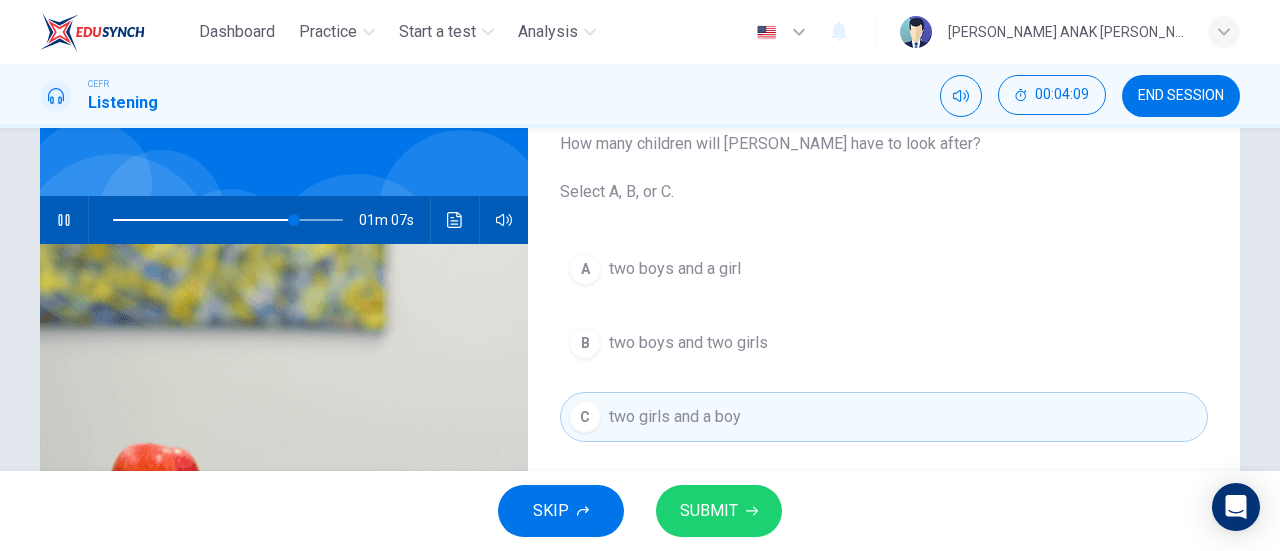 click on "SUBMIT" at bounding box center [719, 511] 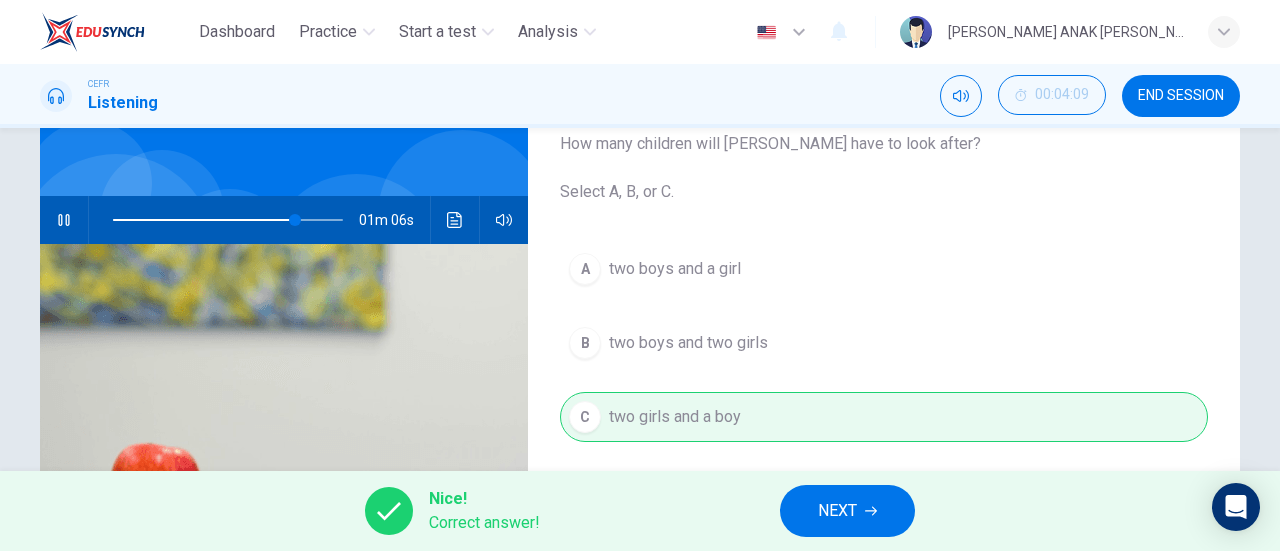 type on "79" 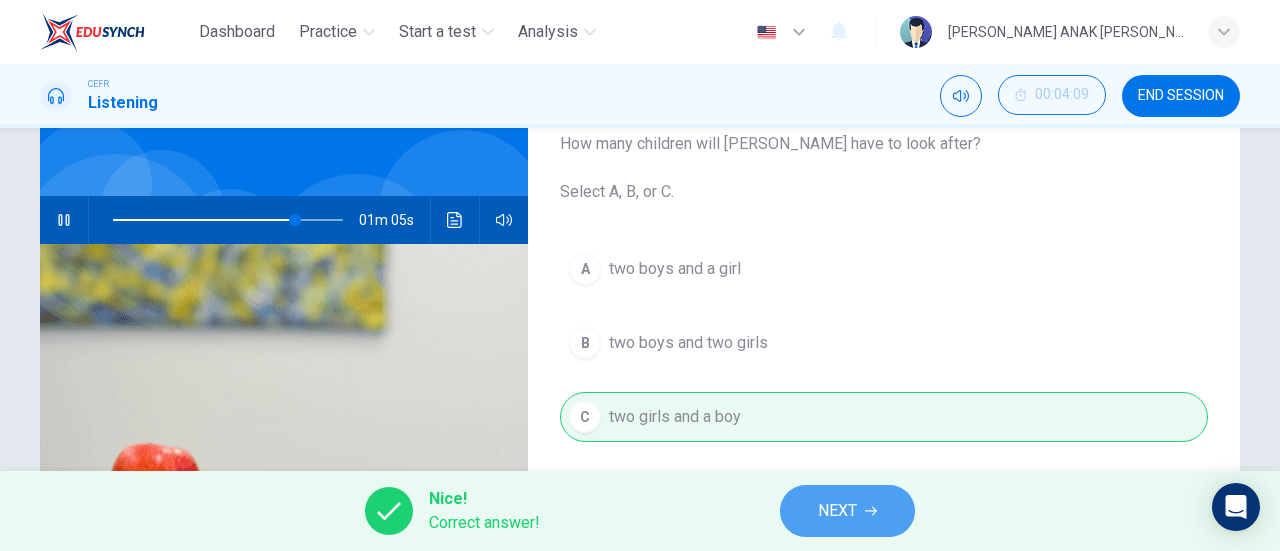 click on "NEXT" at bounding box center [847, 511] 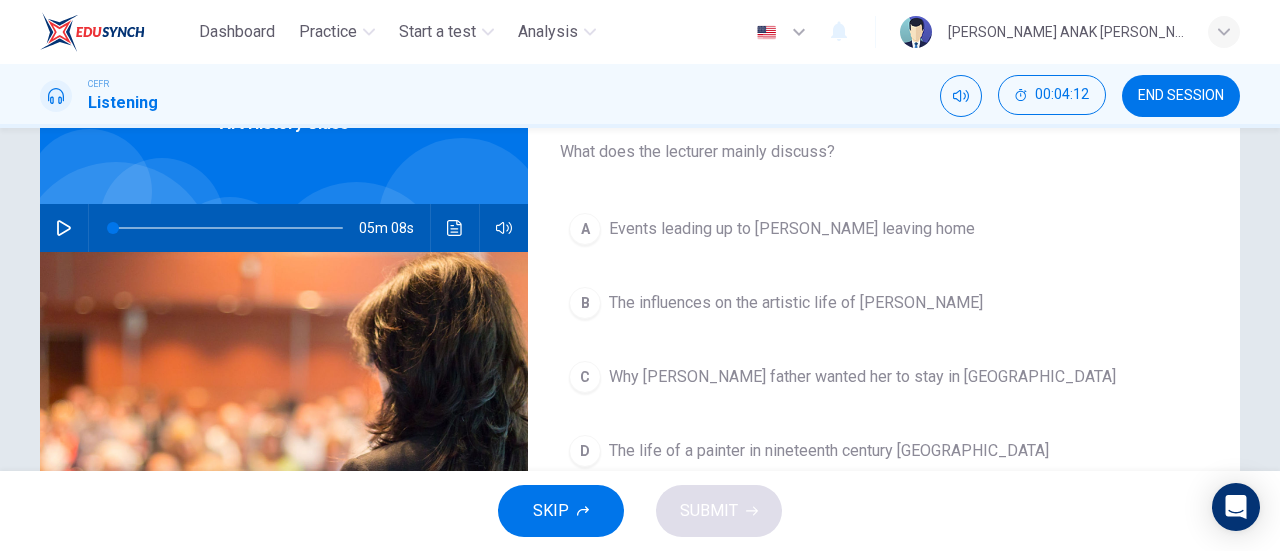 scroll, scrollTop: 133, scrollLeft: 0, axis: vertical 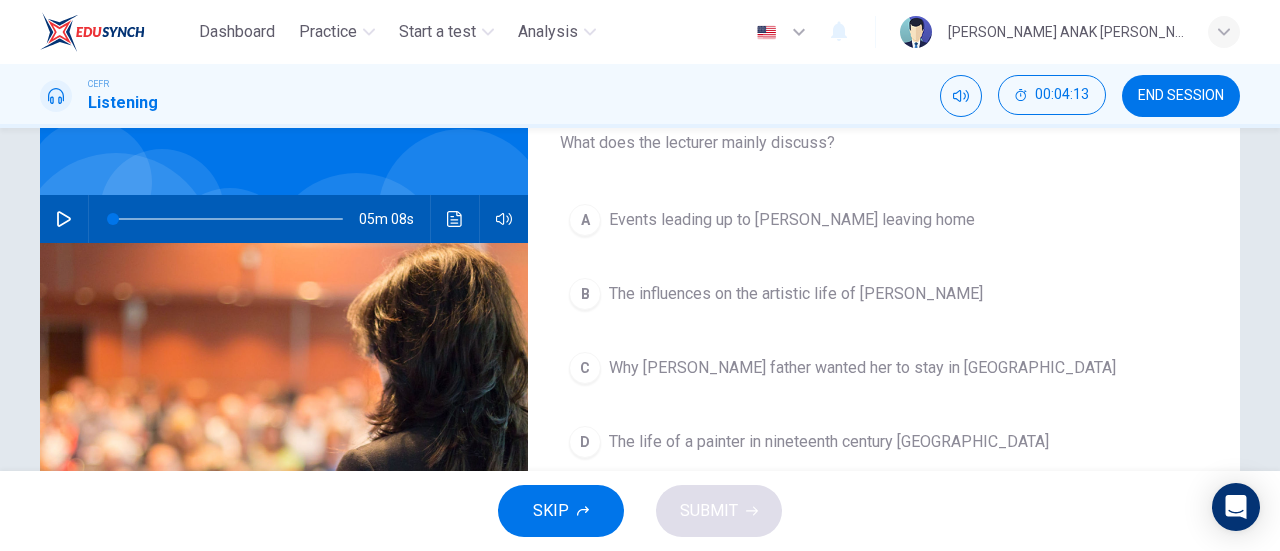 click on "SKIP" at bounding box center [551, 511] 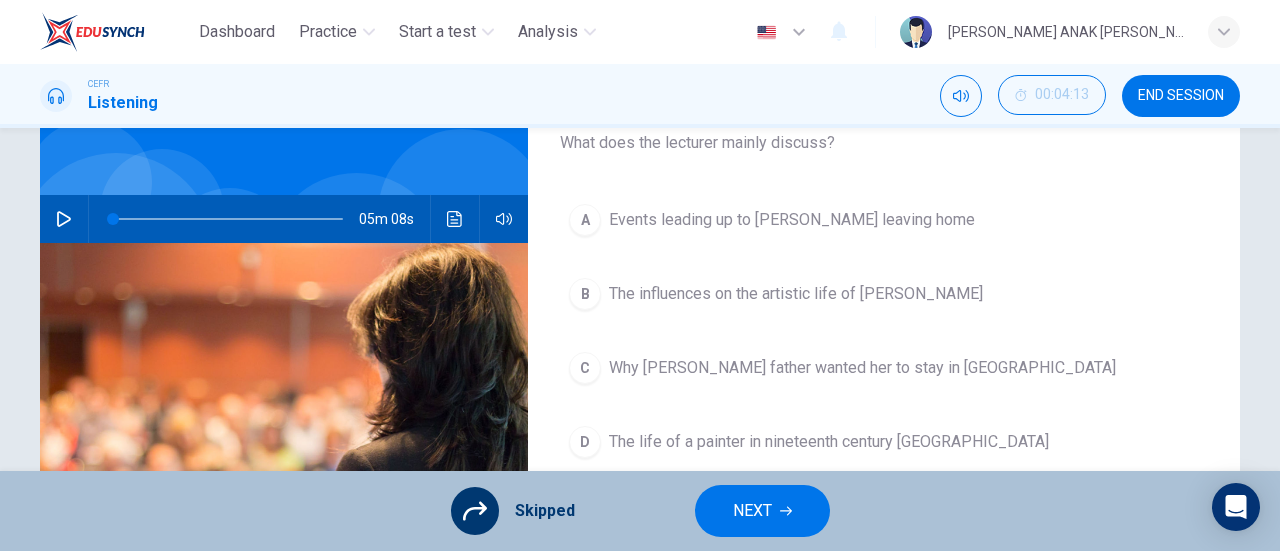 click on "NEXT" at bounding box center [762, 511] 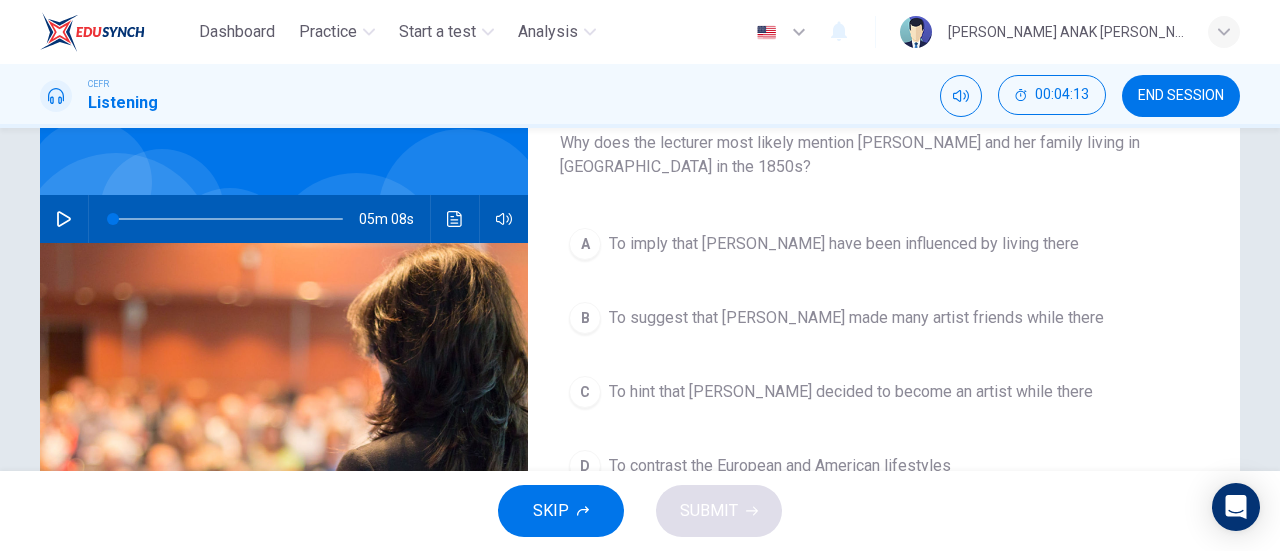 click on "SKIP" at bounding box center [551, 511] 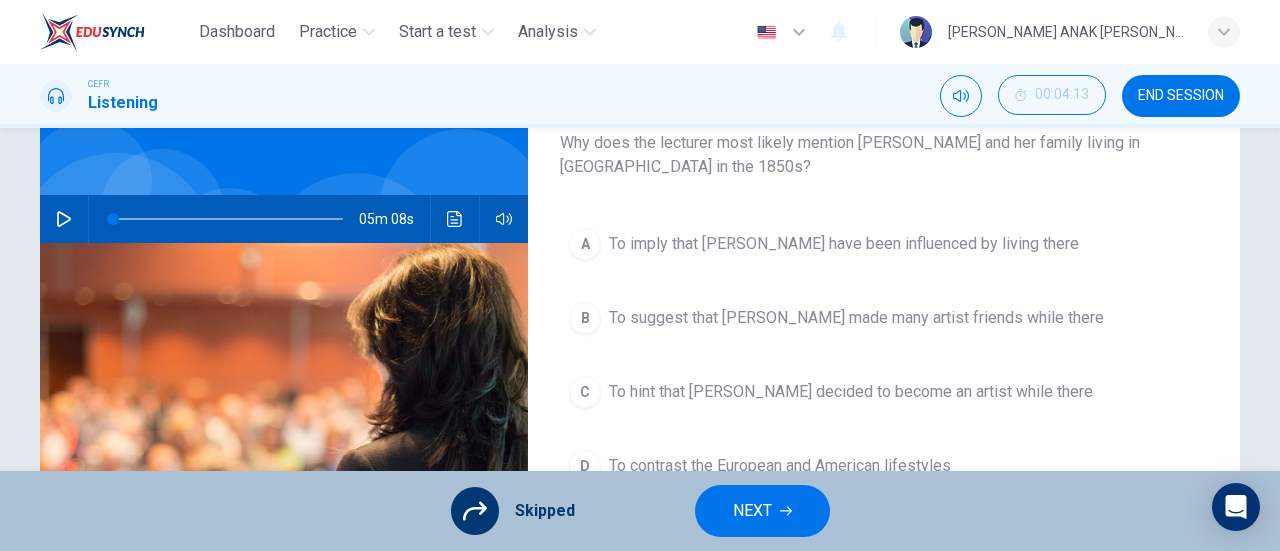 click on "NEXT" at bounding box center (762, 511) 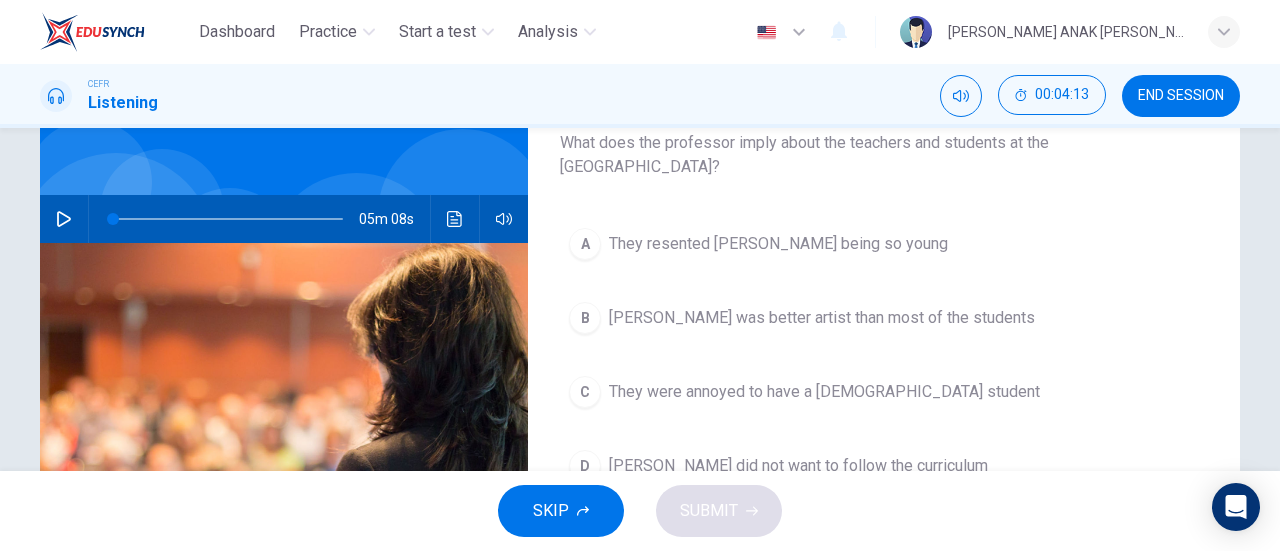 click on "SKIP" at bounding box center [551, 511] 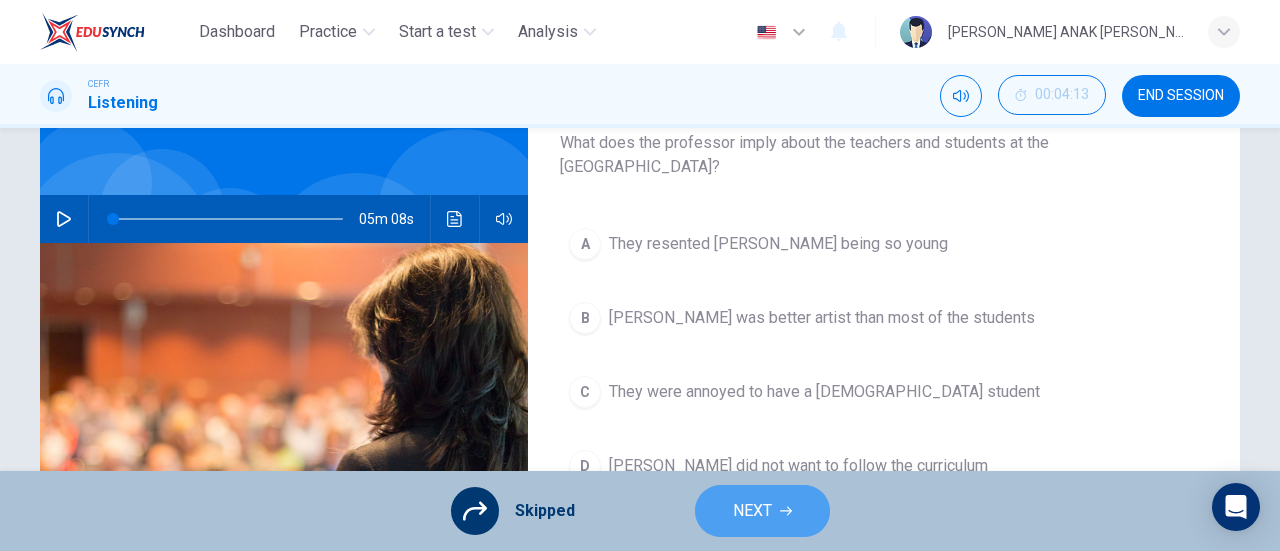 click on "NEXT" at bounding box center (752, 511) 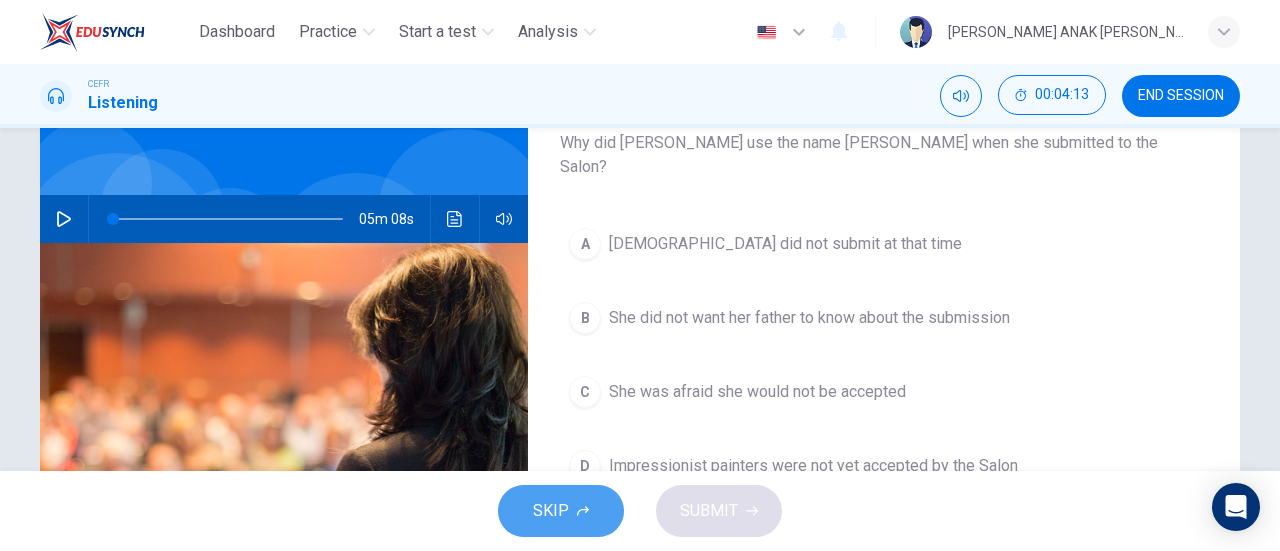 click on "SKIP" at bounding box center [551, 511] 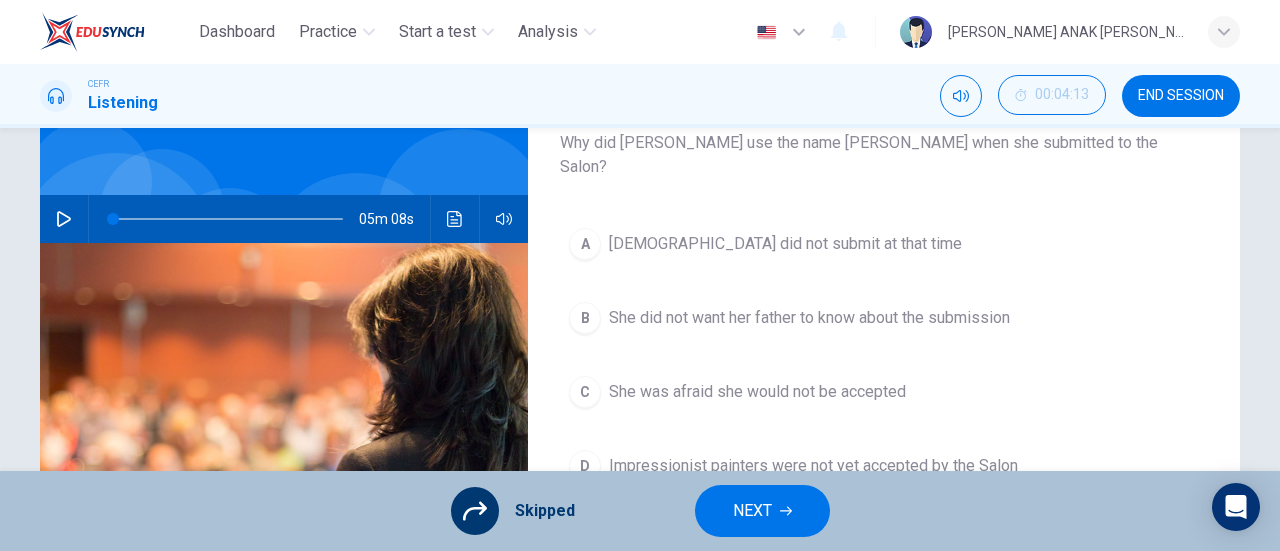 click on "NEXT" at bounding box center [752, 511] 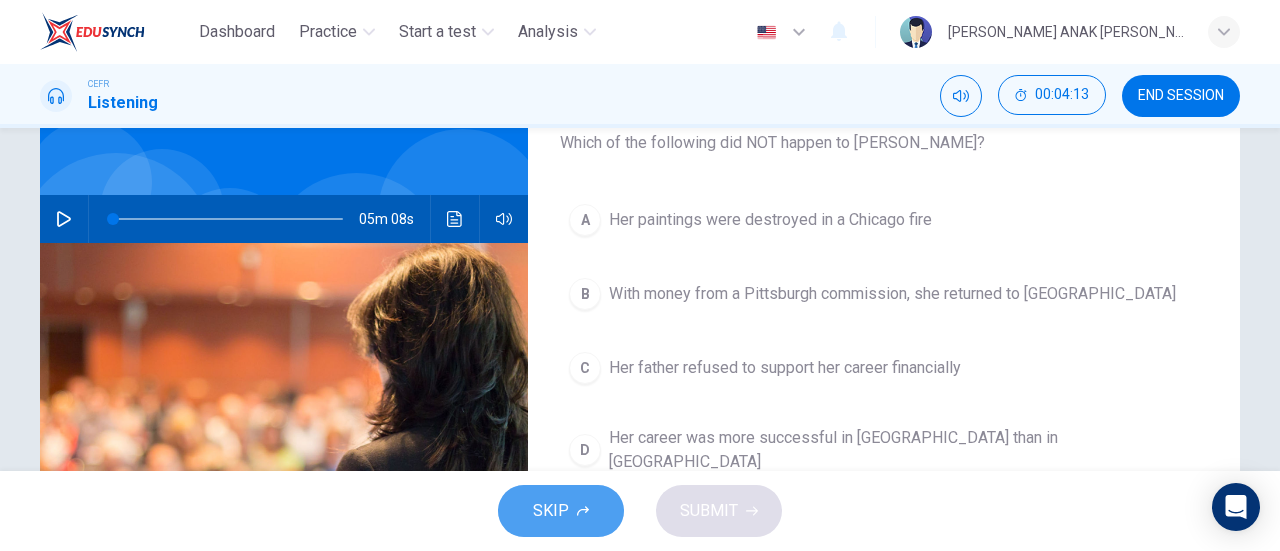 click on "SKIP" at bounding box center (551, 511) 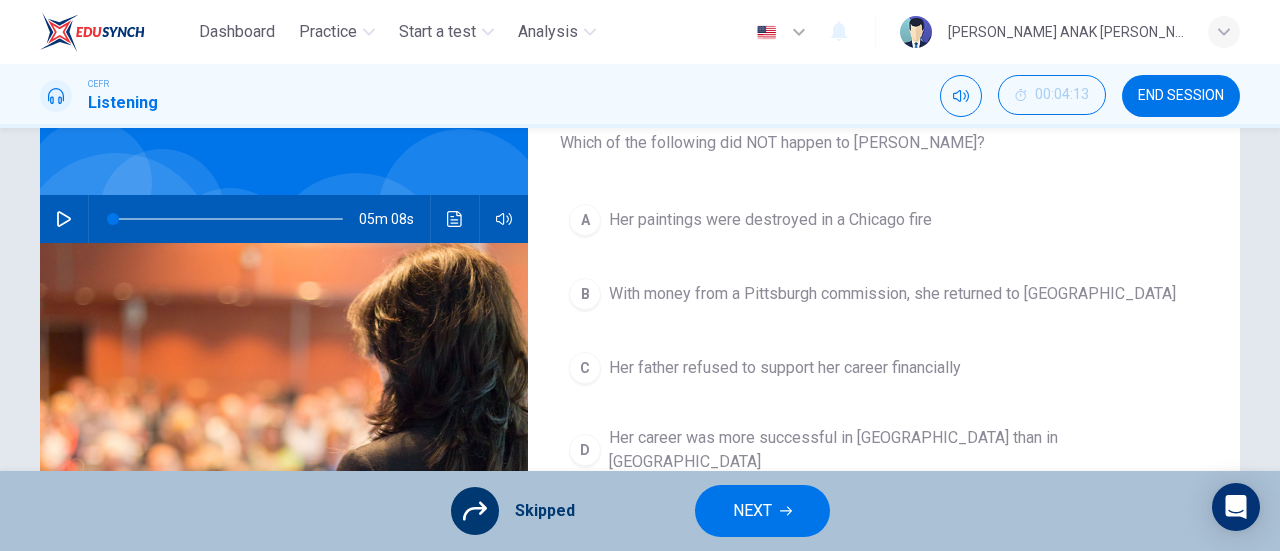 click 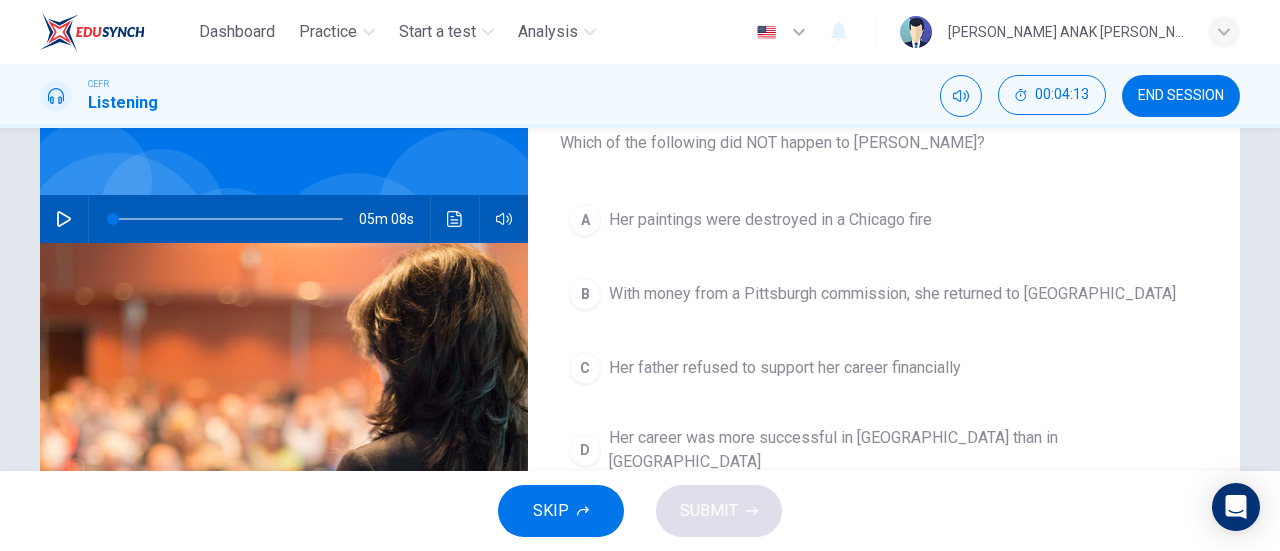 click on "SKIP" at bounding box center (561, 511) 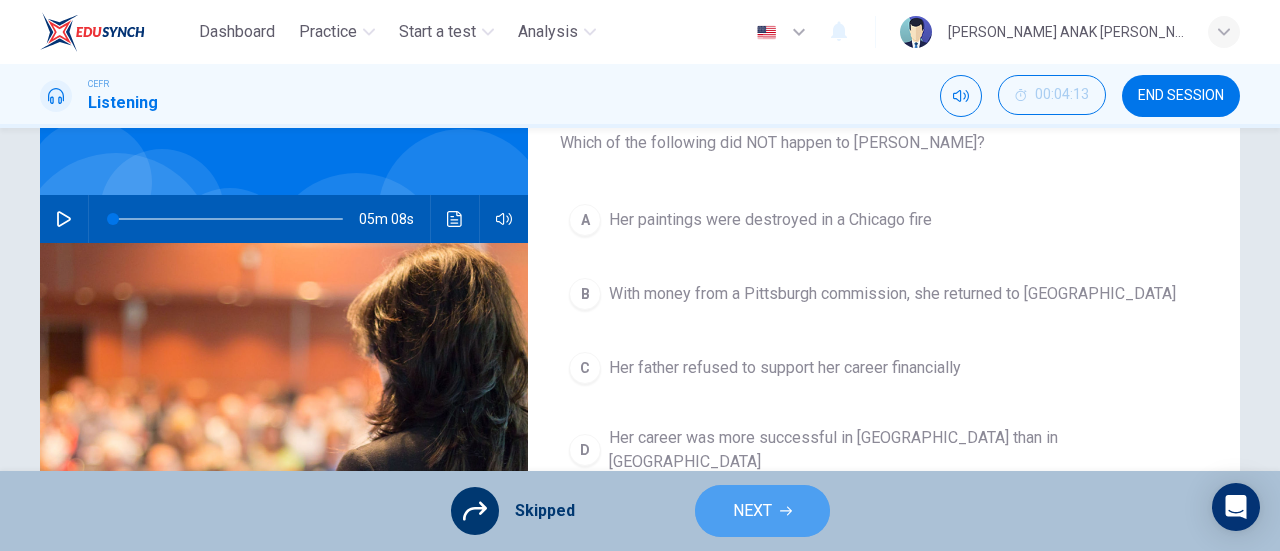 click on "NEXT" at bounding box center (752, 511) 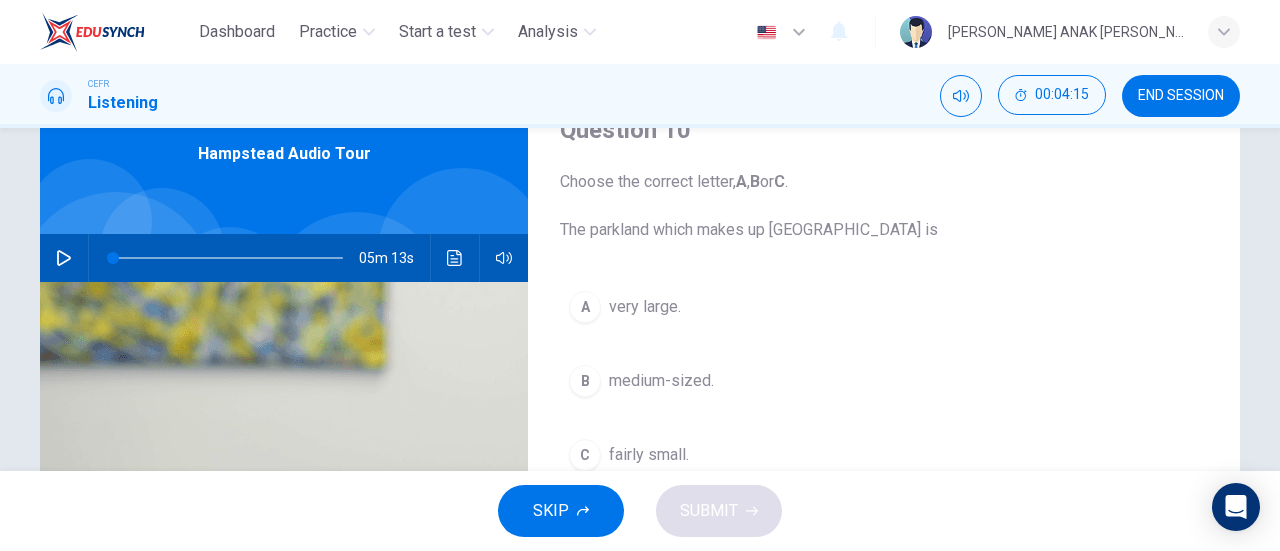 scroll, scrollTop: 98, scrollLeft: 0, axis: vertical 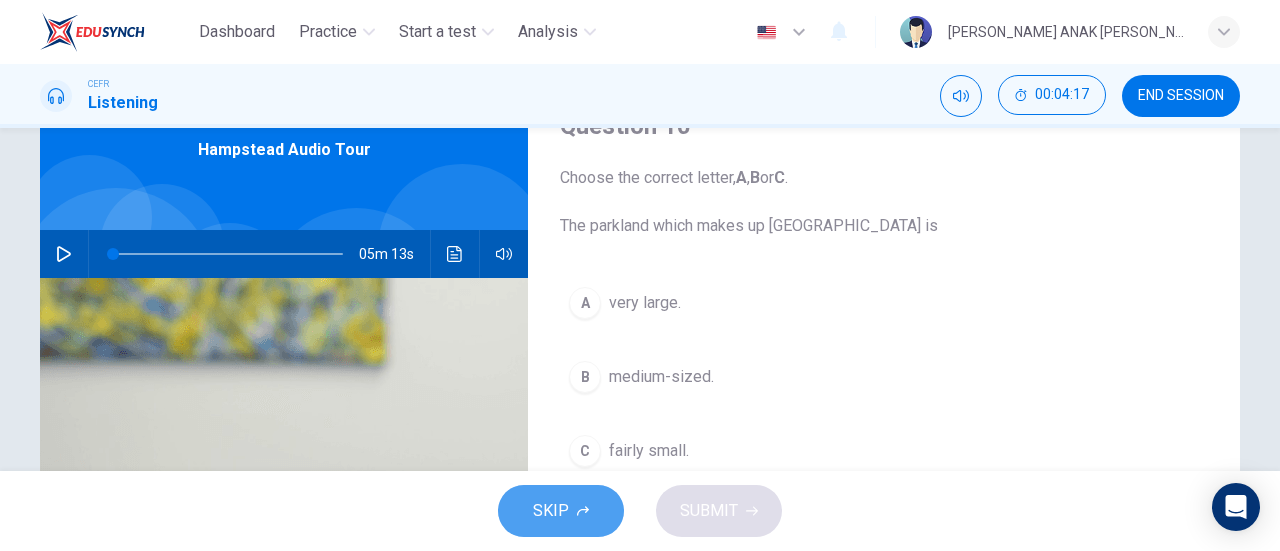 click on "SKIP" at bounding box center [551, 511] 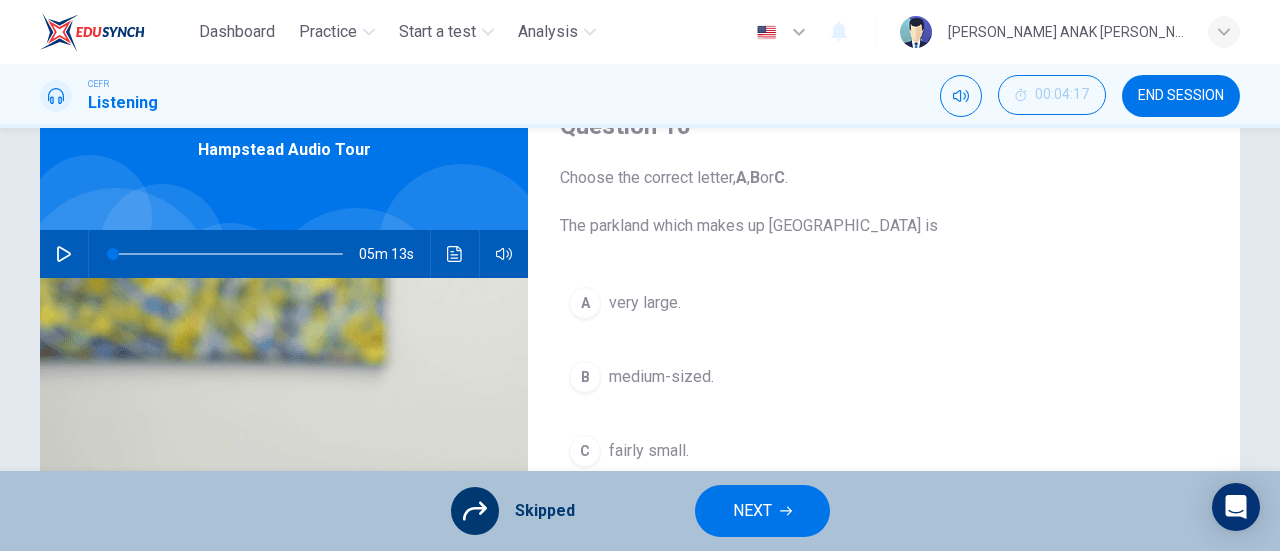 click on "NEXT" at bounding box center [762, 511] 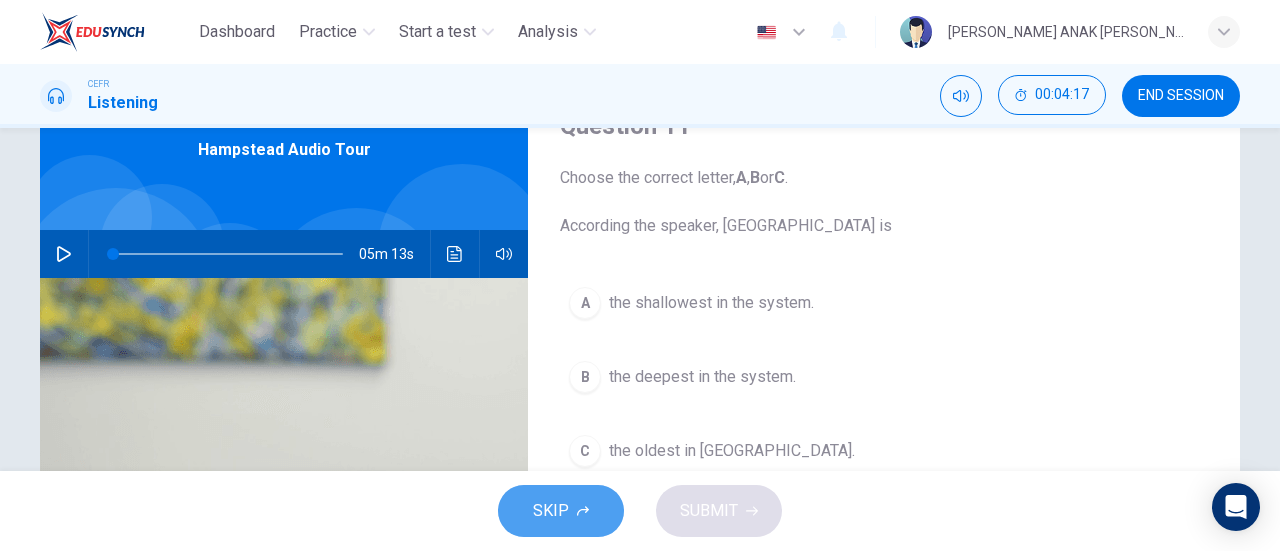 click on "SKIP" at bounding box center (561, 511) 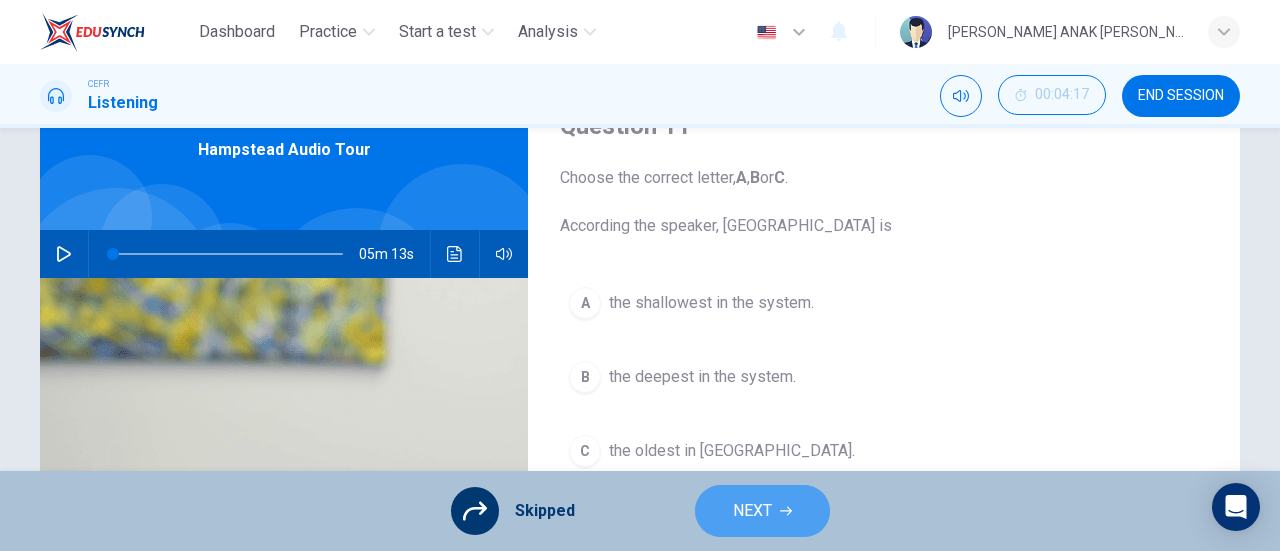 drag, startPoint x: 754, startPoint y: 504, endPoint x: 664, endPoint y: 505, distance: 90.005554 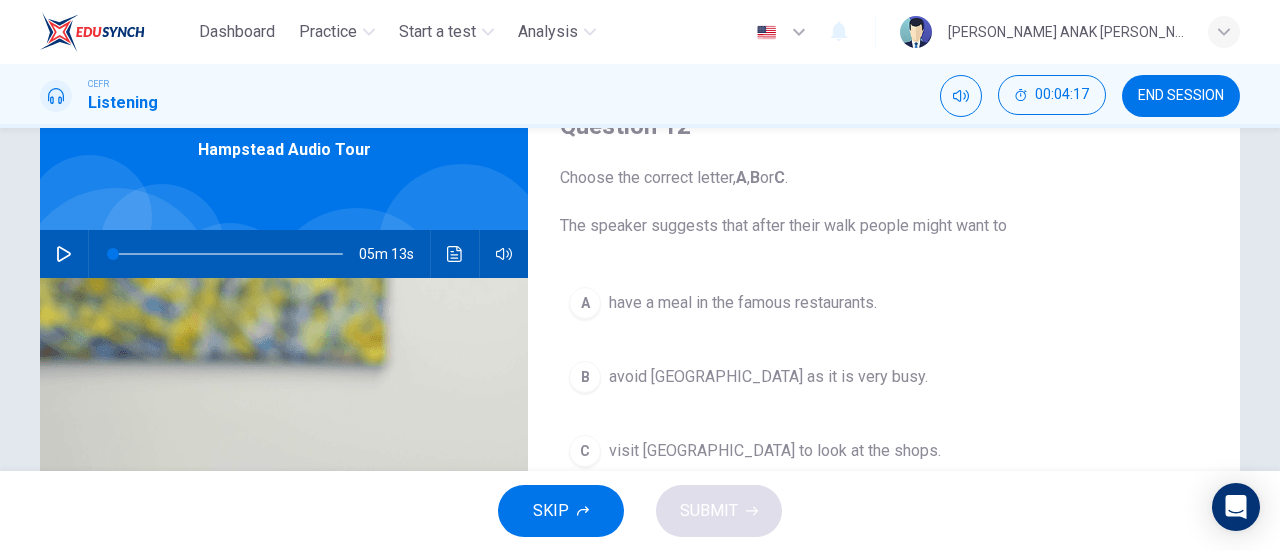 click on "SKIP" at bounding box center (551, 511) 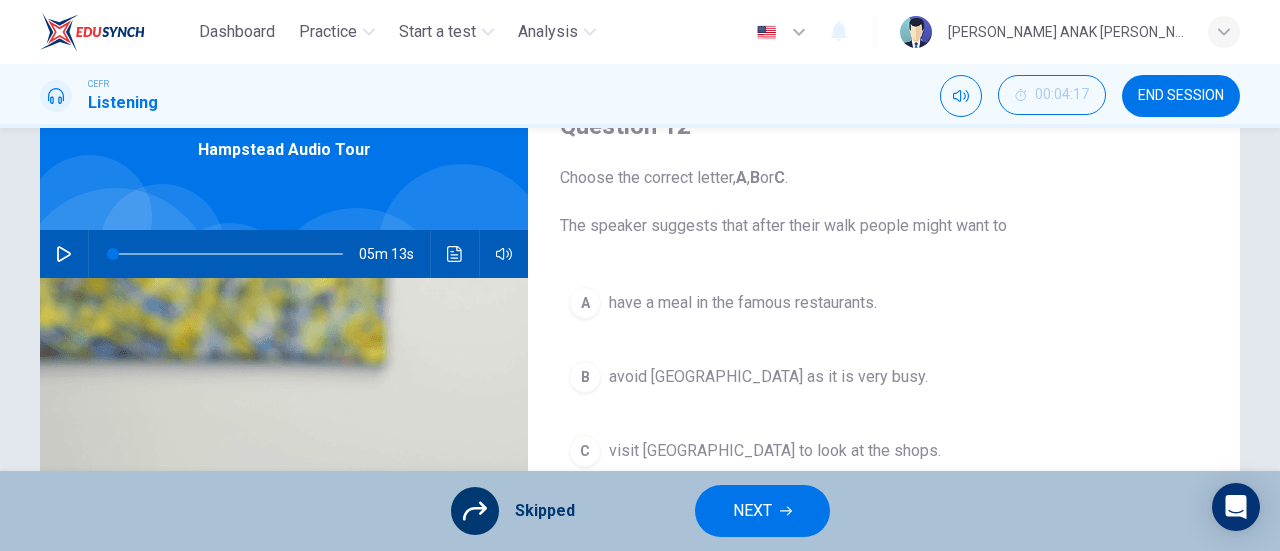 click on "NEXT" at bounding box center [762, 511] 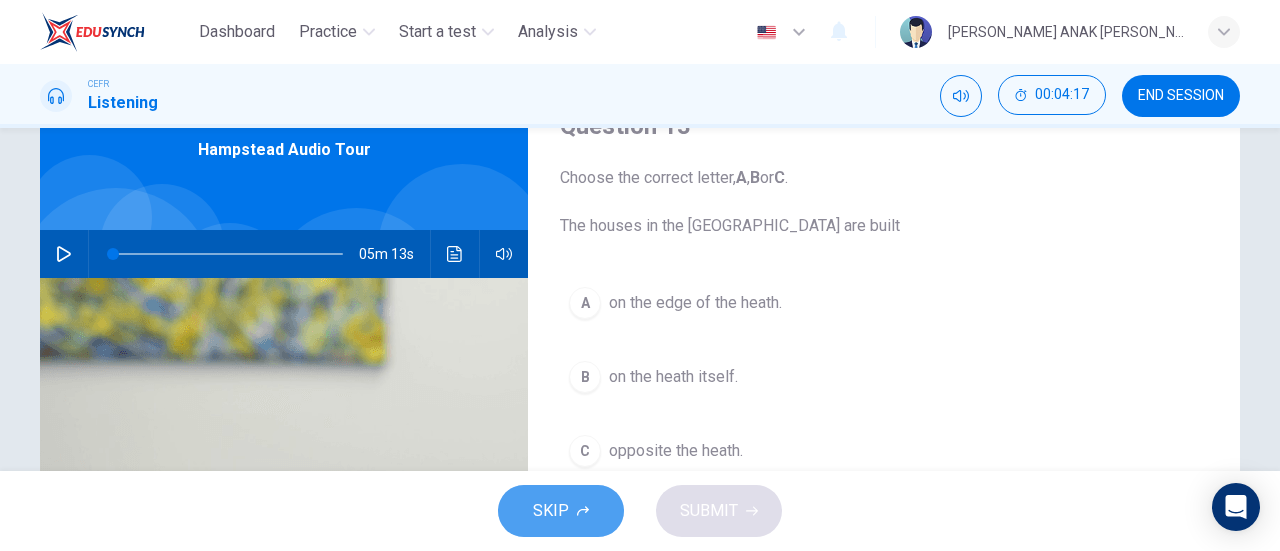 click on "SKIP" at bounding box center [561, 511] 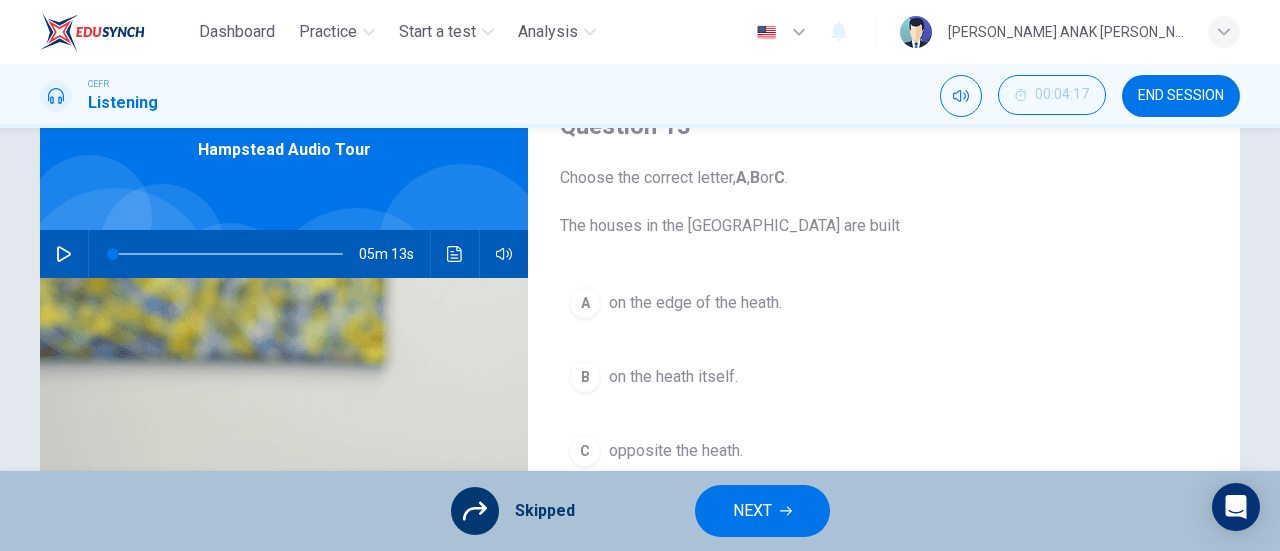click on "NEXT" at bounding box center (752, 511) 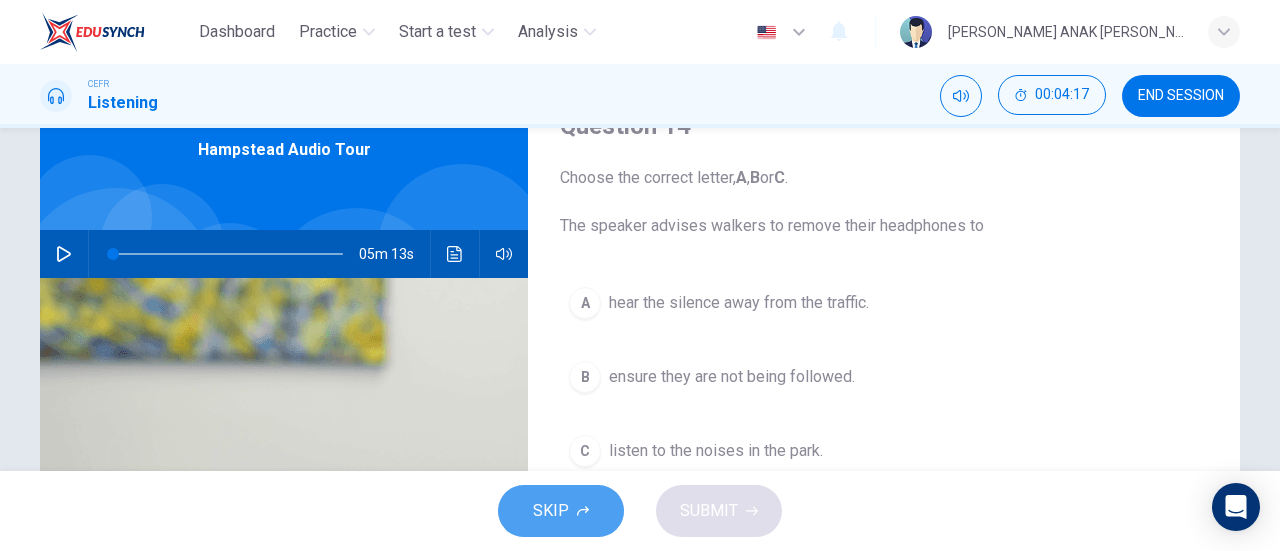 click on "SKIP" at bounding box center (561, 511) 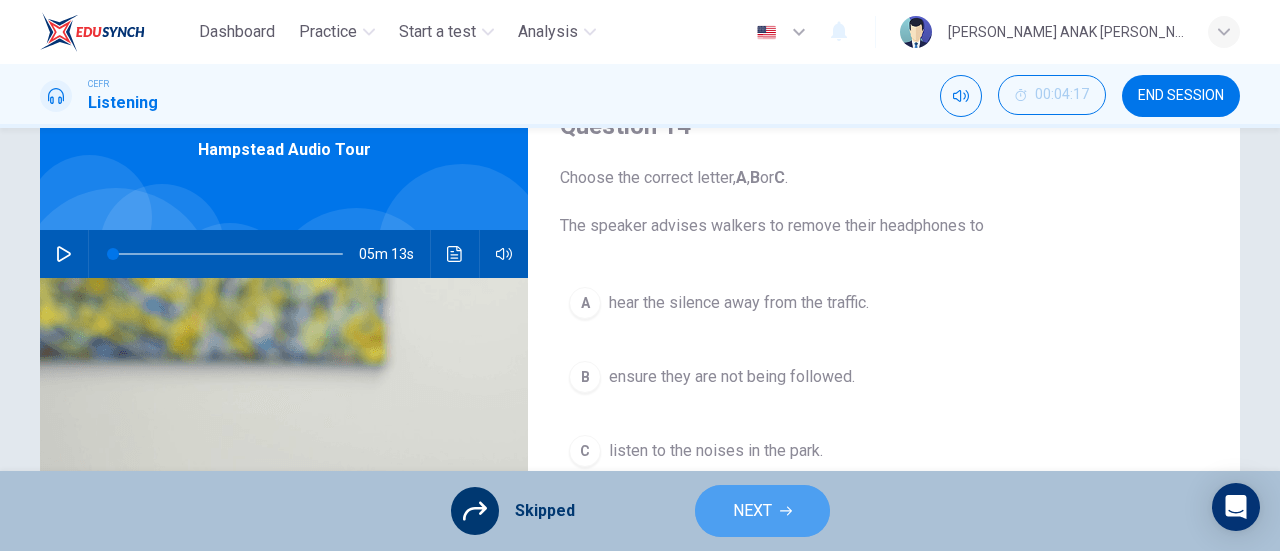 drag, startPoint x: 768, startPoint y: 511, endPoint x: 729, endPoint y: 511, distance: 39 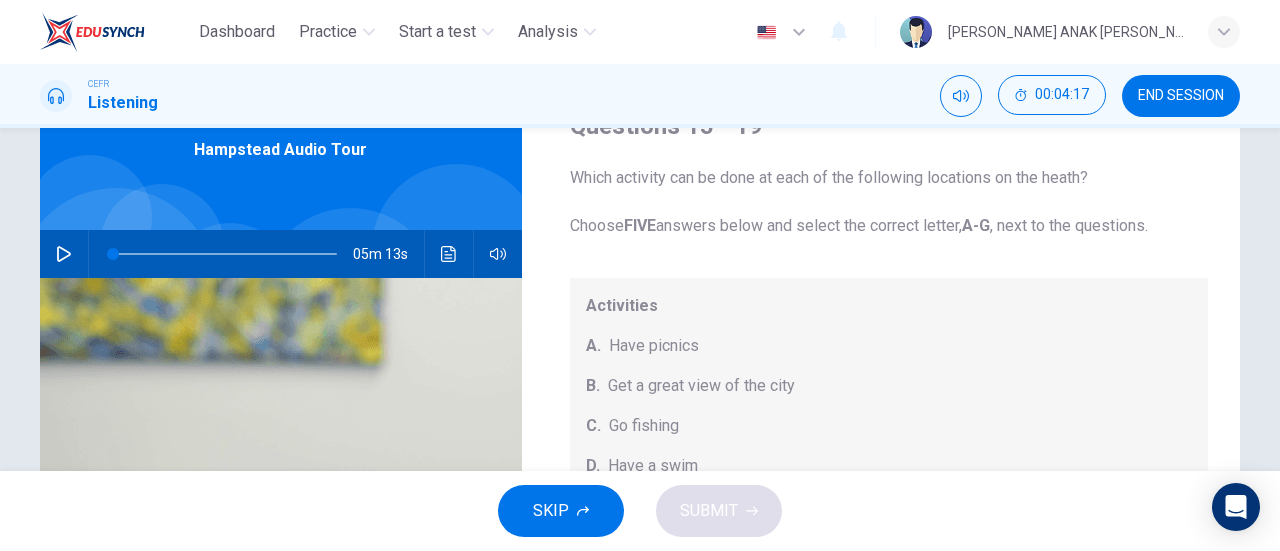 click on "SKIP" at bounding box center [551, 511] 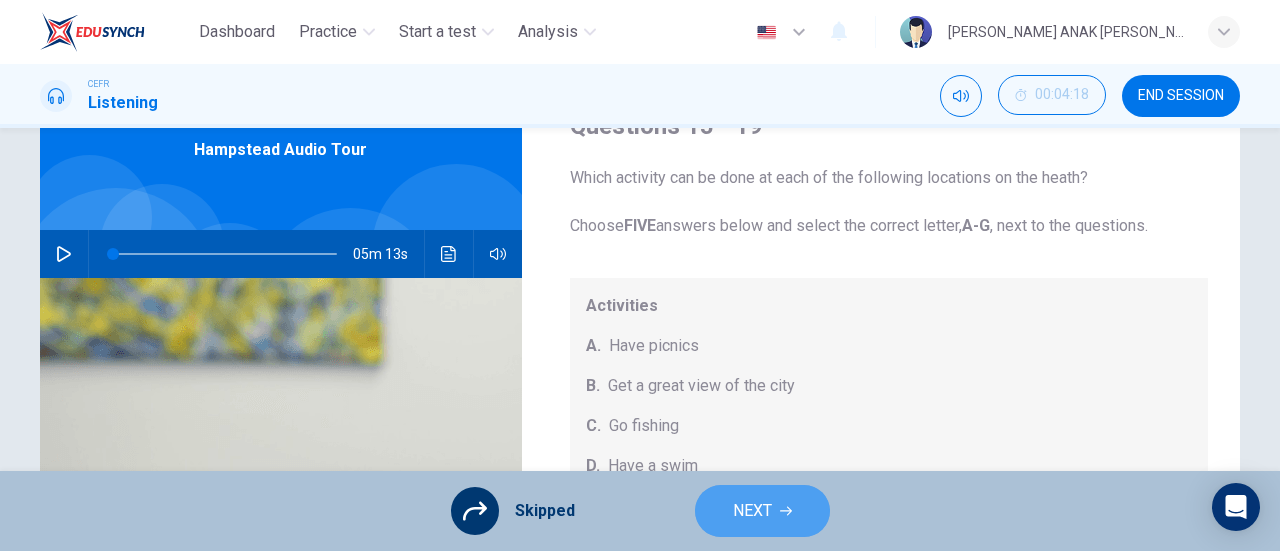 click on "NEXT" at bounding box center [752, 511] 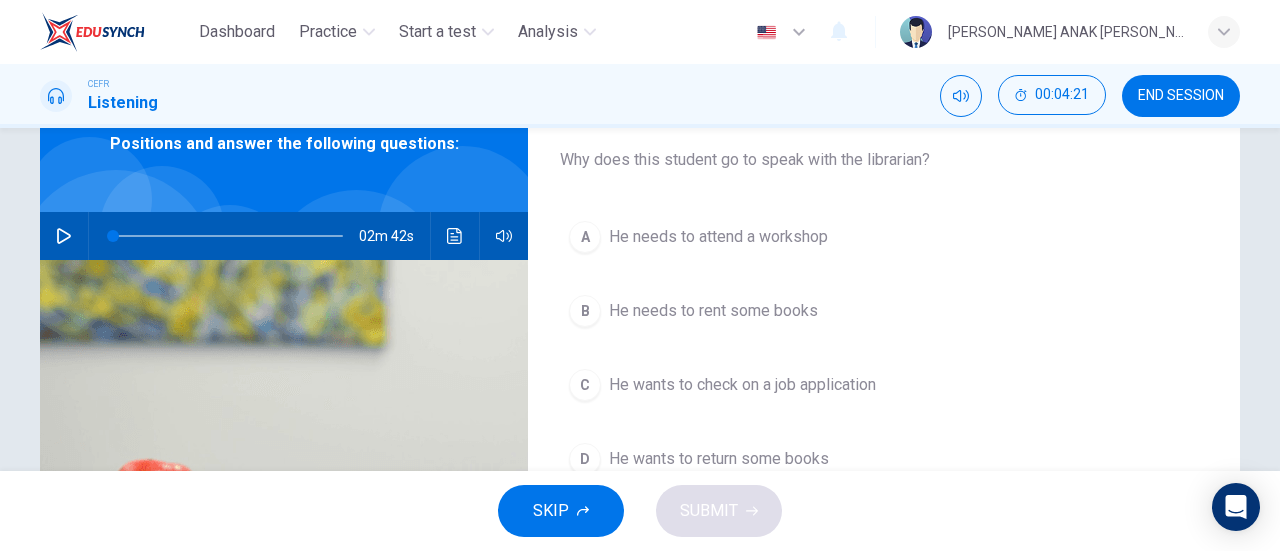 scroll, scrollTop: 138, scrollLeft: 0, axis: vertical 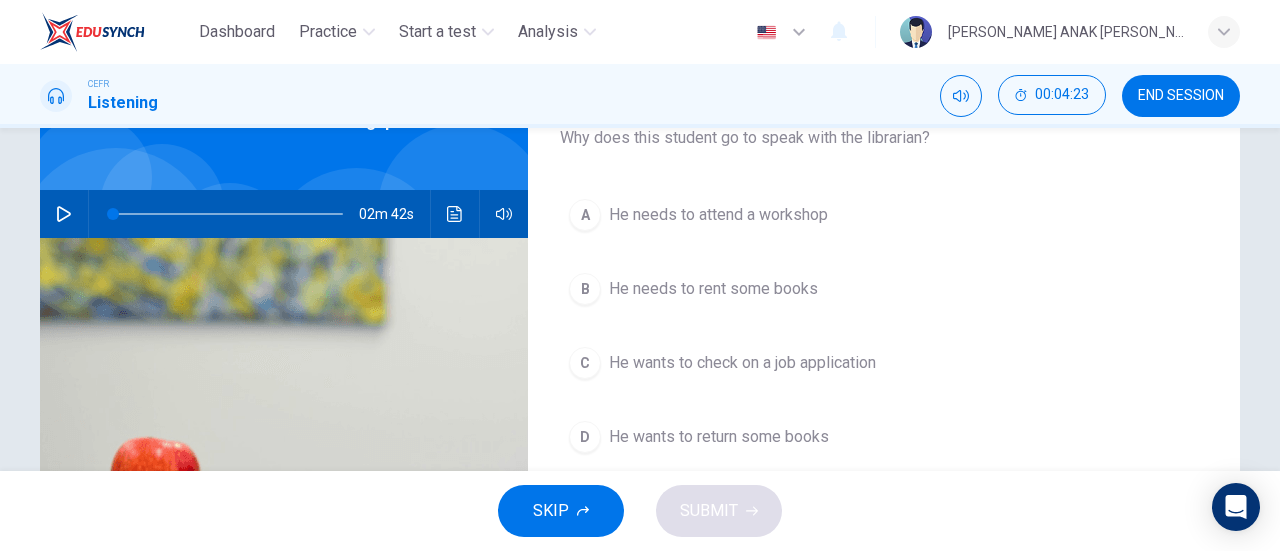 click 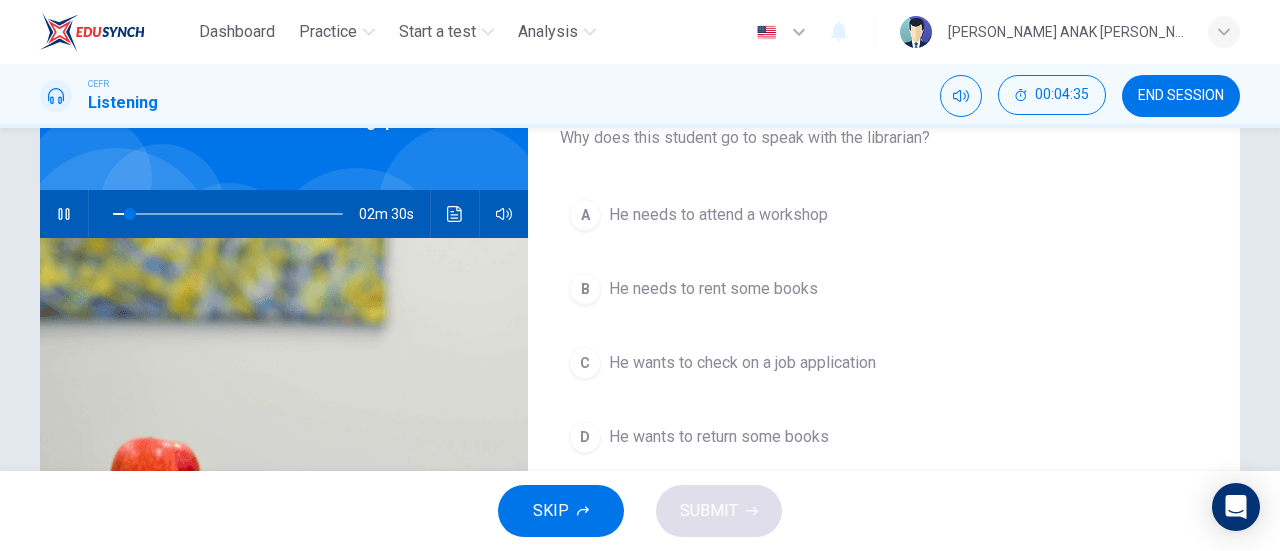 click on "He wants to check on a job application" at bounding box center (742, 363) 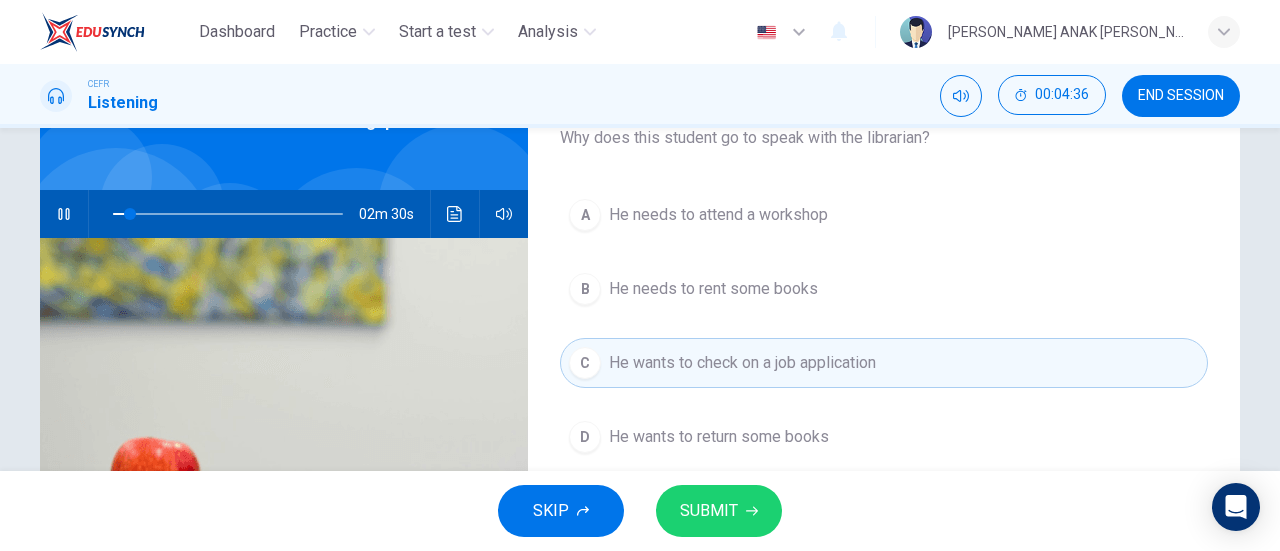 click on "SUBMIT" at bounding box center [719, 511] 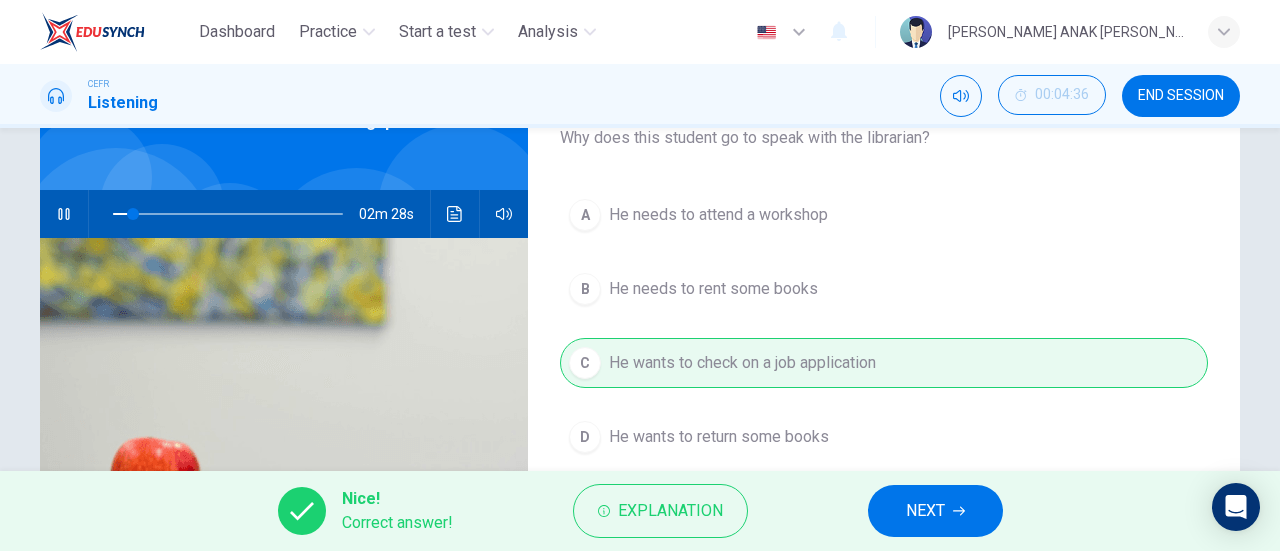 click 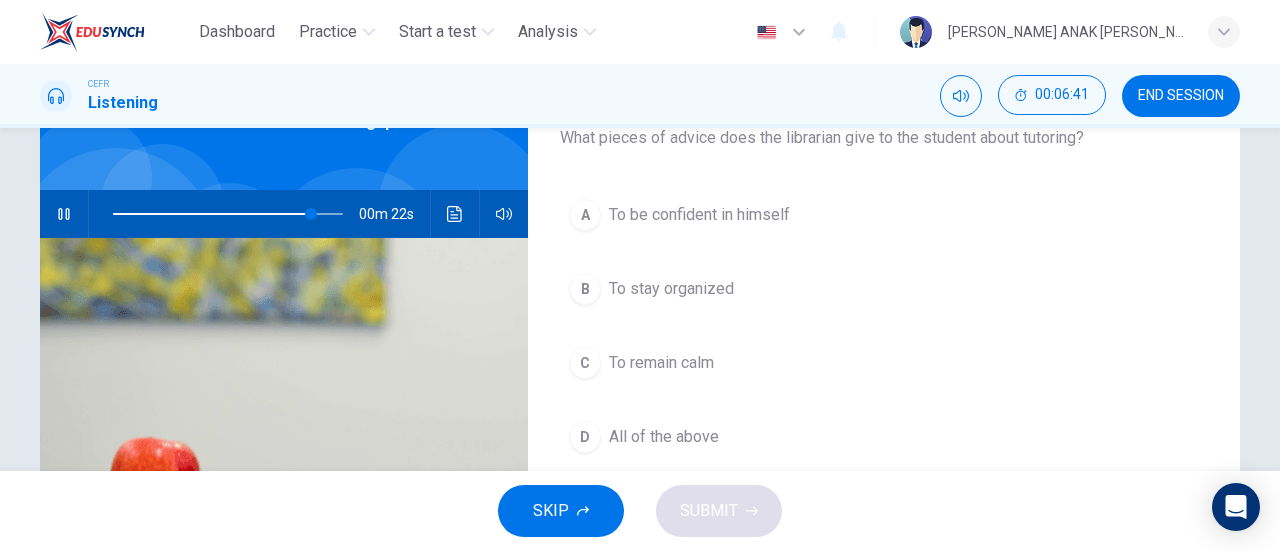 click on "All of the above" at bounding box center [664, 437] 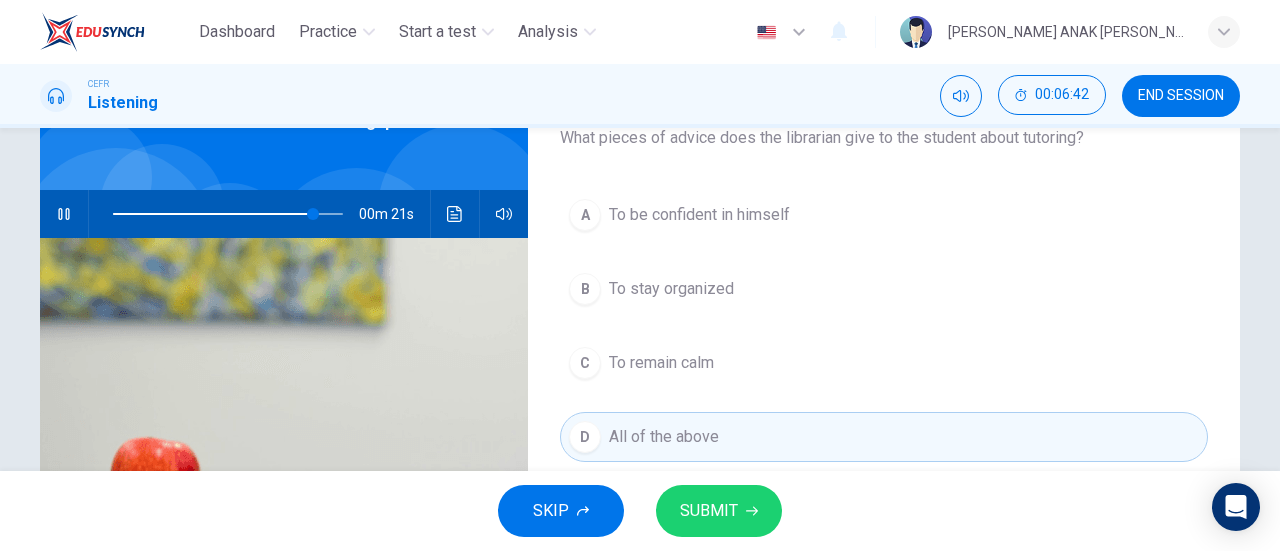 click on "SUBMIT" at bounding box center (709, 511) 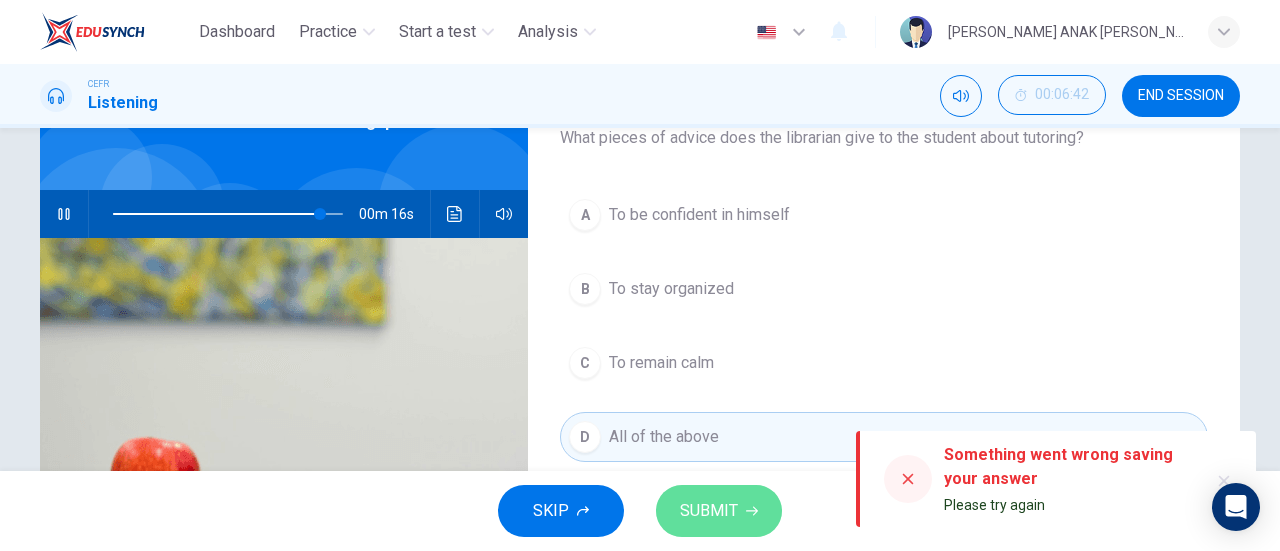 click 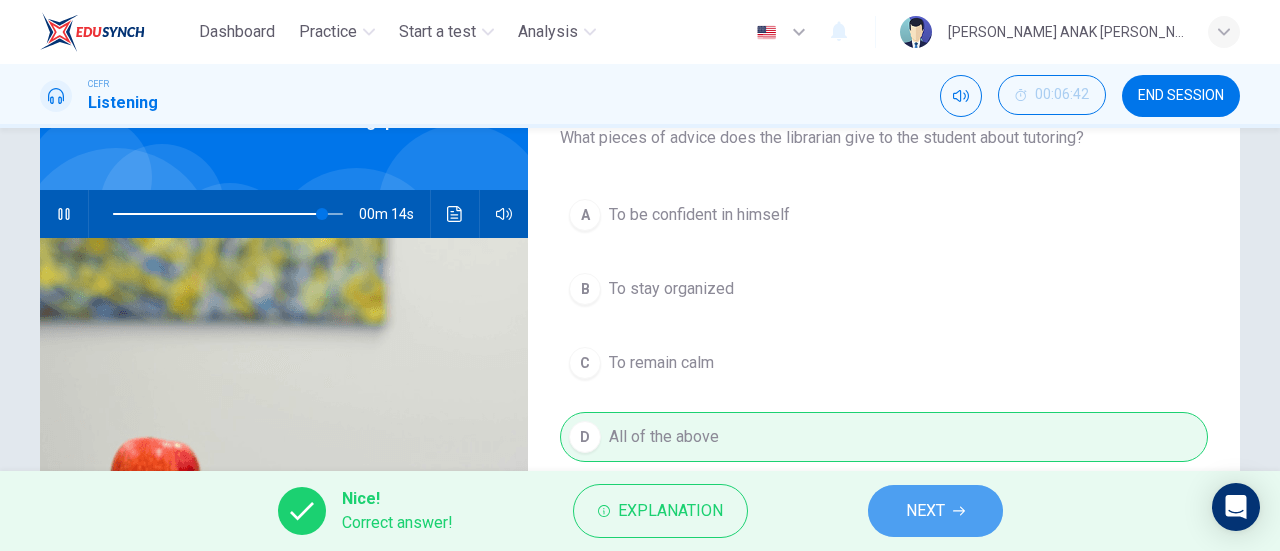 click on "NEXT" at bounding box center [925, 511] 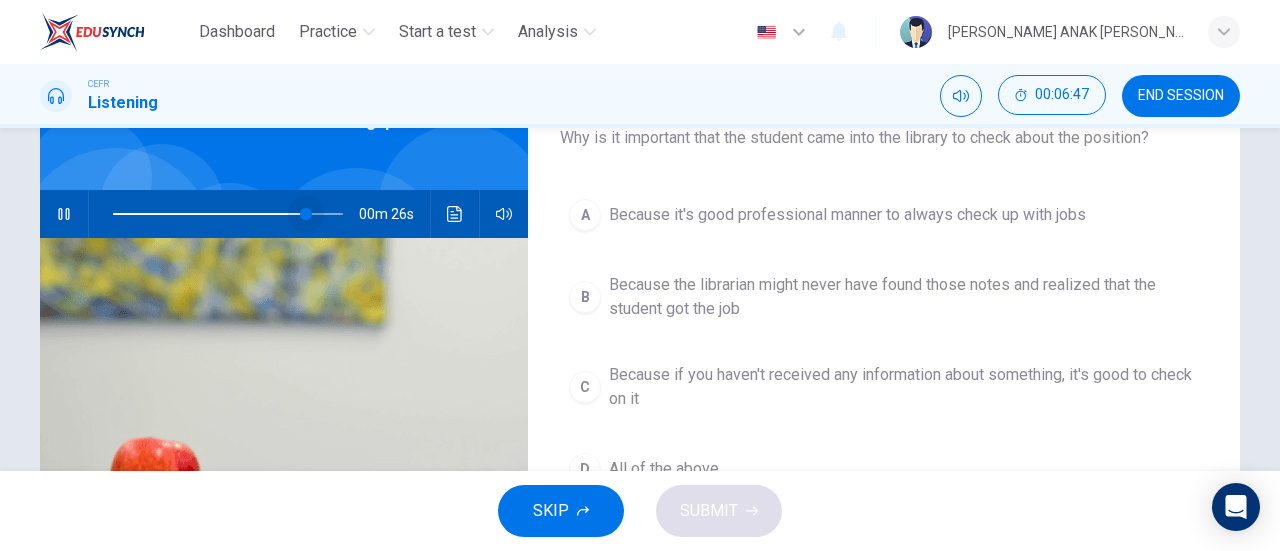 click at bounding box center (228, 214) 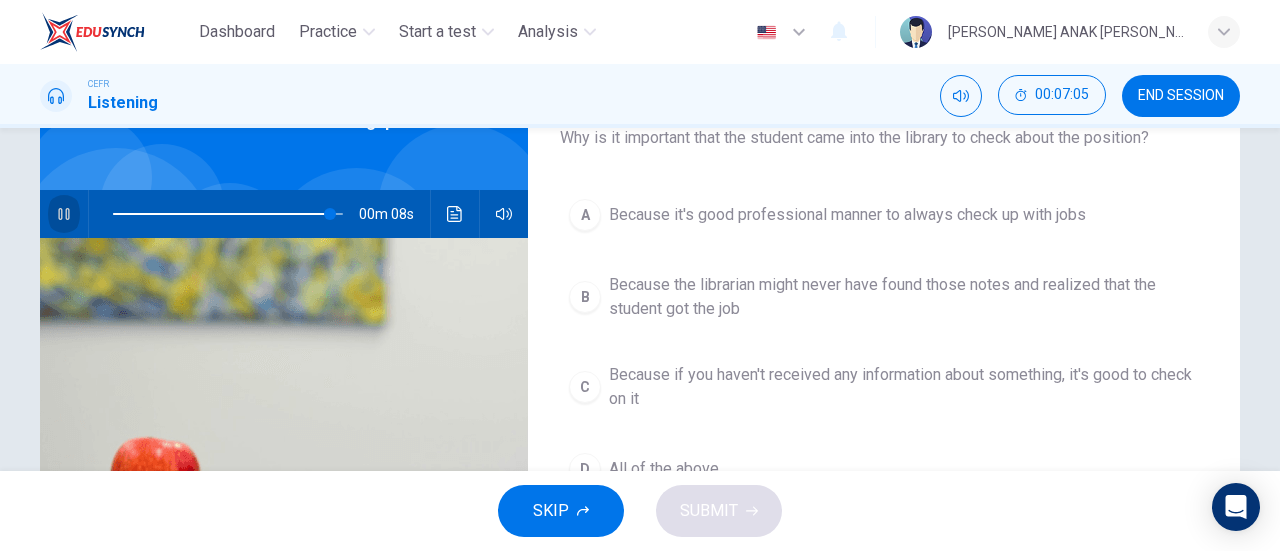 click 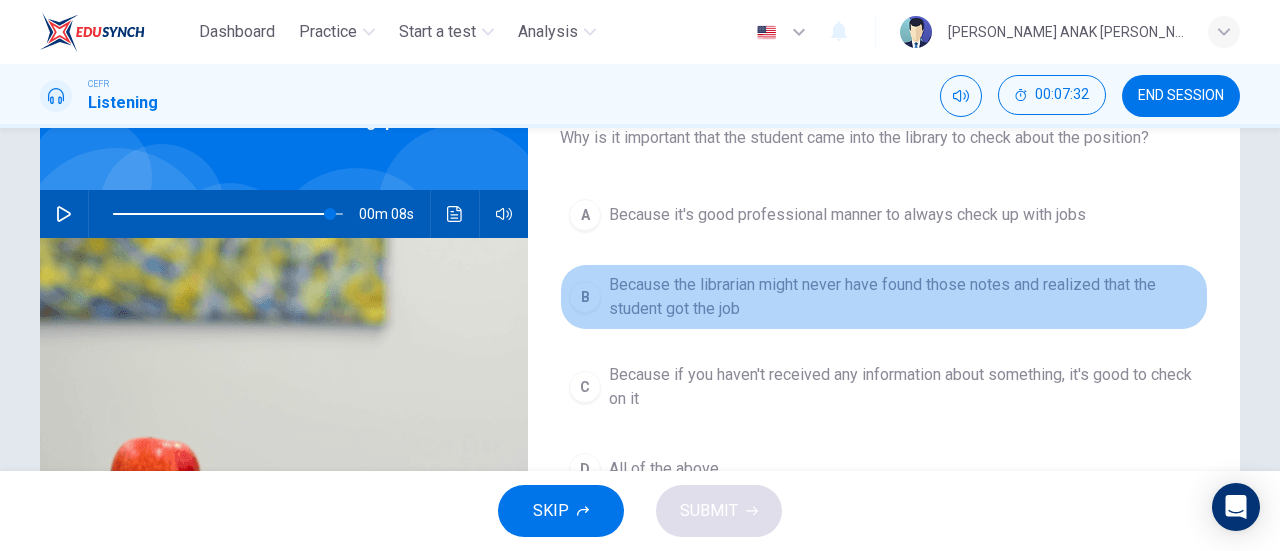 click on "Because the librarian might never have found those notes and realized that the student got the job" at bounding box center [904, 297] 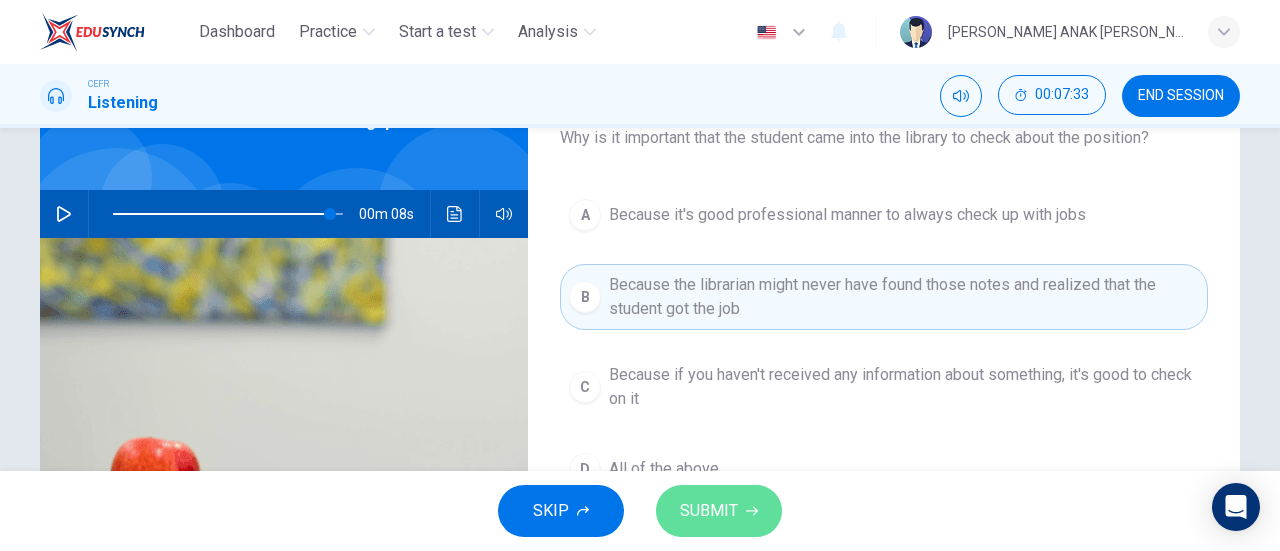 click on "SUBMIT" at bounding box center (709, 511) 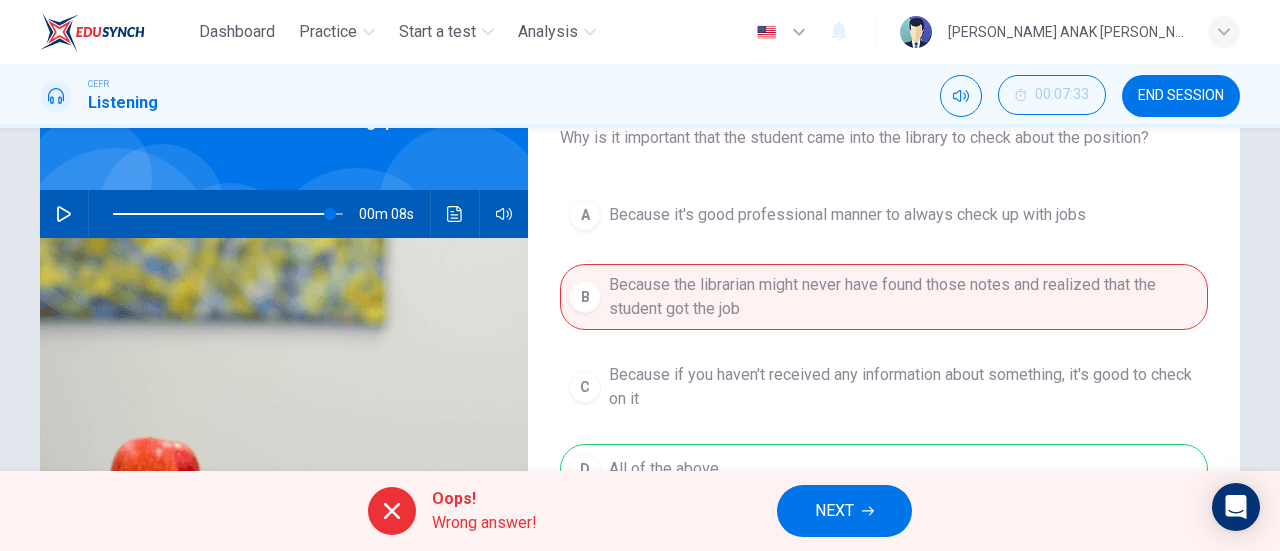 click on "NEXT" at bounding box center (834, 511) 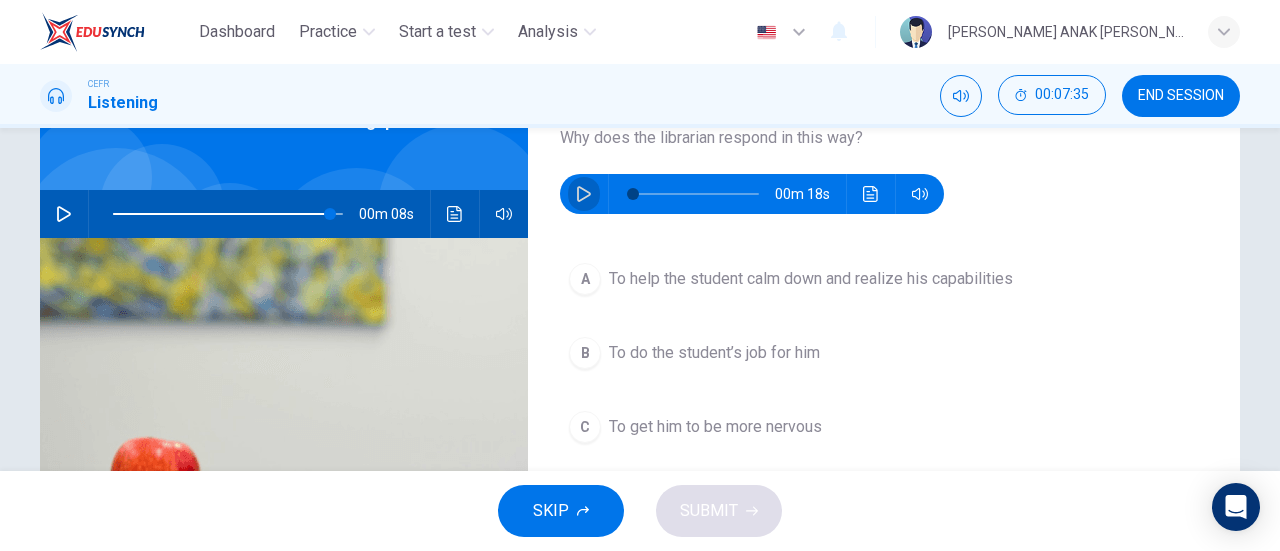 click 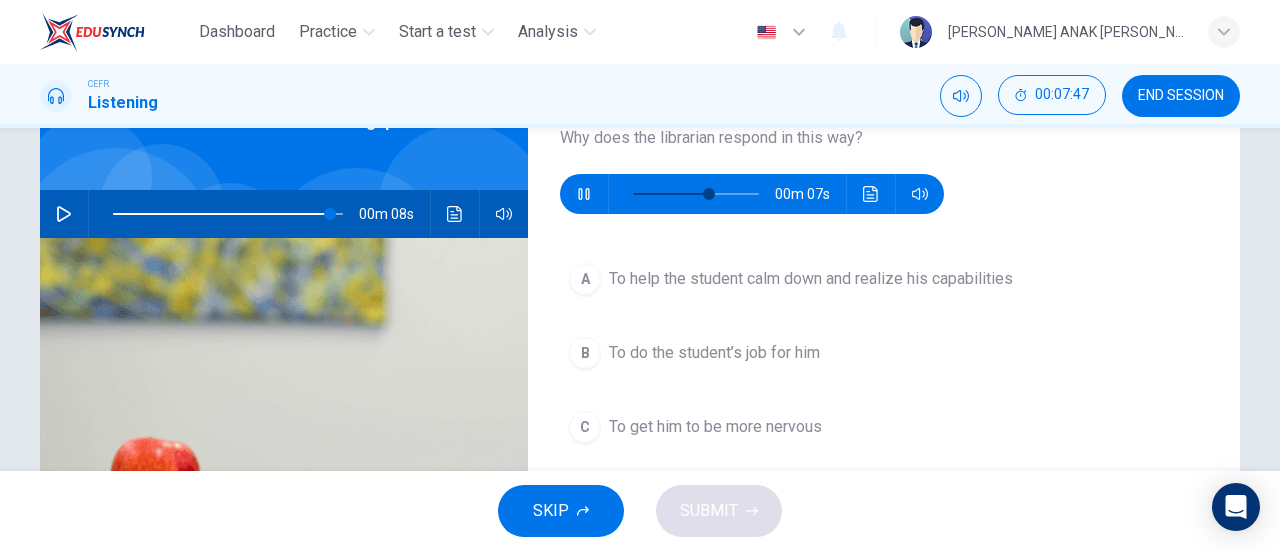 type on "66" 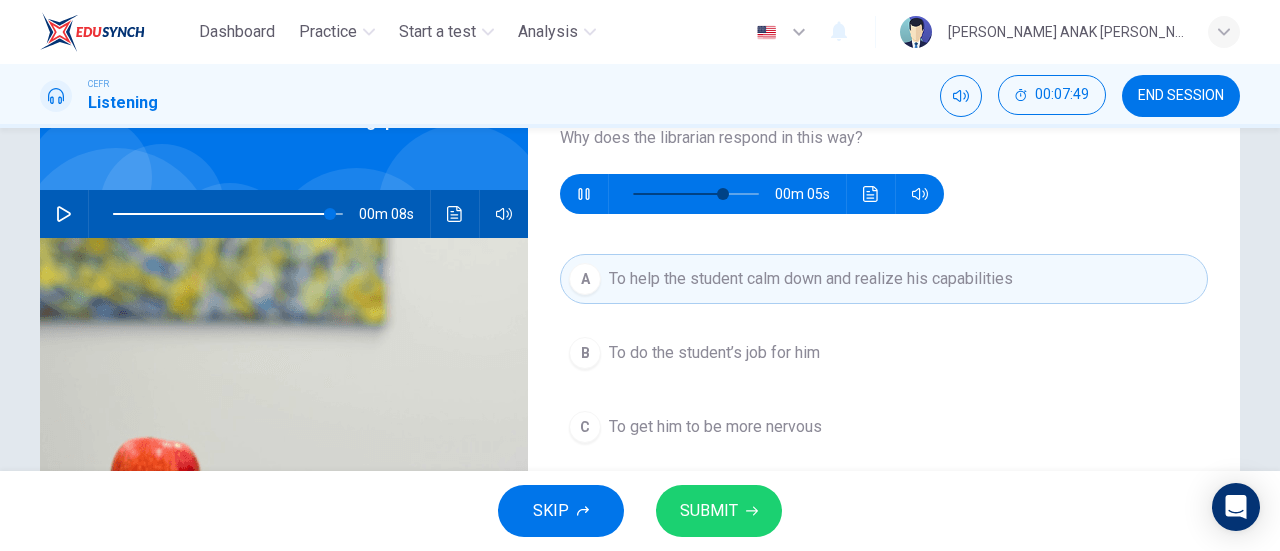 type on "77" 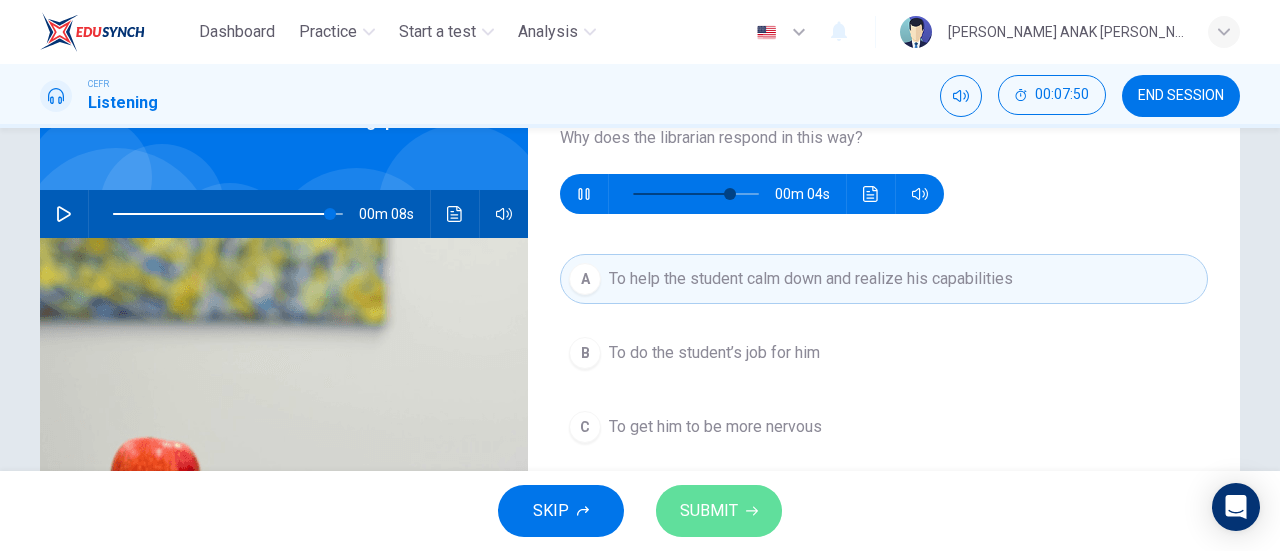 click 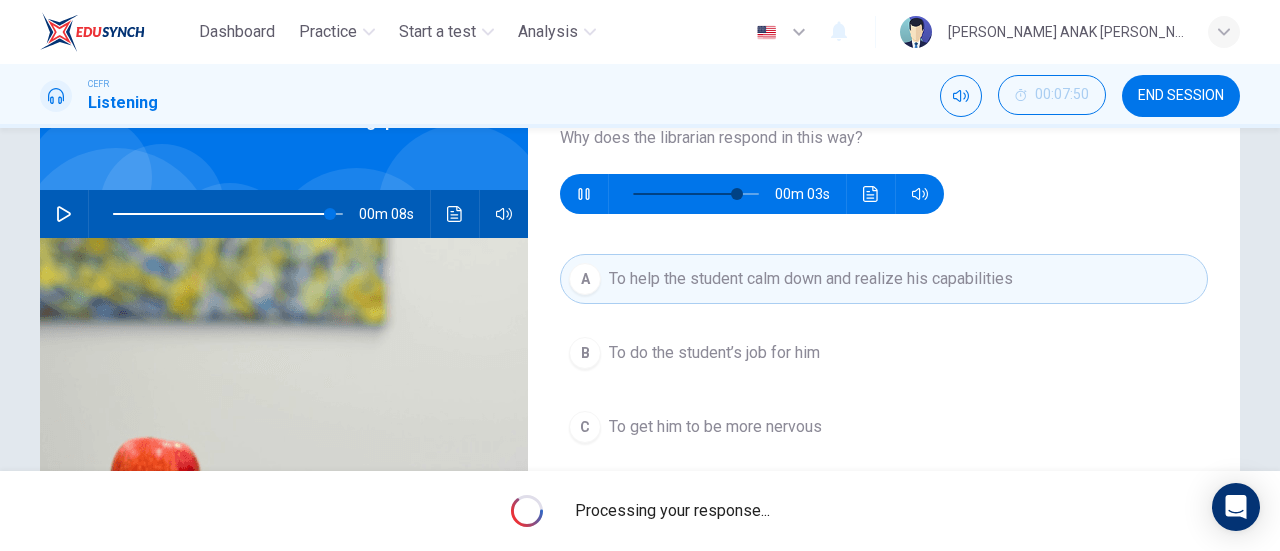 type on "95" 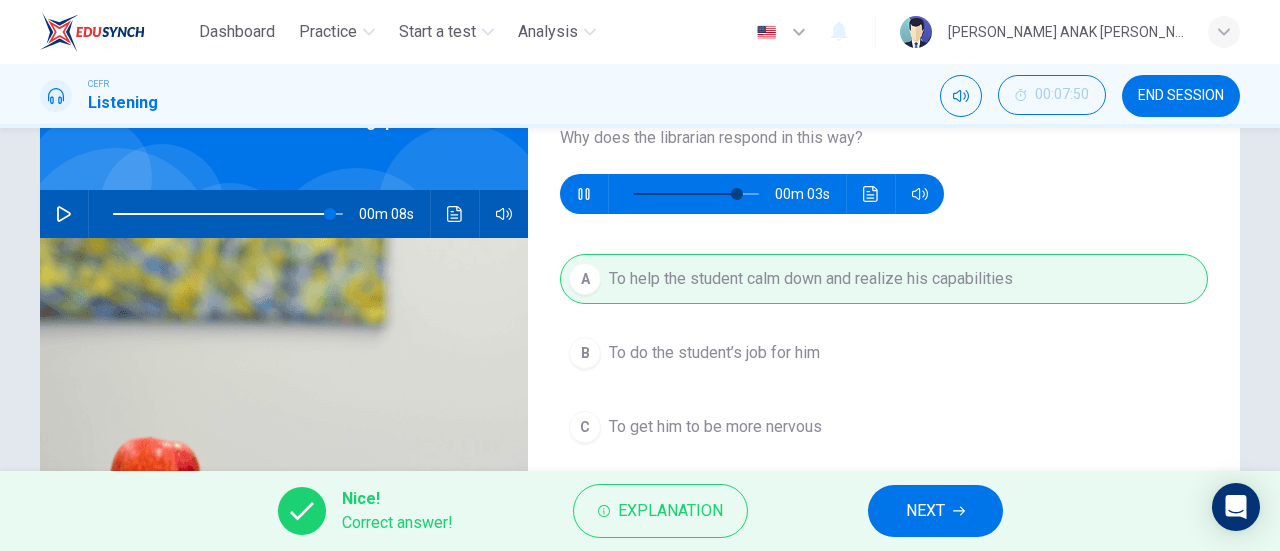 type on "88" 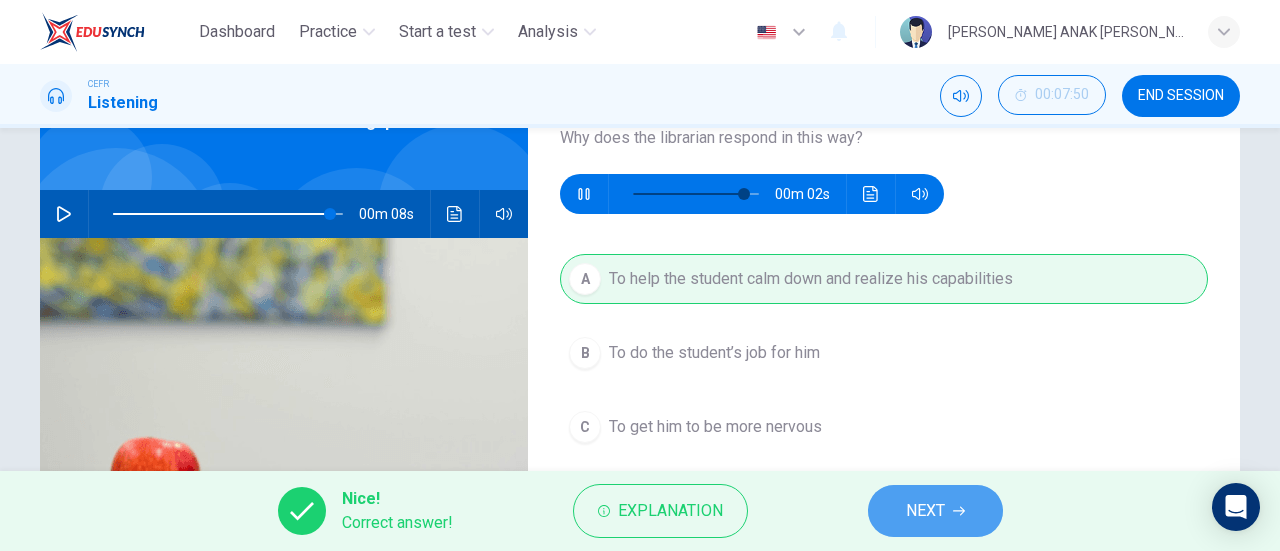click on "NEXT" at bounding box center [925, 511] 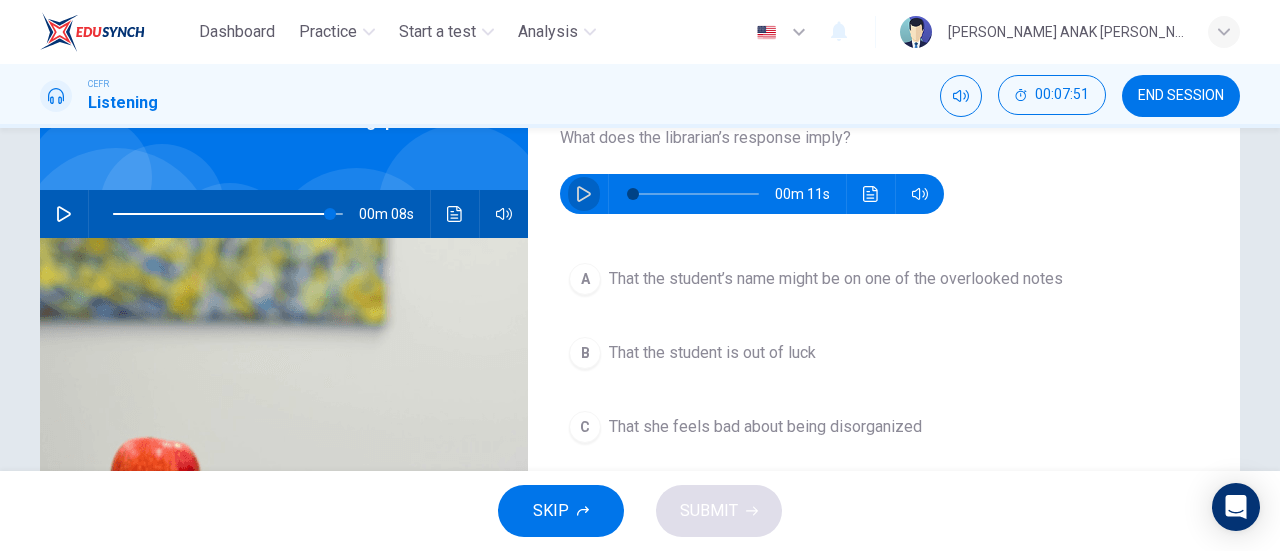 click at bounding box center (584, 194) 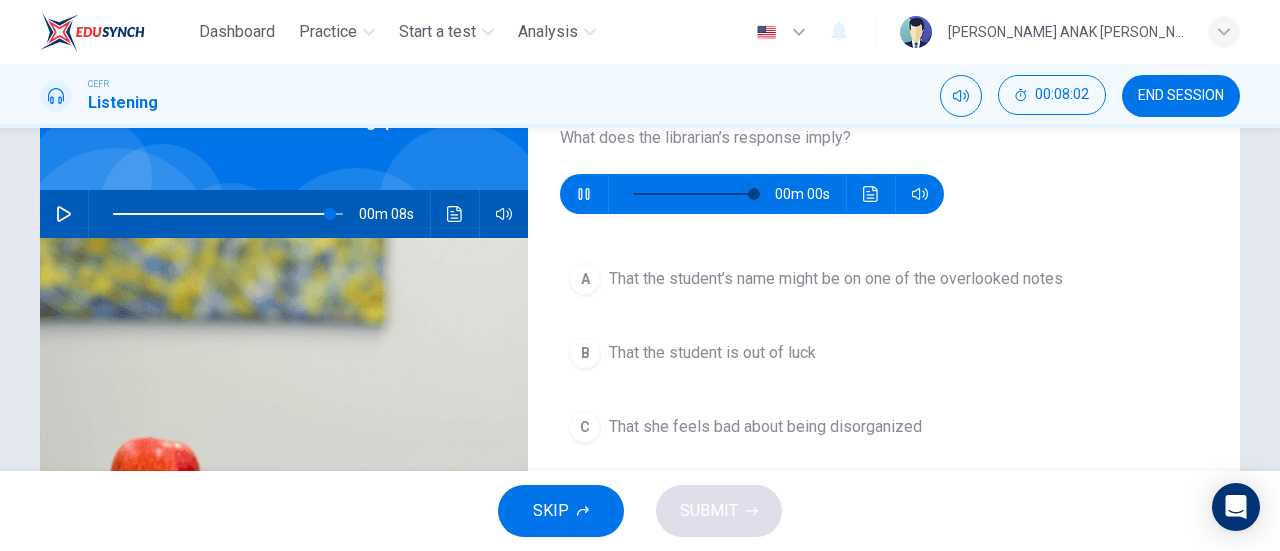click at bounding box center (584, 194) 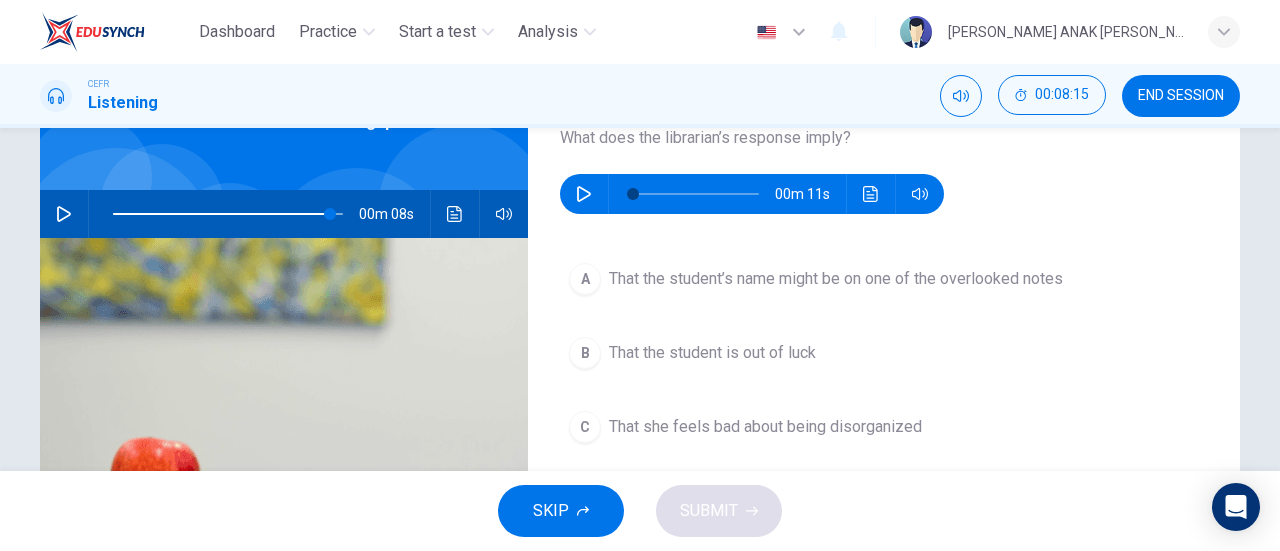 click 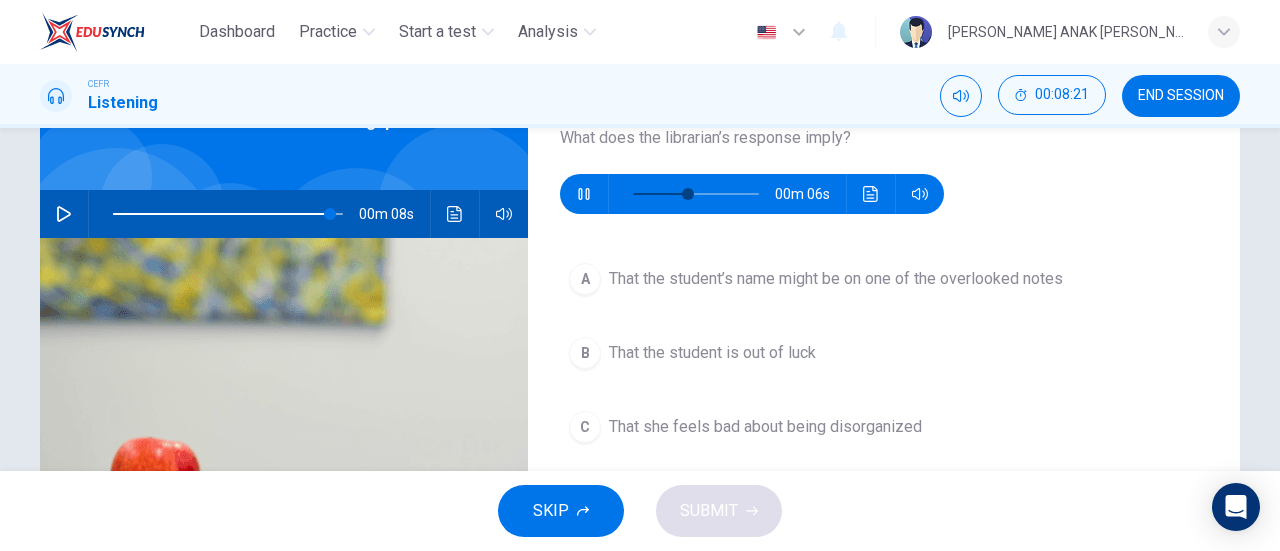 type on "52" 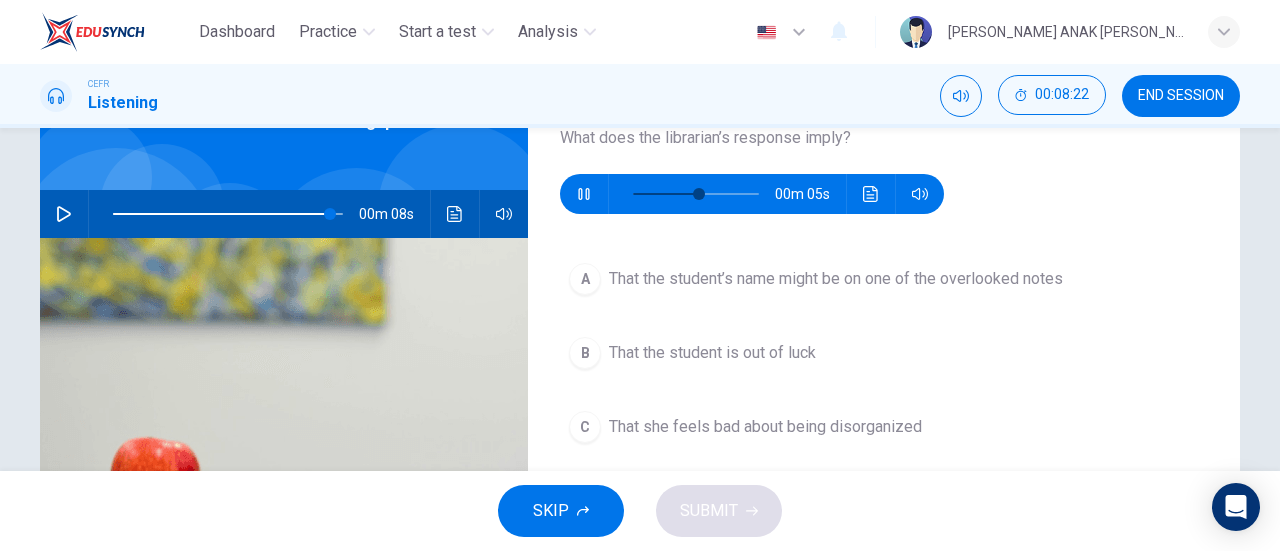 click on "That the student’s name might be on one of the overlooked notes" at bounding box center (836, 279) 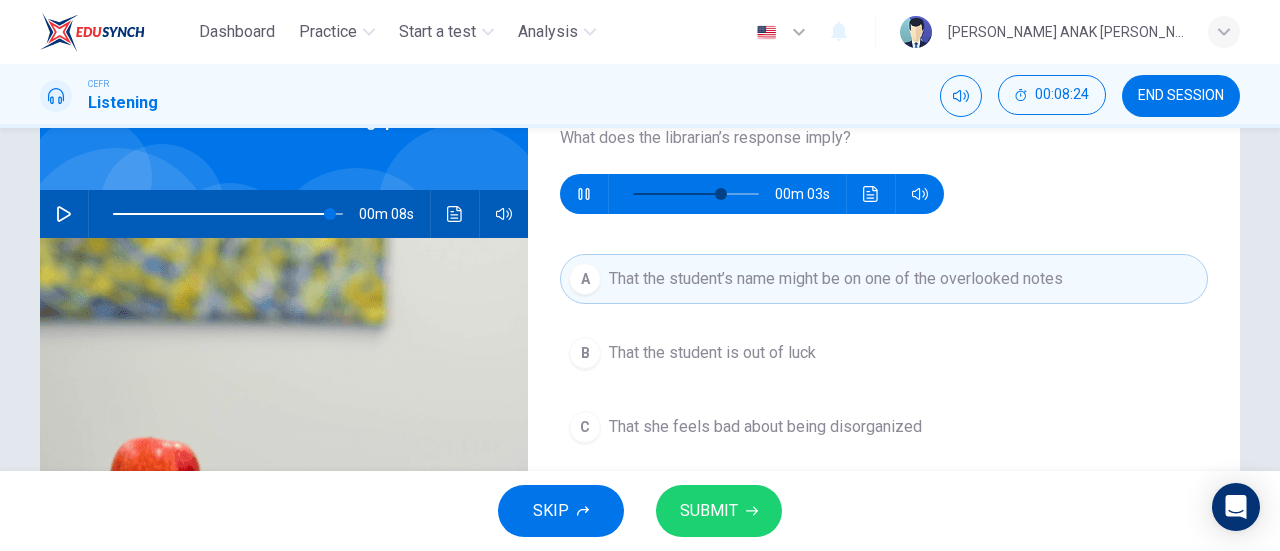 type on "79" 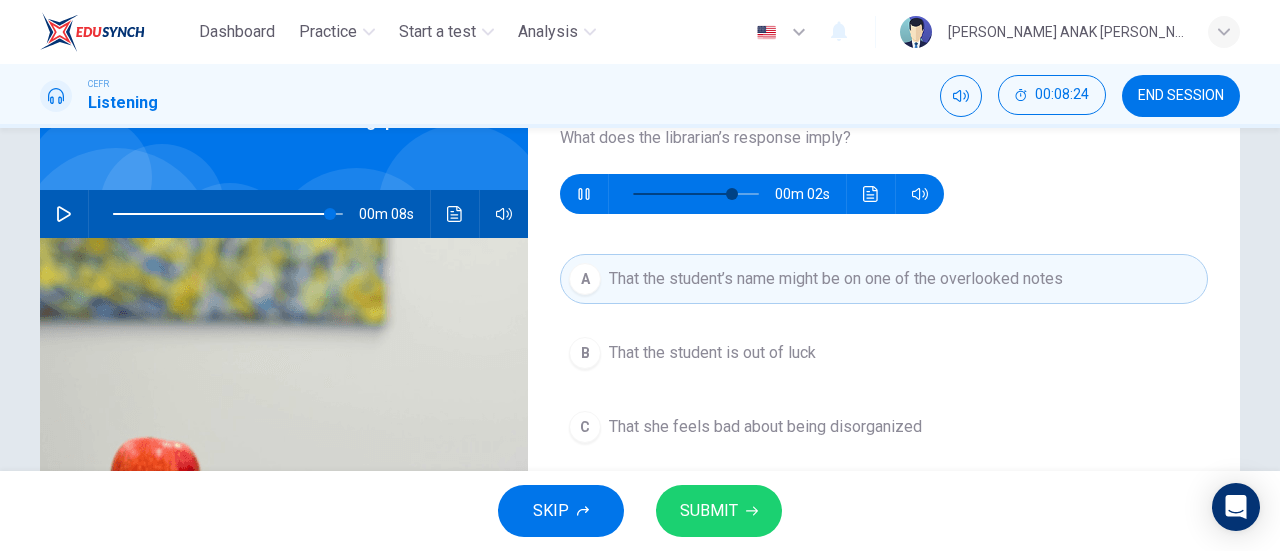 click on "SUBMIT" at bounding box center (709, 511) 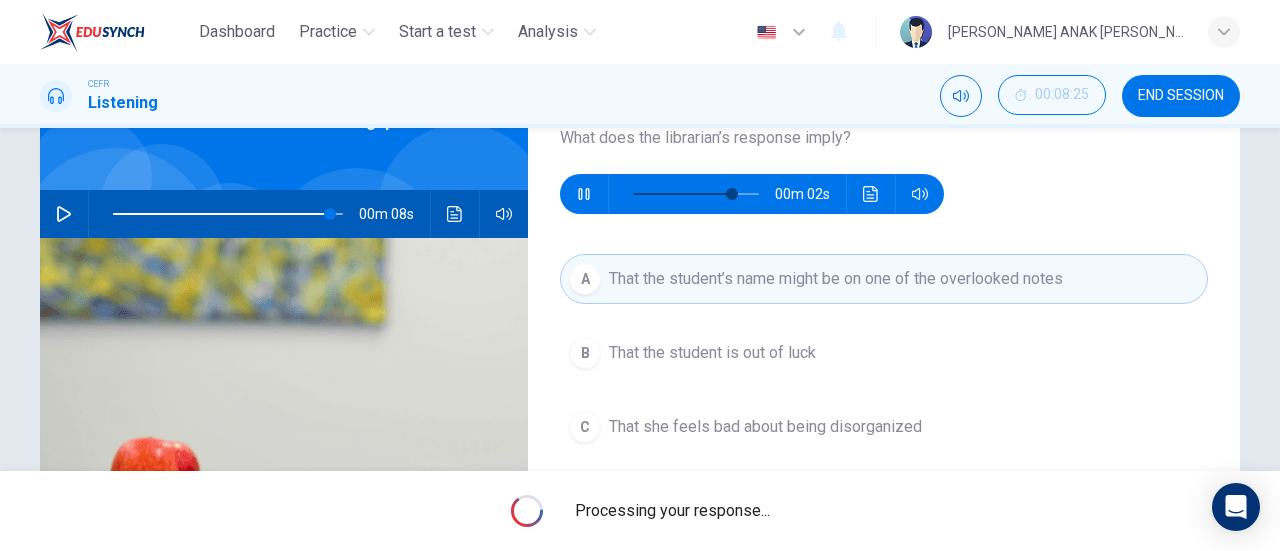 type on "88" 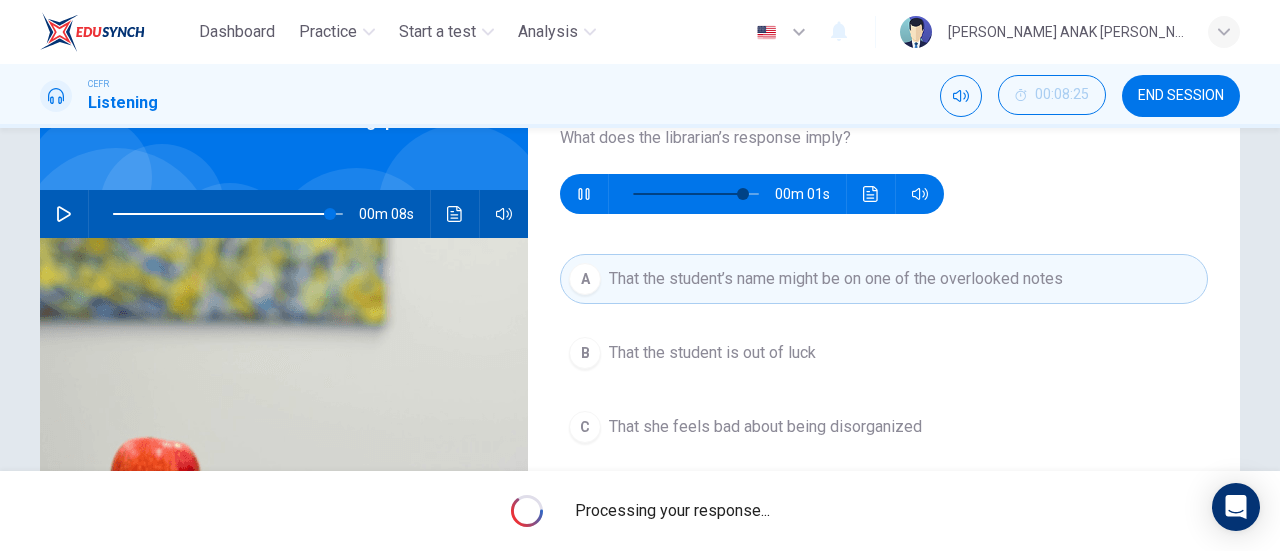 type on "95" 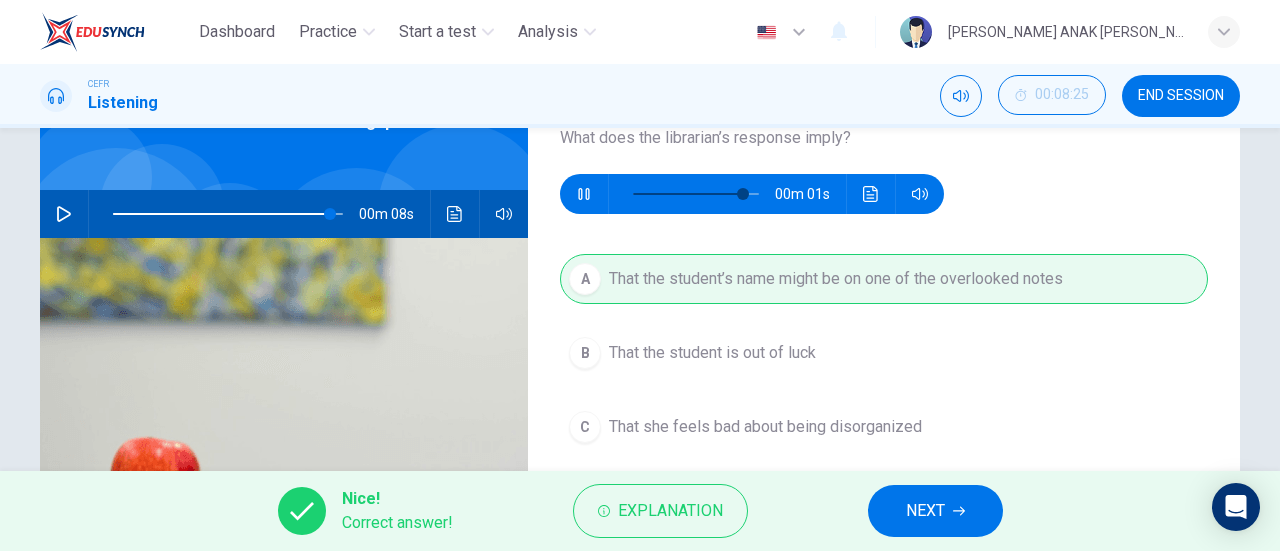 type on "96" 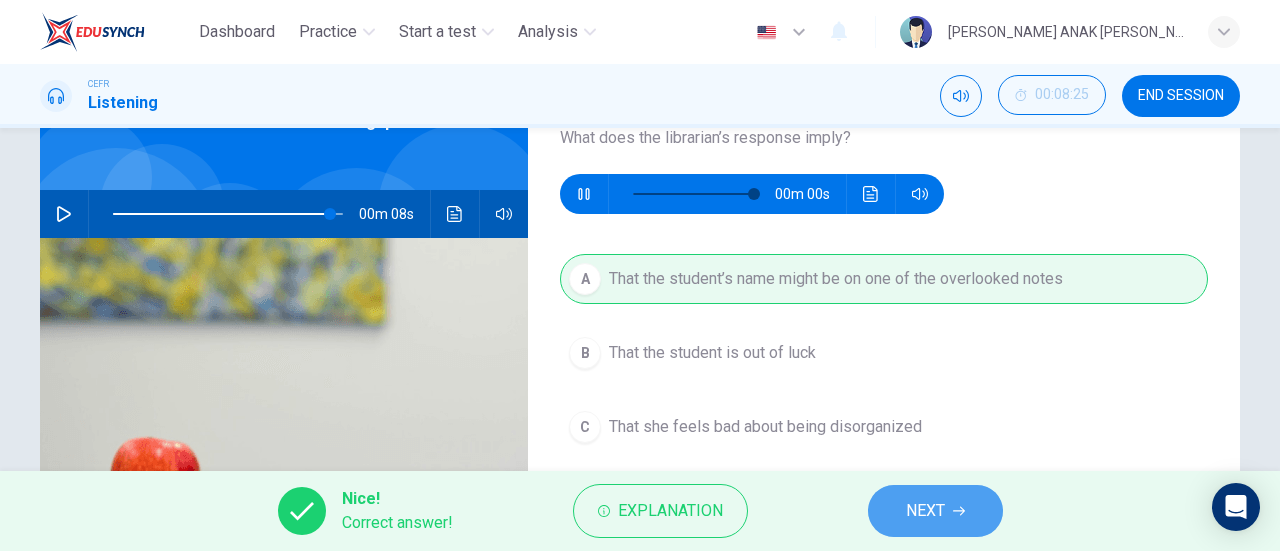 click on "NEXT" at bounding box center [925, 511] 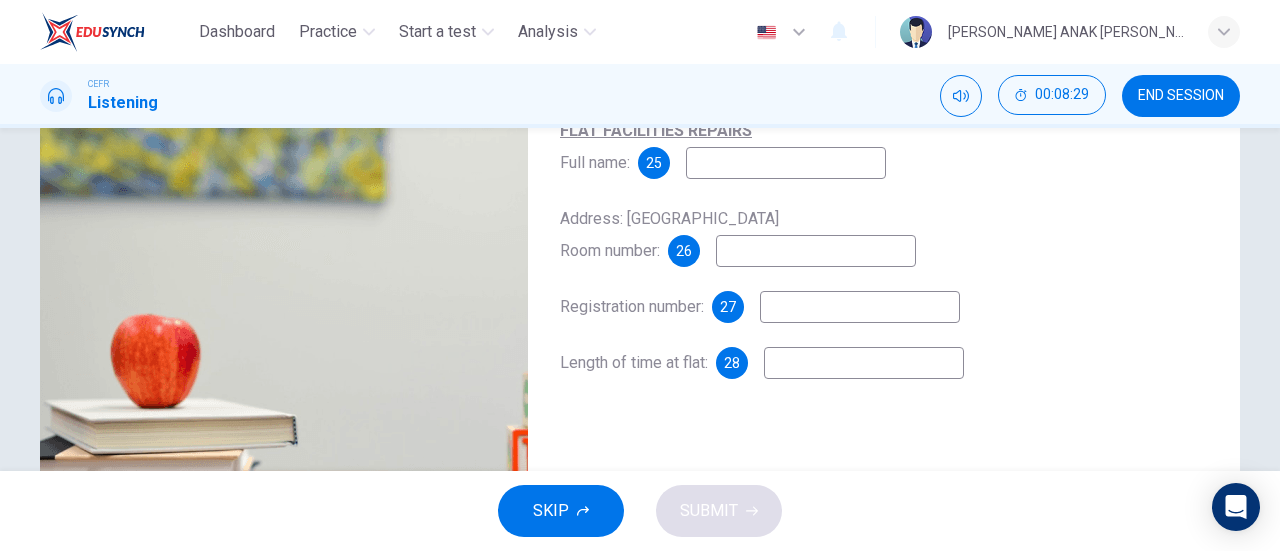 scroll, scrollTop: 266, scrollLeft: 0, axis: vertical 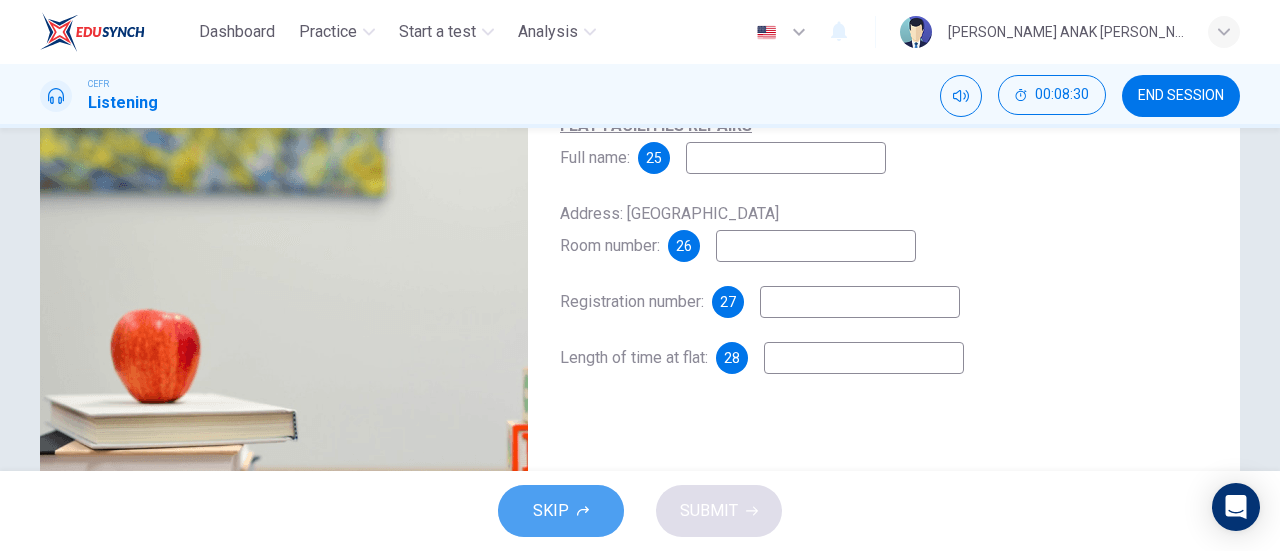click on "SKIP" at bounding box center (561, 511) 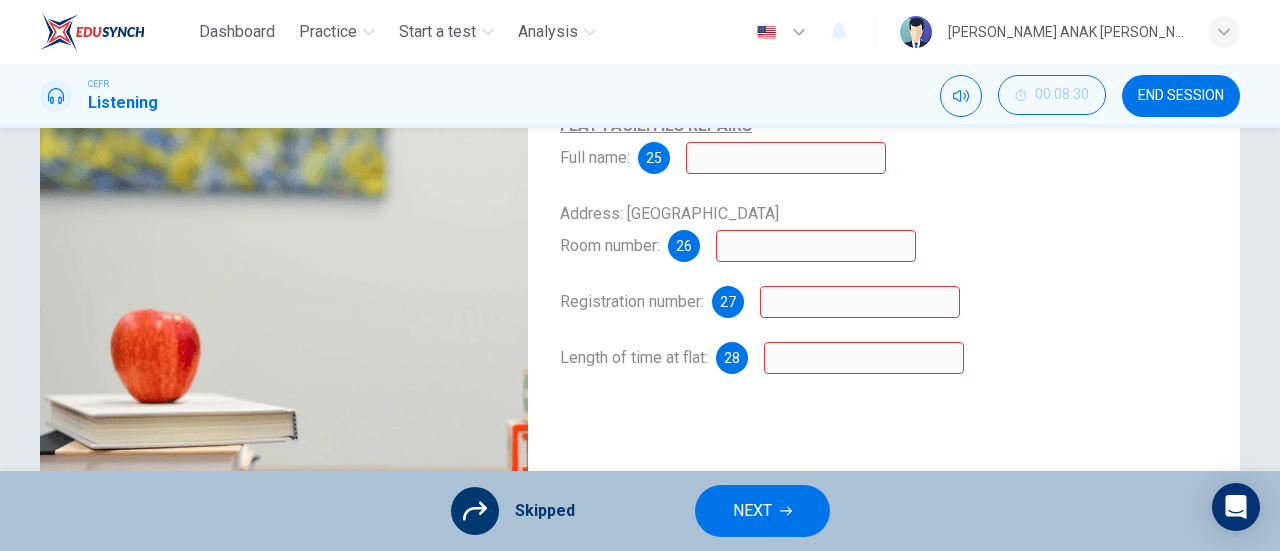 click on "NEXT" at bounding box center [752, 511] 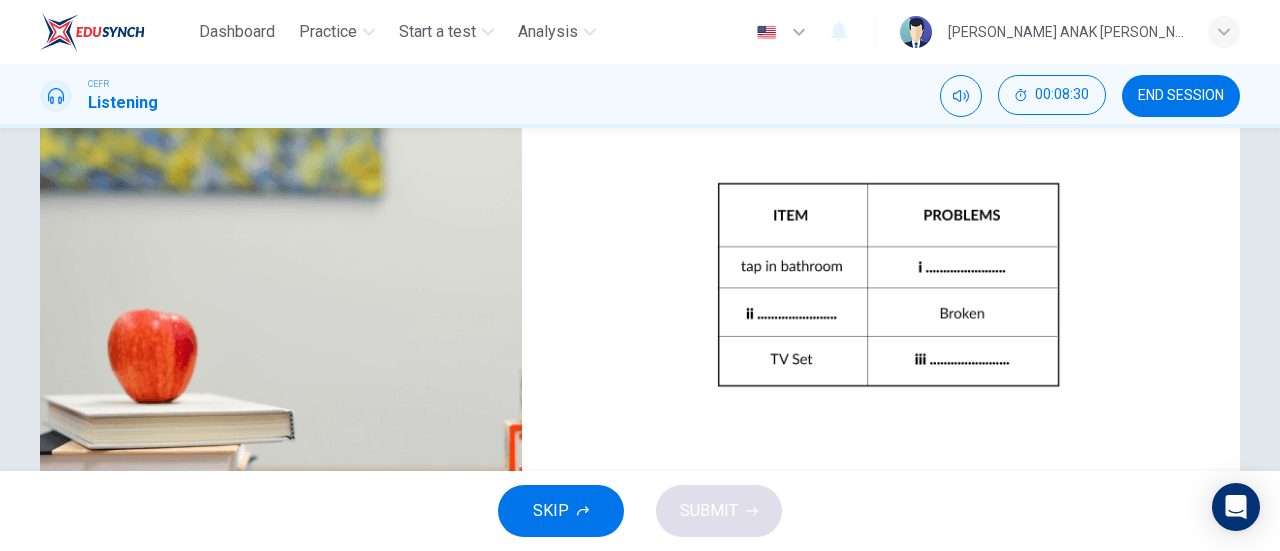 click on "SKIP" at bounding box center [561, 511] 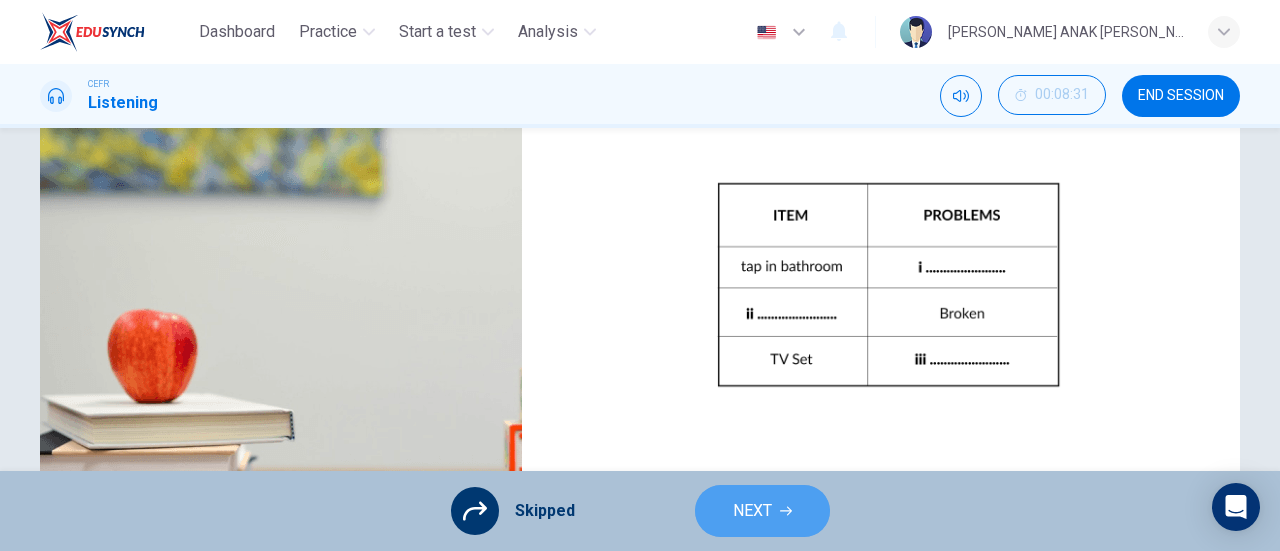 click on "NEXT" at bounding box center [762, 511] 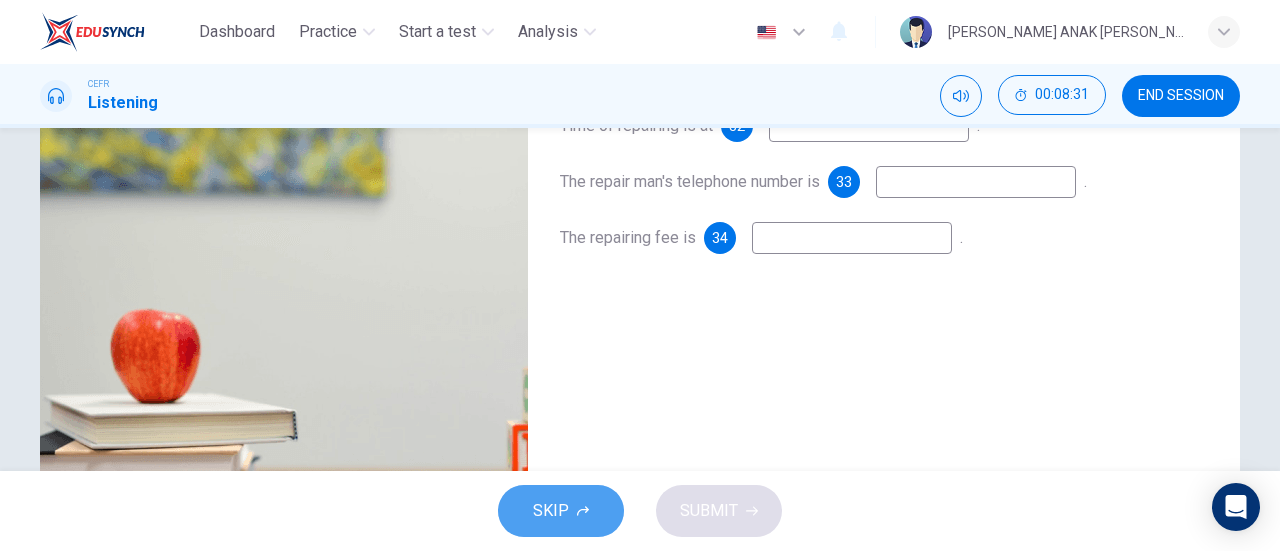 click on "SKIP" at bounding box center [561, 511] 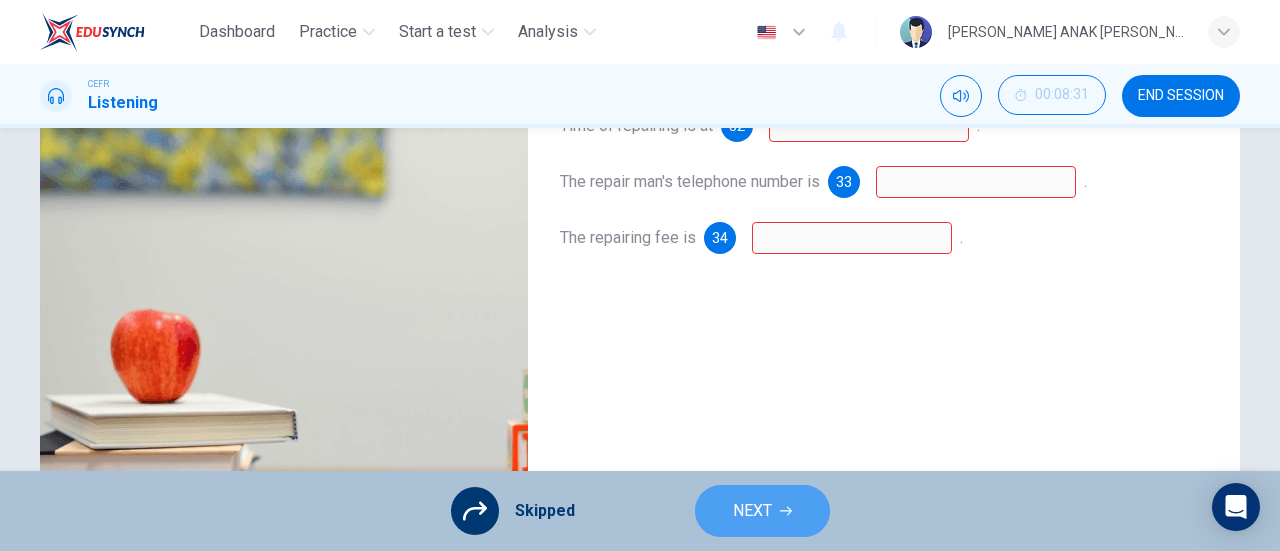 click on "NEXT" at bounding box center [762, 511] 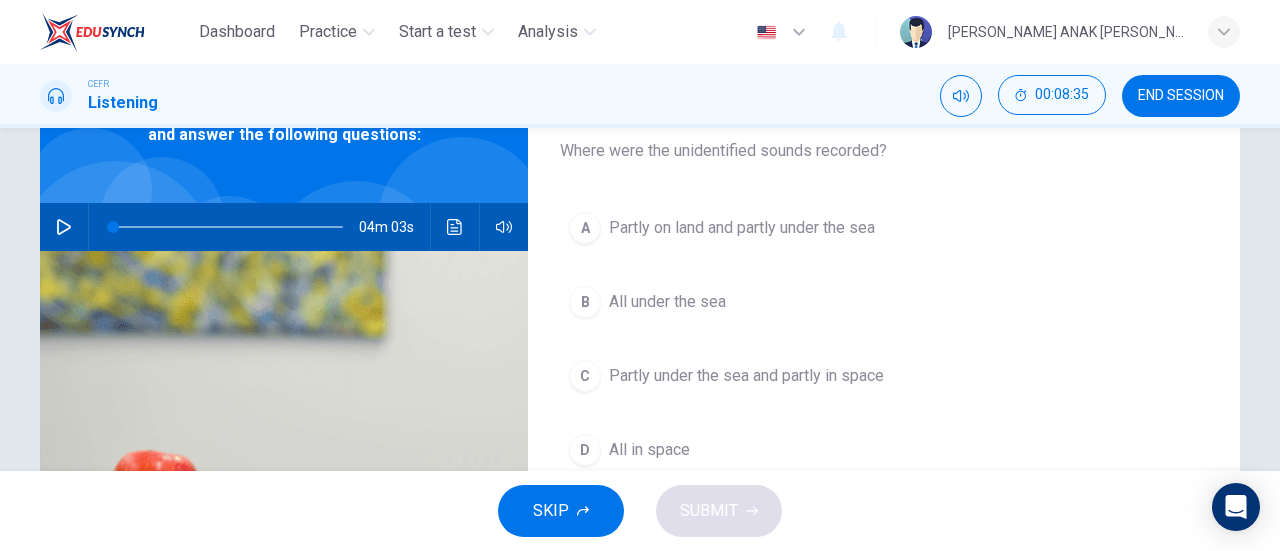 scroll, scrollTop: 132, scrollLeft: 0, axis: vertical 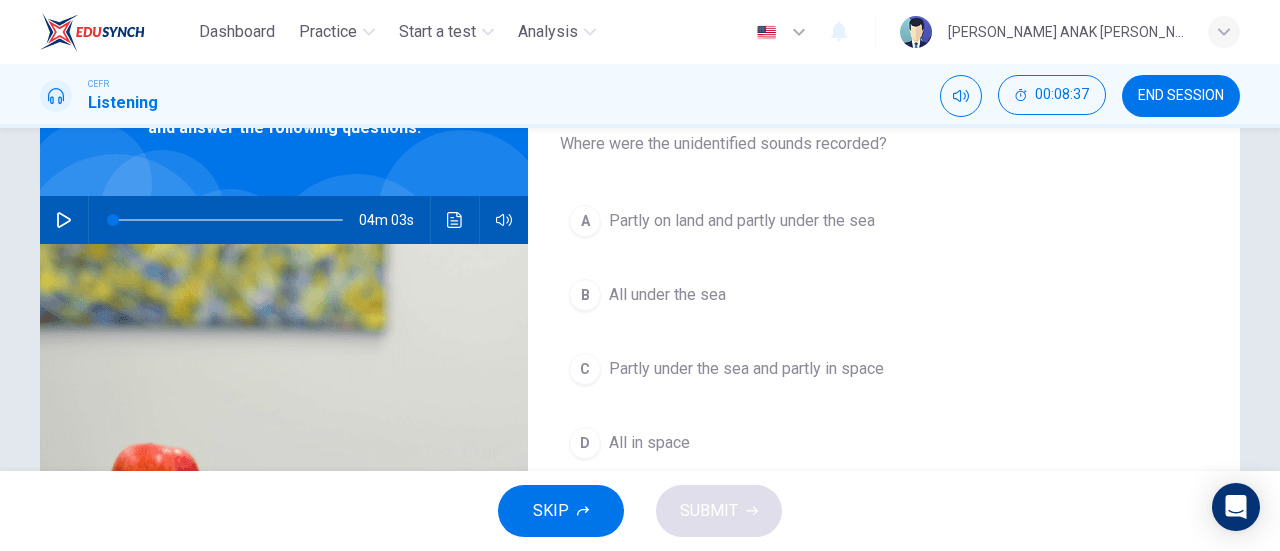 click 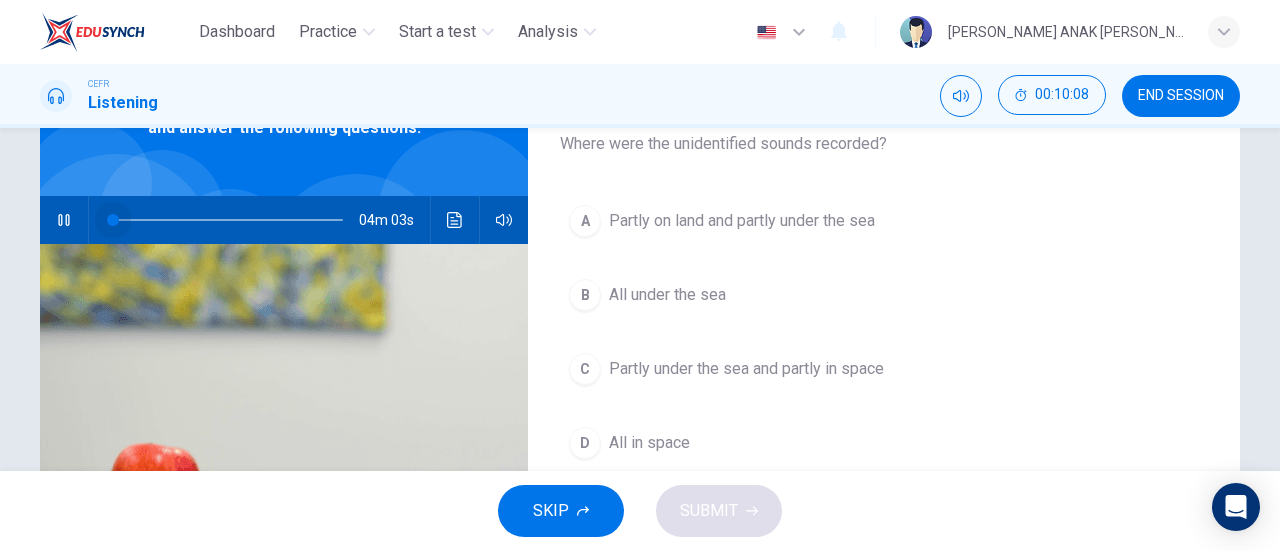 drag, startPoint x: 193, startPoint y: 221, endPoint x: 63, endPoint y: 211, distance: 130.38405 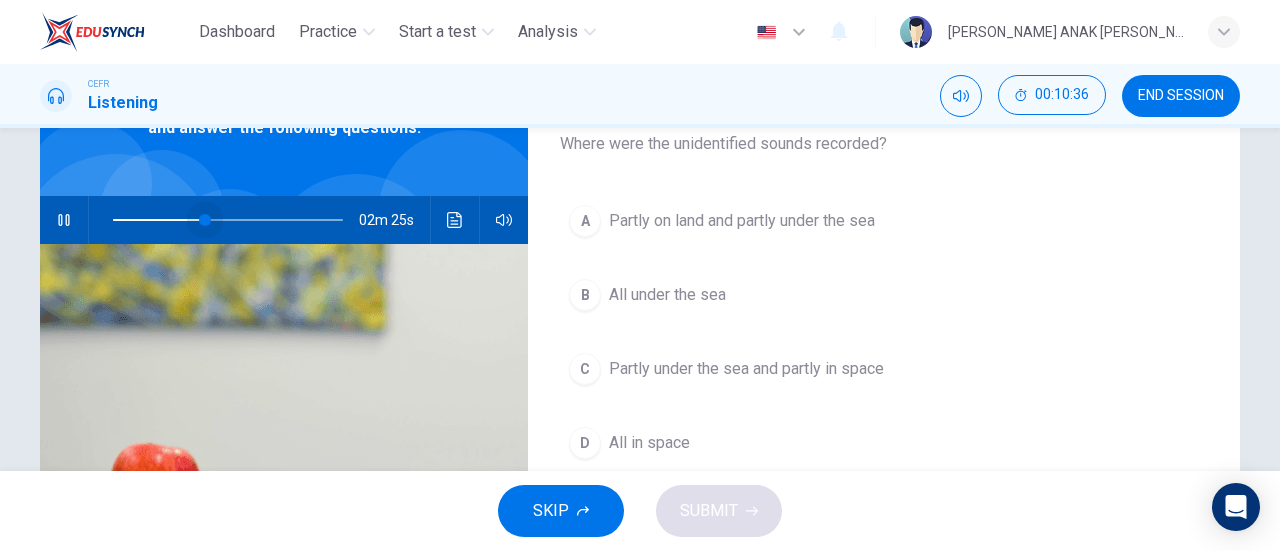 click at bounding box center (228, 220) 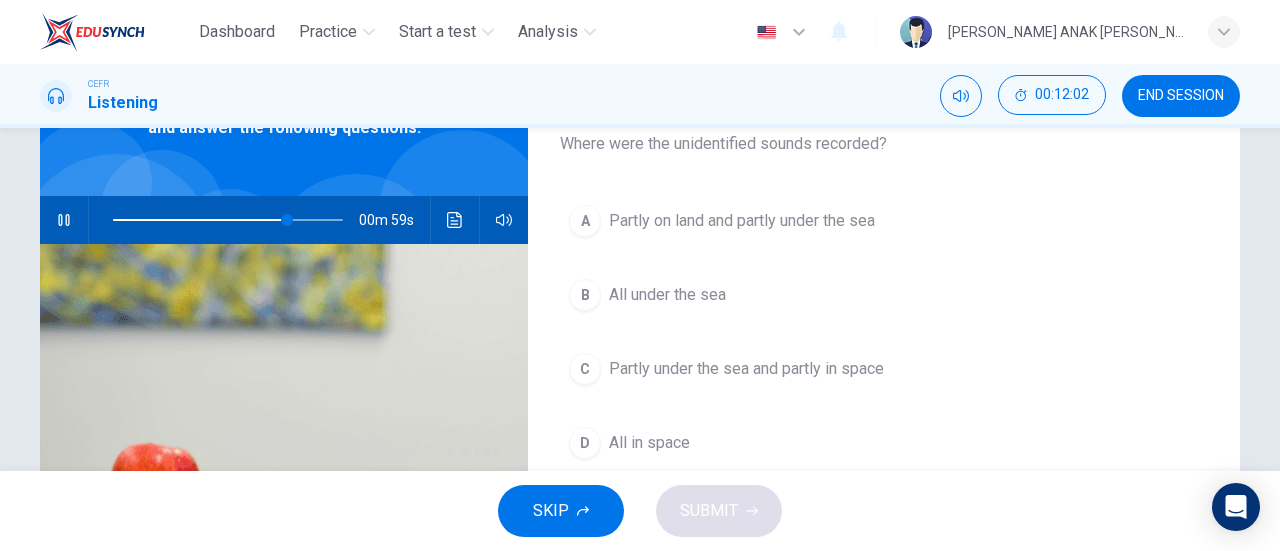 click on "All under the sea" at bounding box center (667, 295) 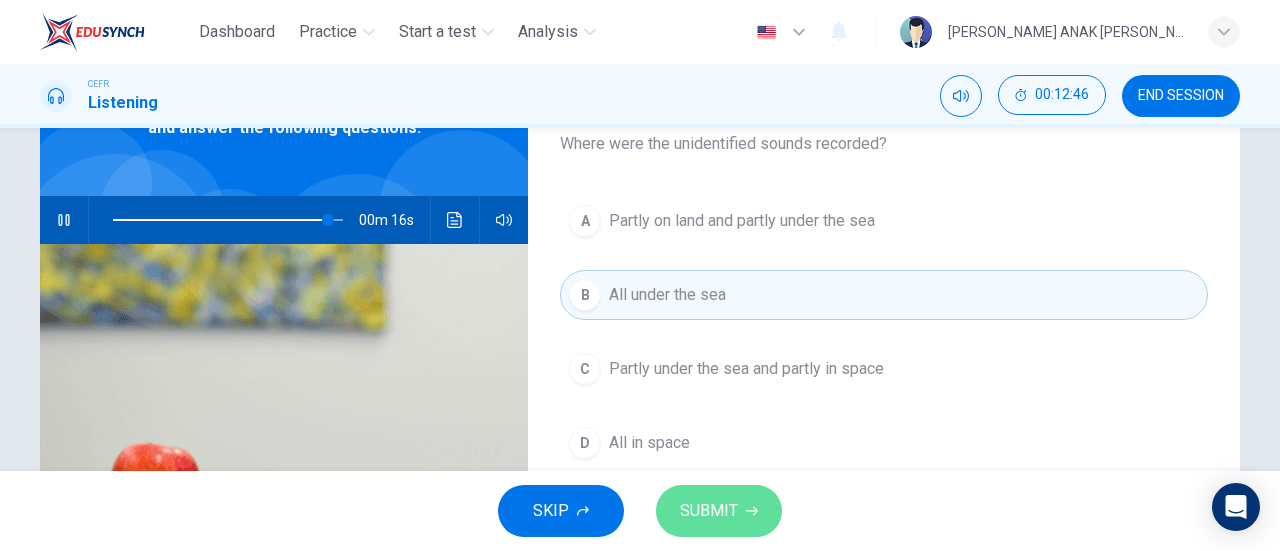 click on "SUBMIT" at bounding box center [709, 511] 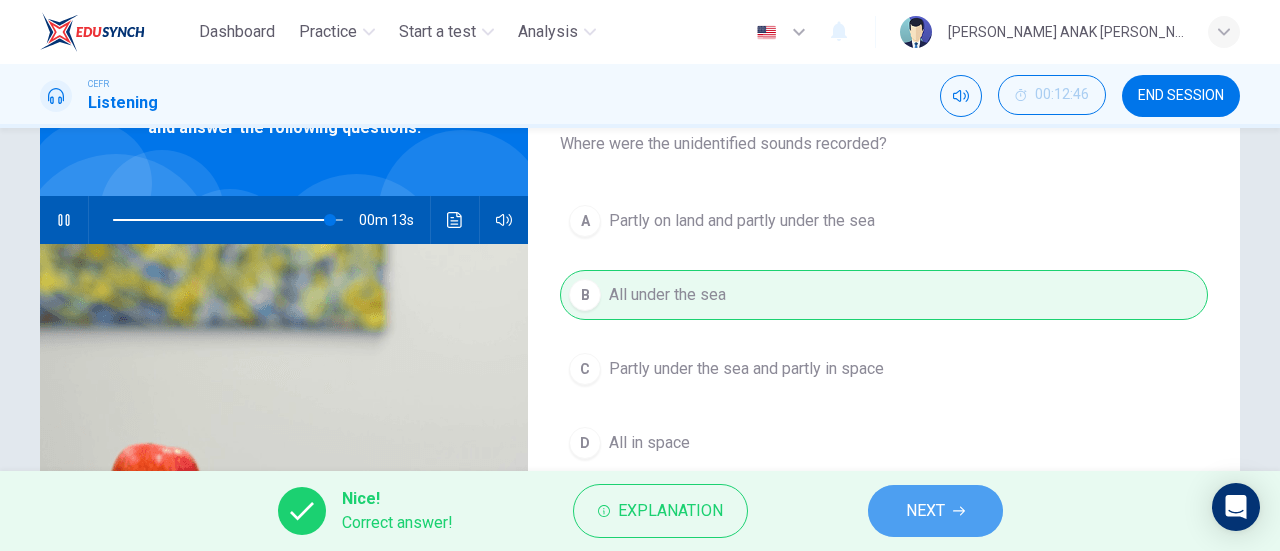 click on "NEXT" at bounding box center [925, 511] 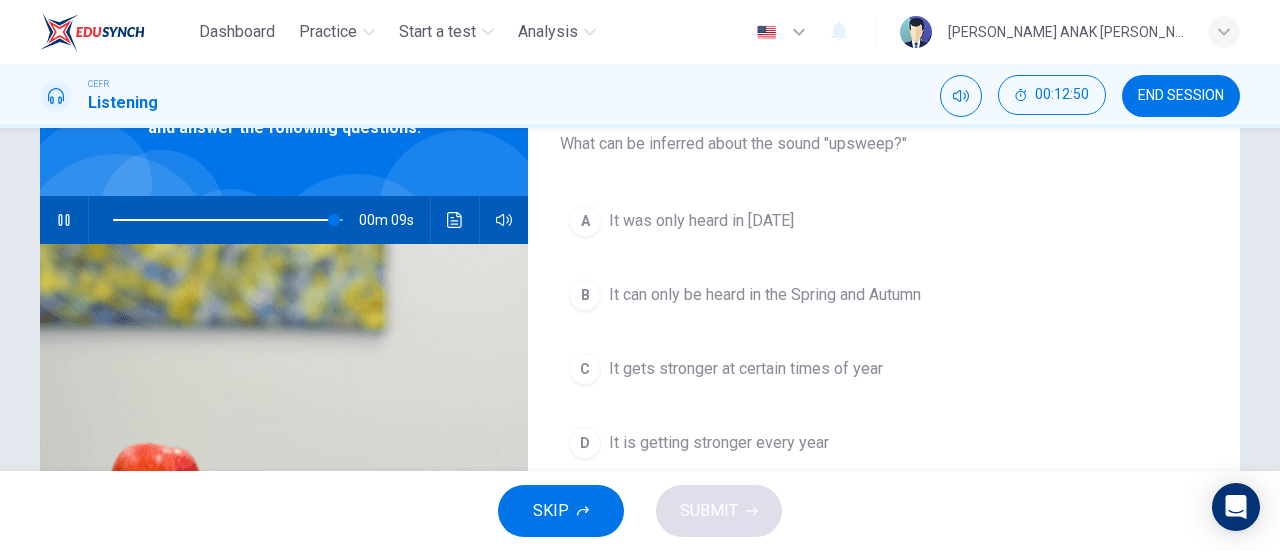 click at bounding box center [228, 220] 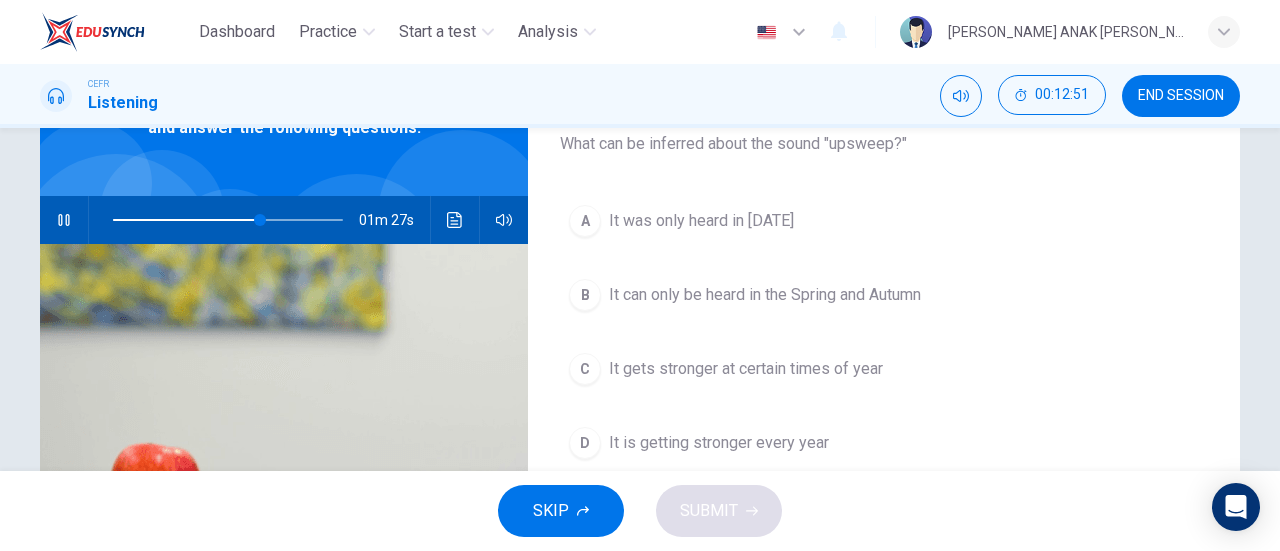 click at bounding box center (228, 220) 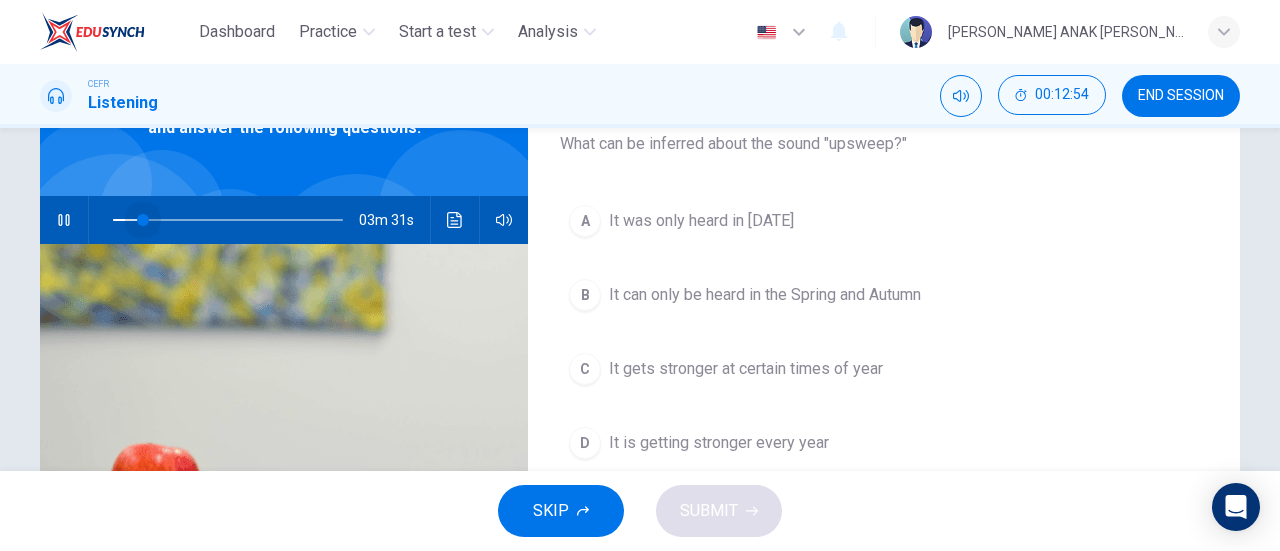 click at bounding box center (228, 220) 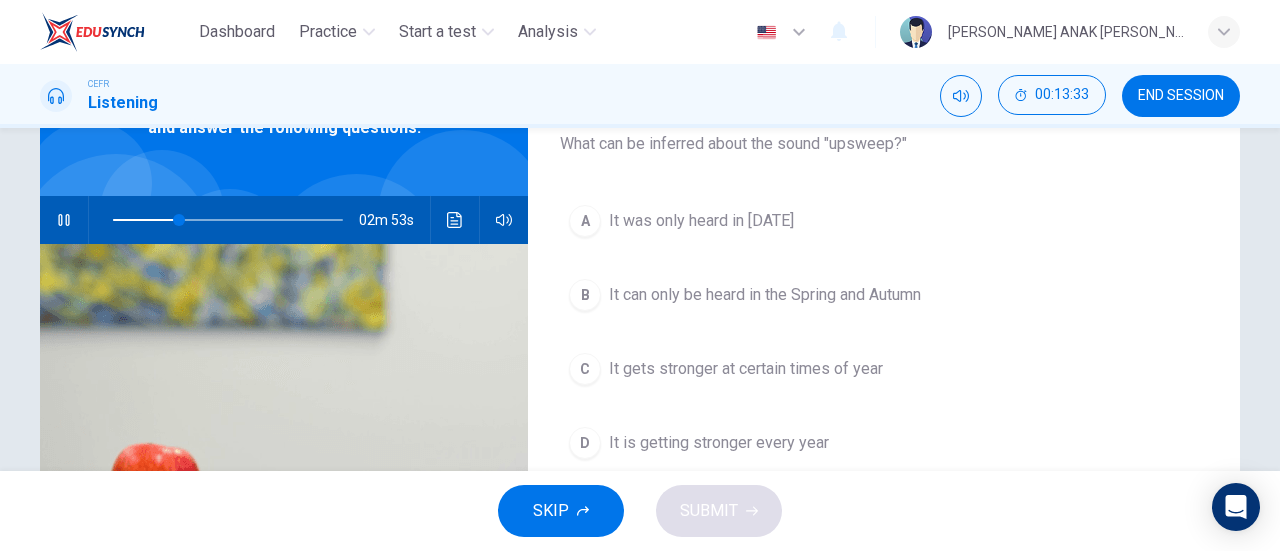 click on "It can only be heard in the Spring and Autumn" at bounding box center (765, 295) 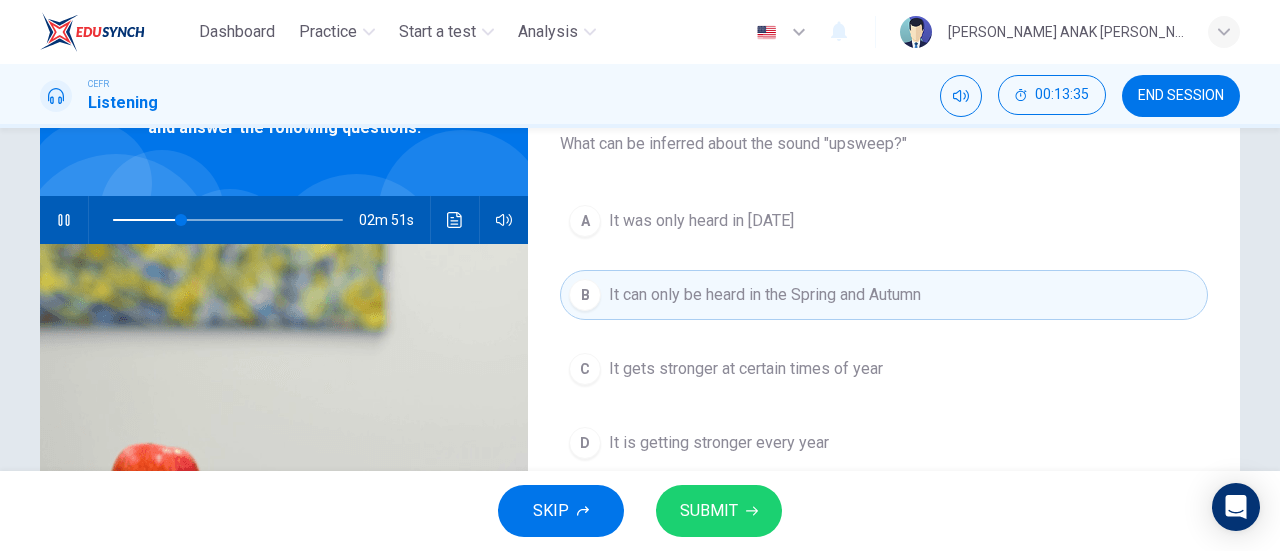 click on "SUBMIT" at bounding box center [719, 511] 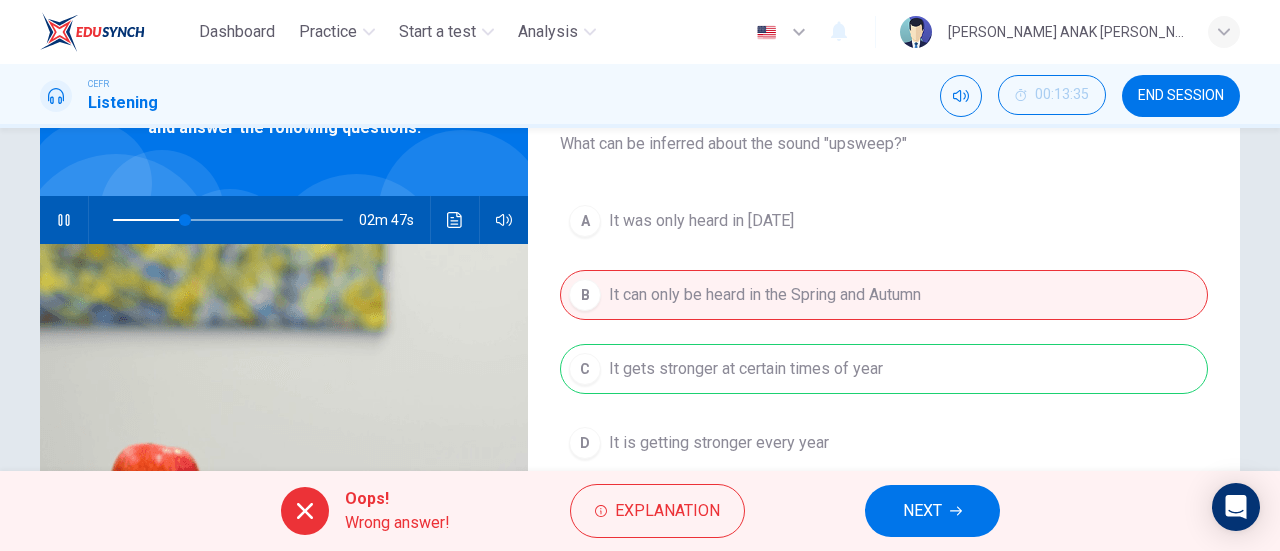 click on "NEXT" at bounding box center (932, 511) 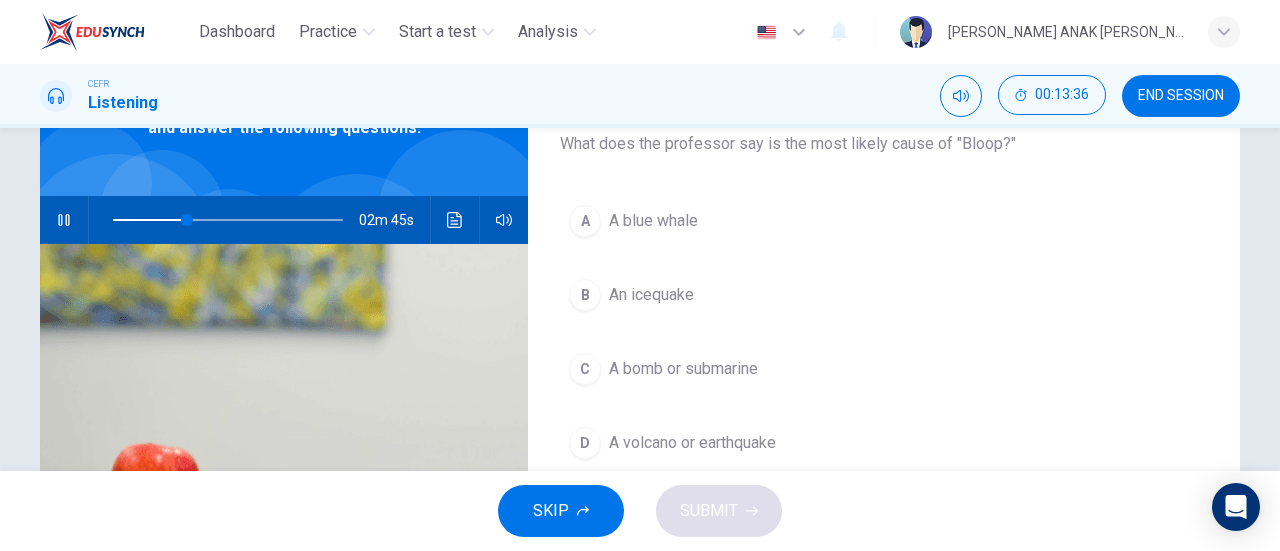 click 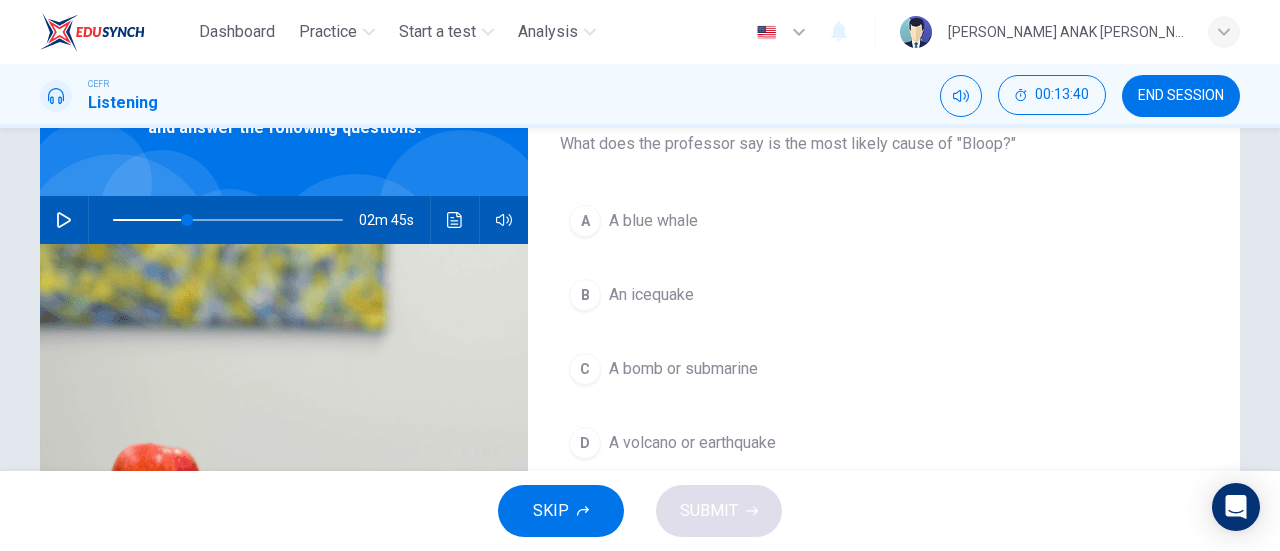 click 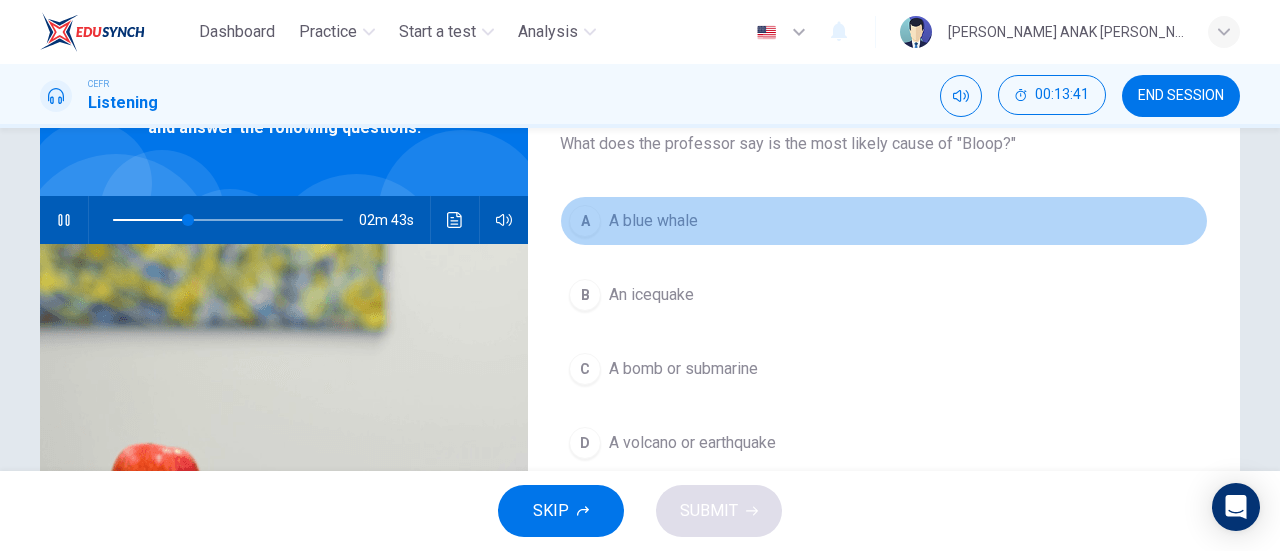 click on "A A blue whale" at bounding box center (884, 221) 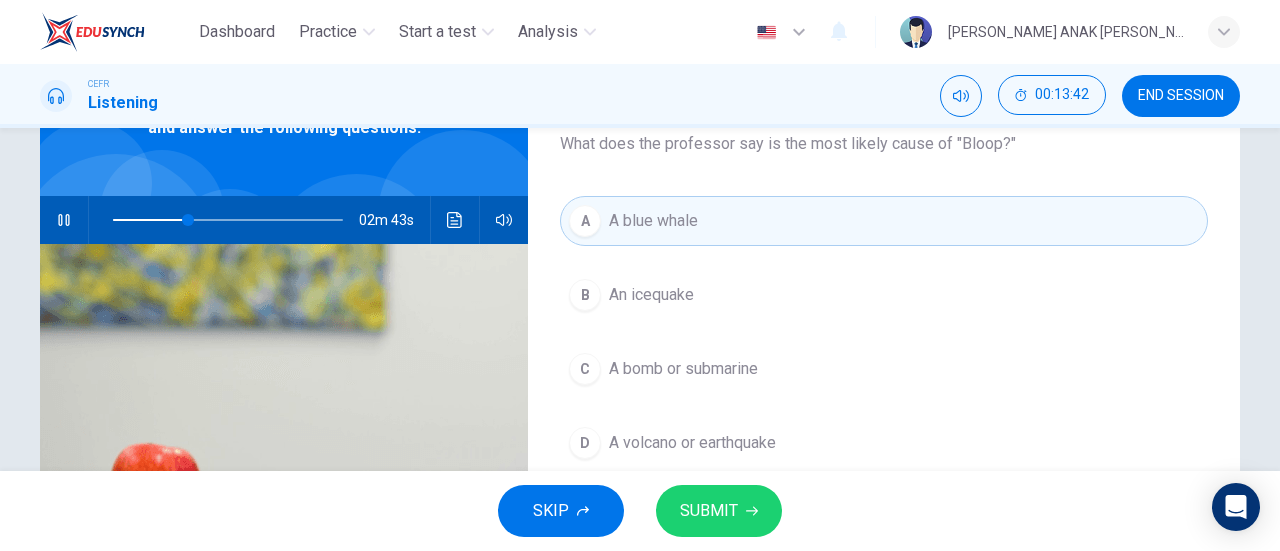 click on "SUBMIT" at bounding box center [709, 511] 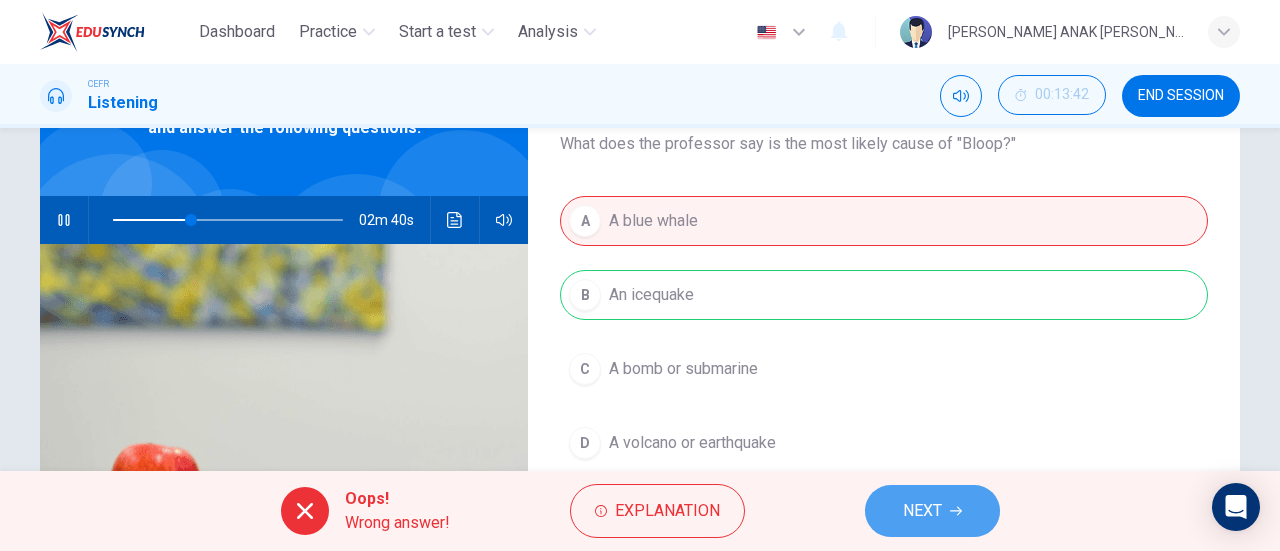 click on "NEXT" at bounding box center (932, 511) 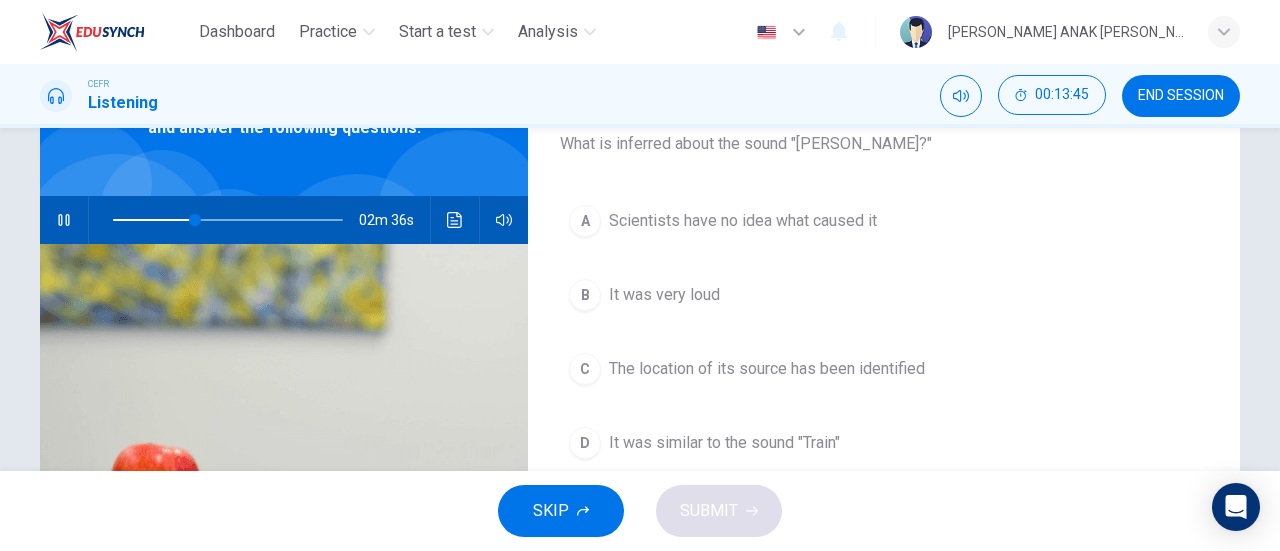 click at bounding box center [228, 220] 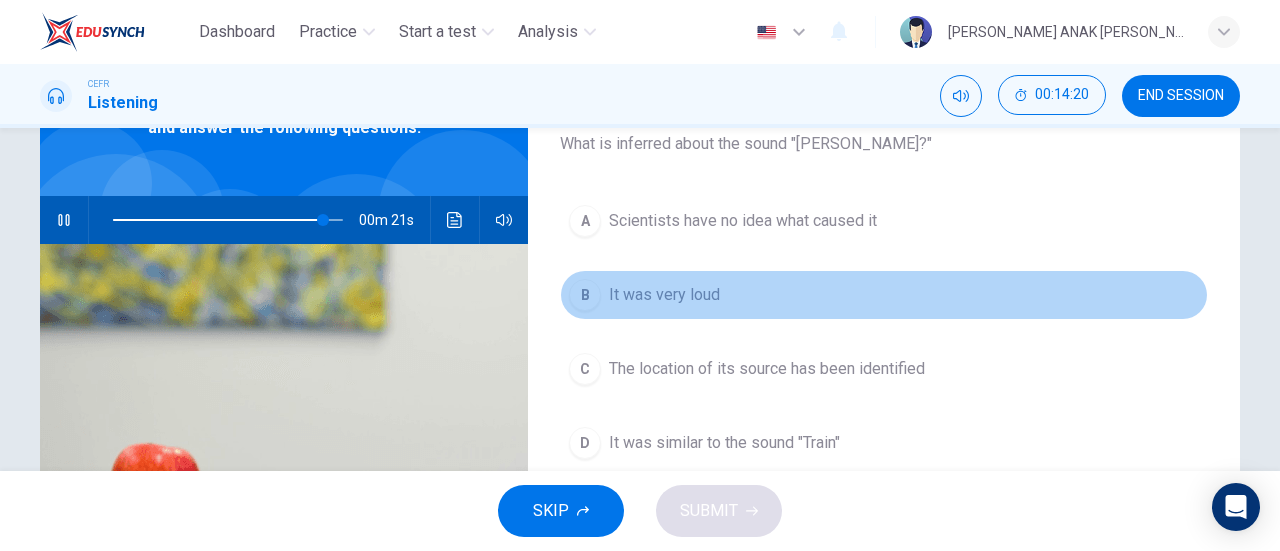 click on "It was very loud" at bounding box center (664, 295) 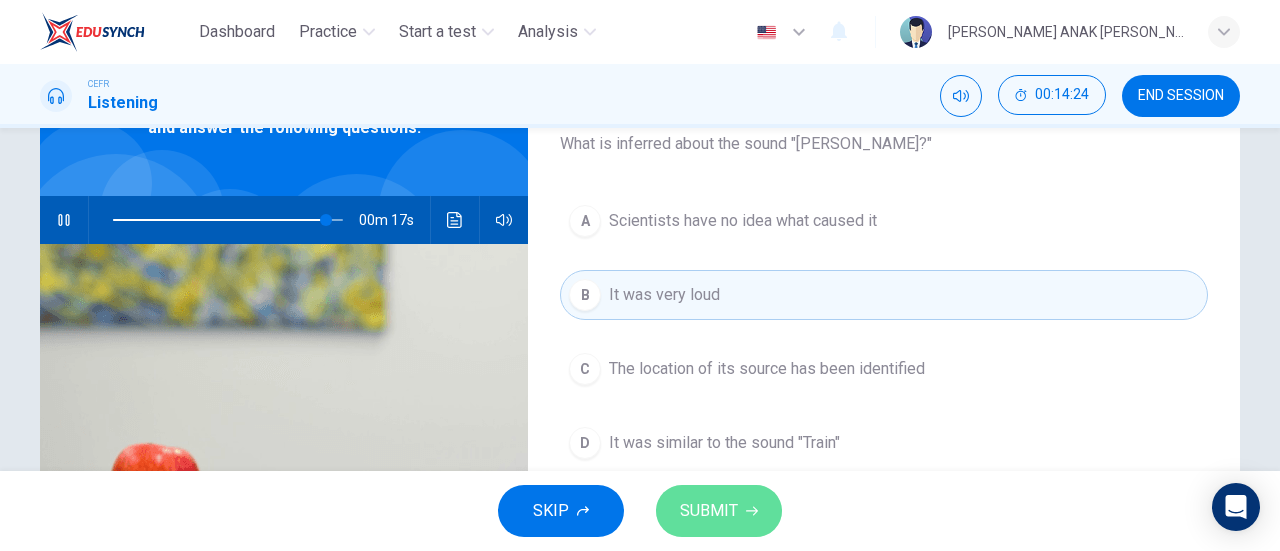 click 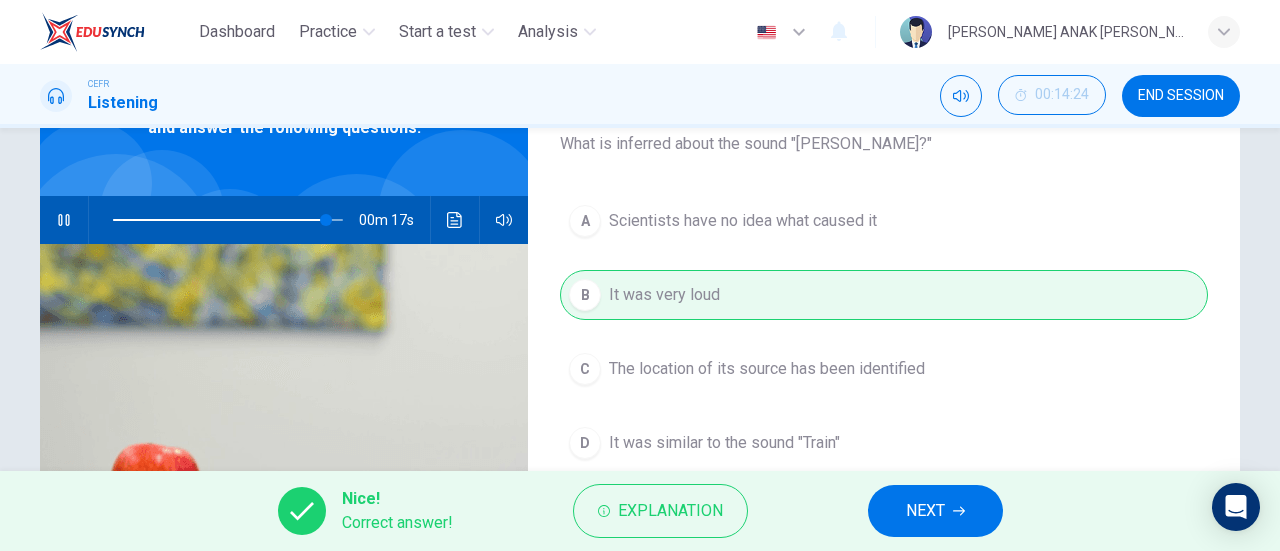 type on "93" 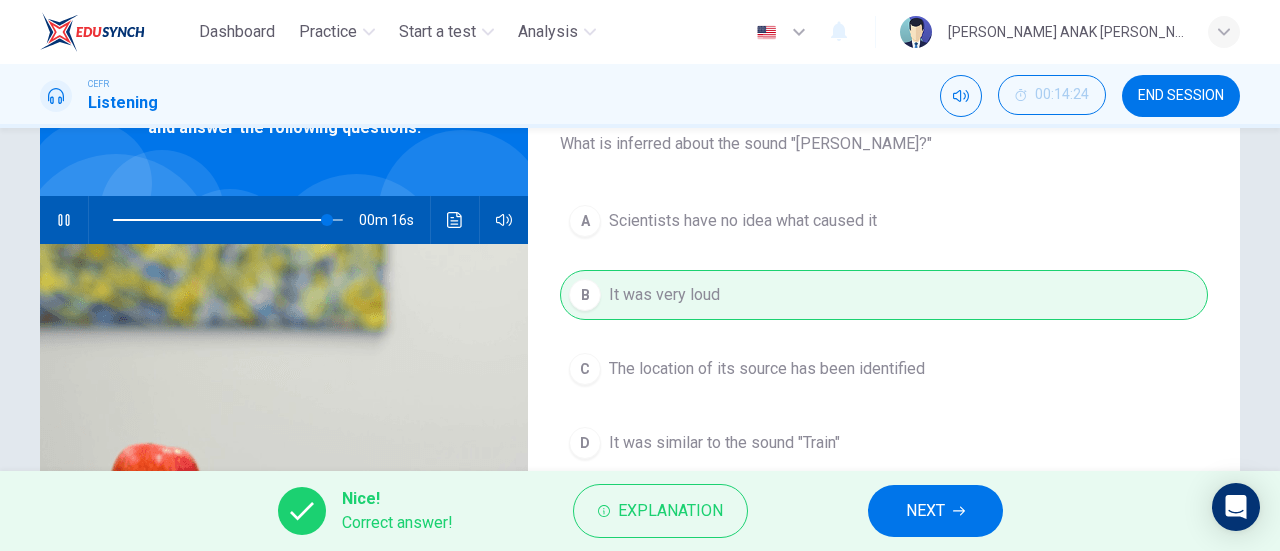 click on "NEXT" at bounding box center [935, 511] 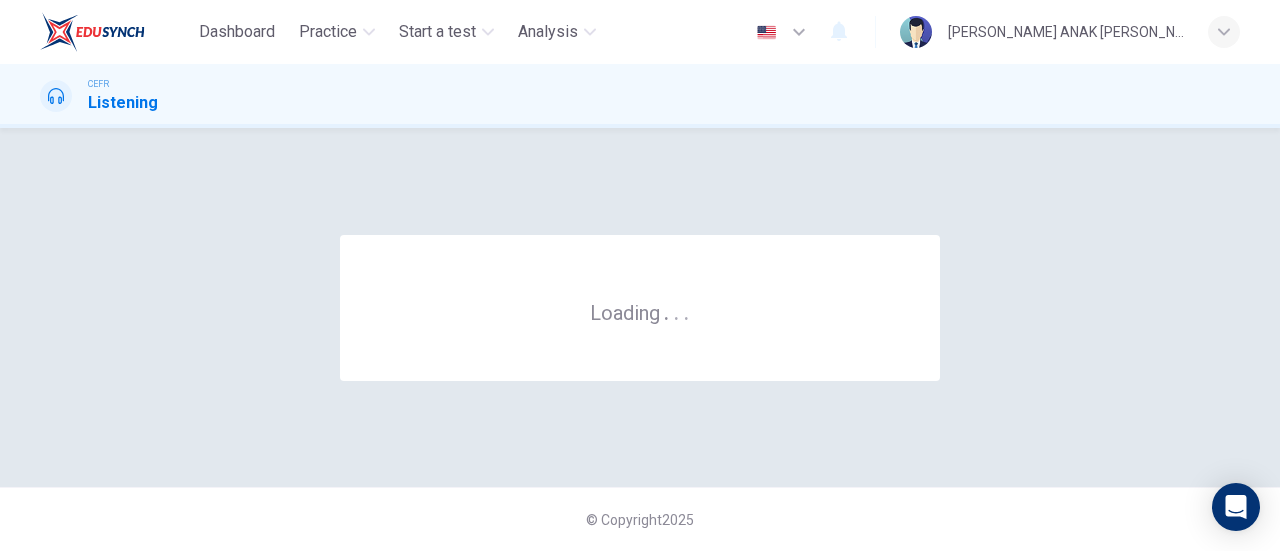 scroll, scrollTop: 0, scrollLeft: 0, axis: both 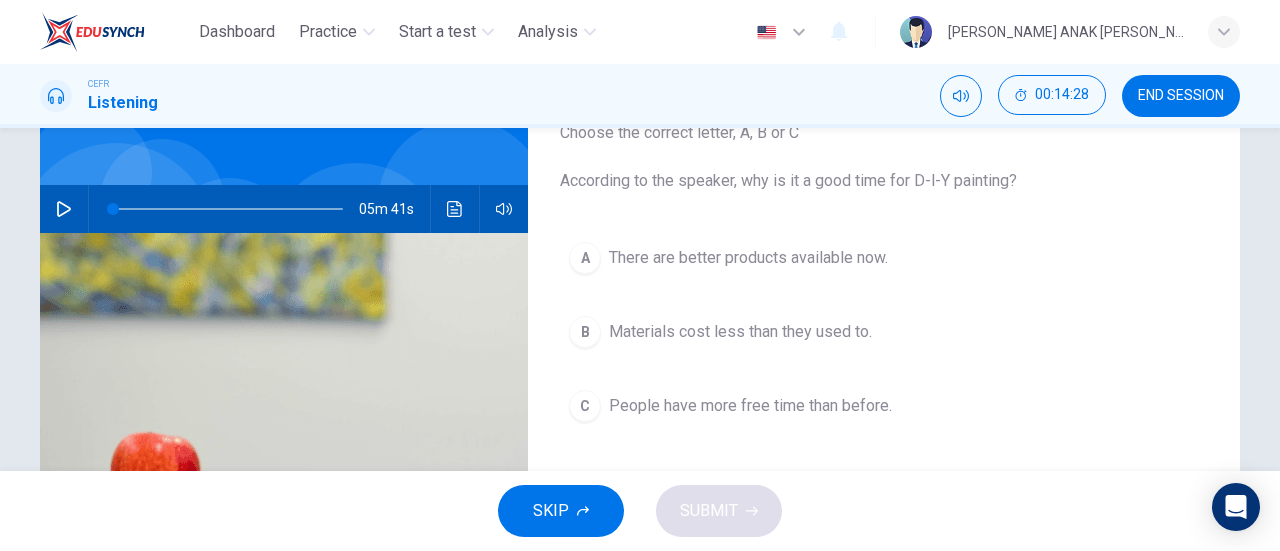 click 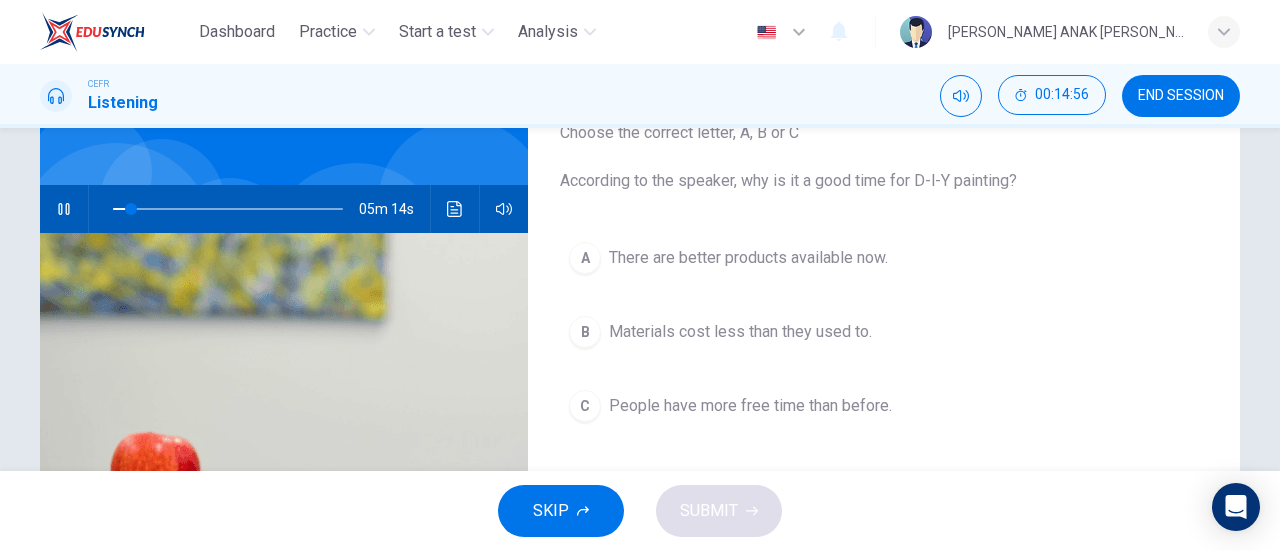 scroll, scrollTop: 0, scrollLeft: 0, axis: both 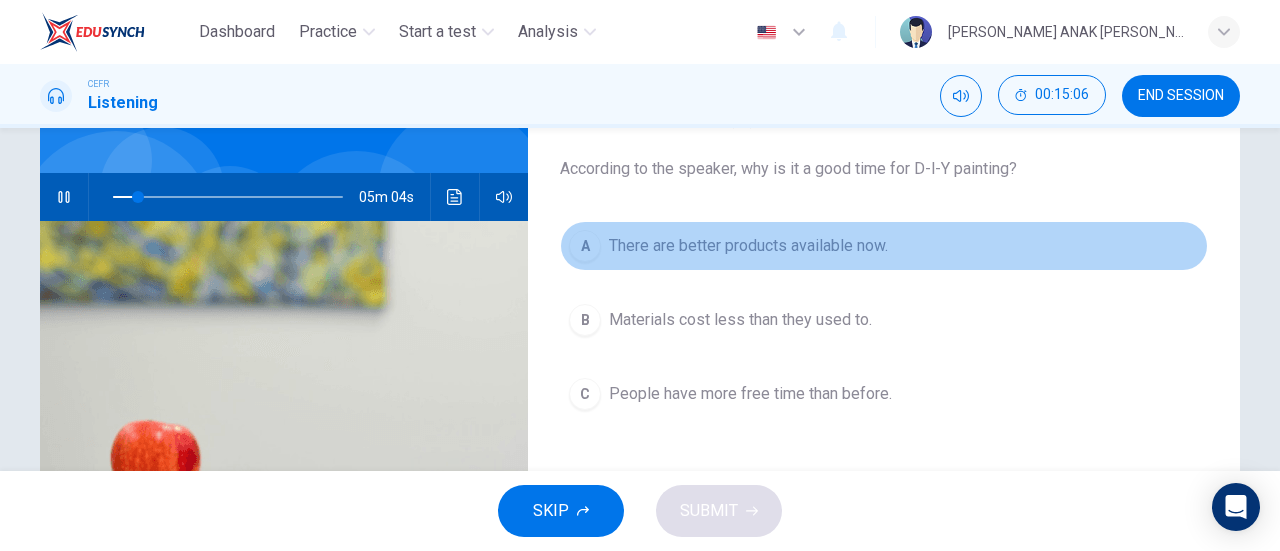 click on "A There are better products available now." at bounding box center (884, 246) 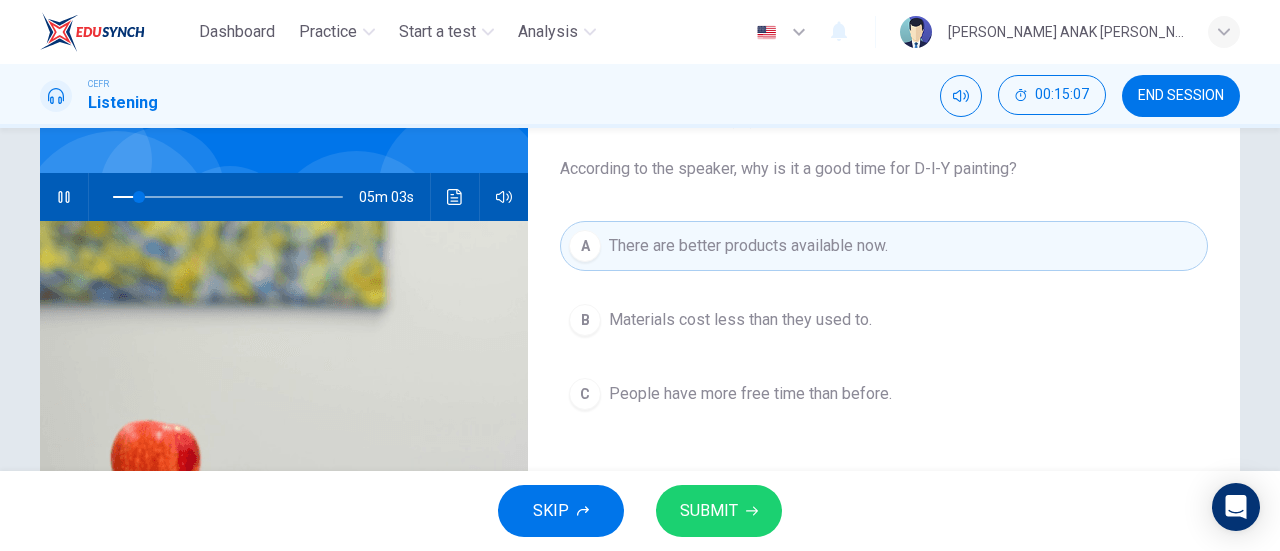 click on "SUBMIT" at bounding box center [709, 511] 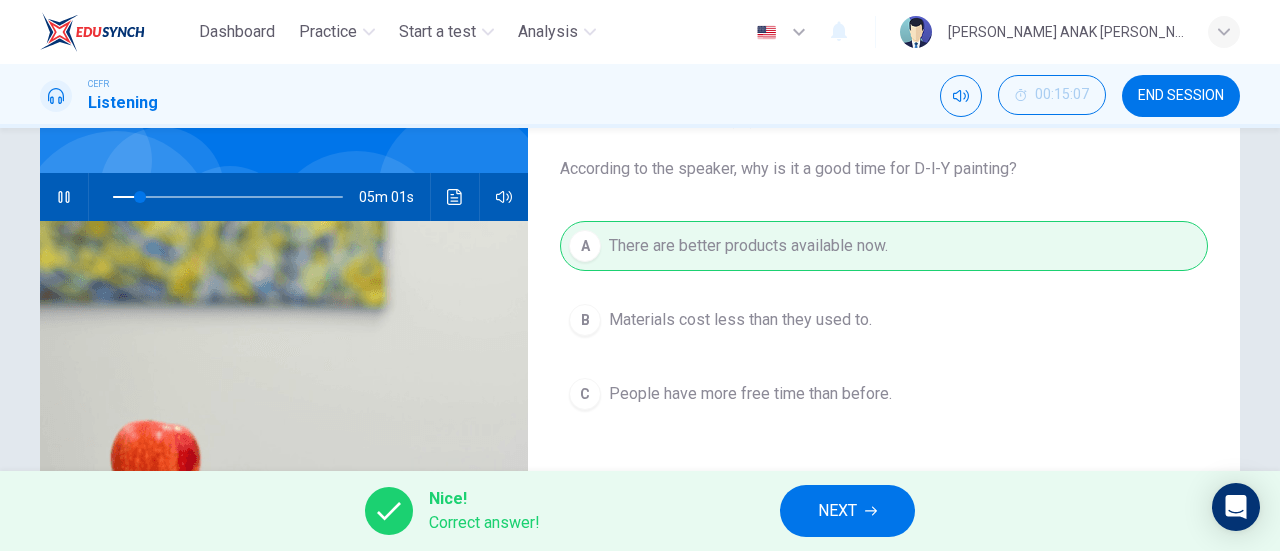 click on "NEXT" at bounding box center [837, 511] 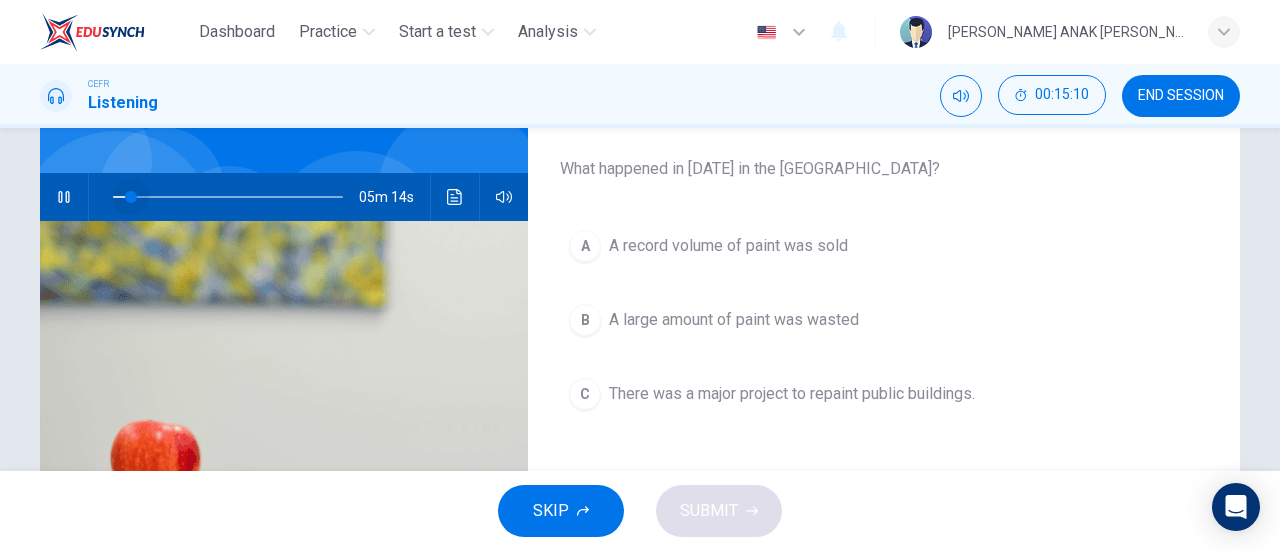click at bounding box center (131, 197) 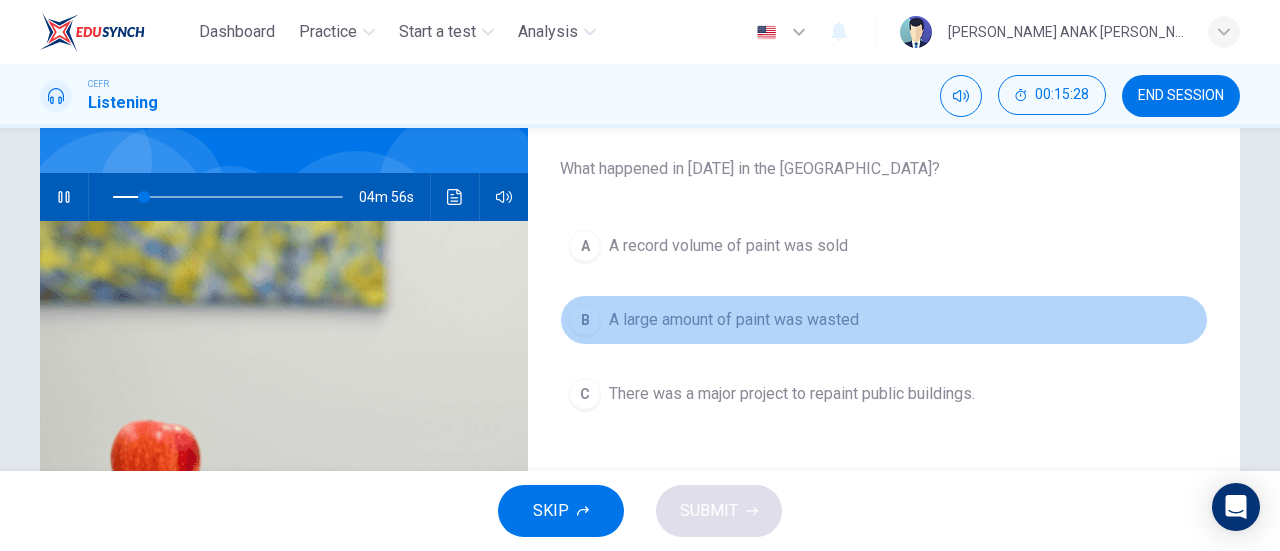 click on "A large amount of paint was wasted" at bounding box center [734, 320] 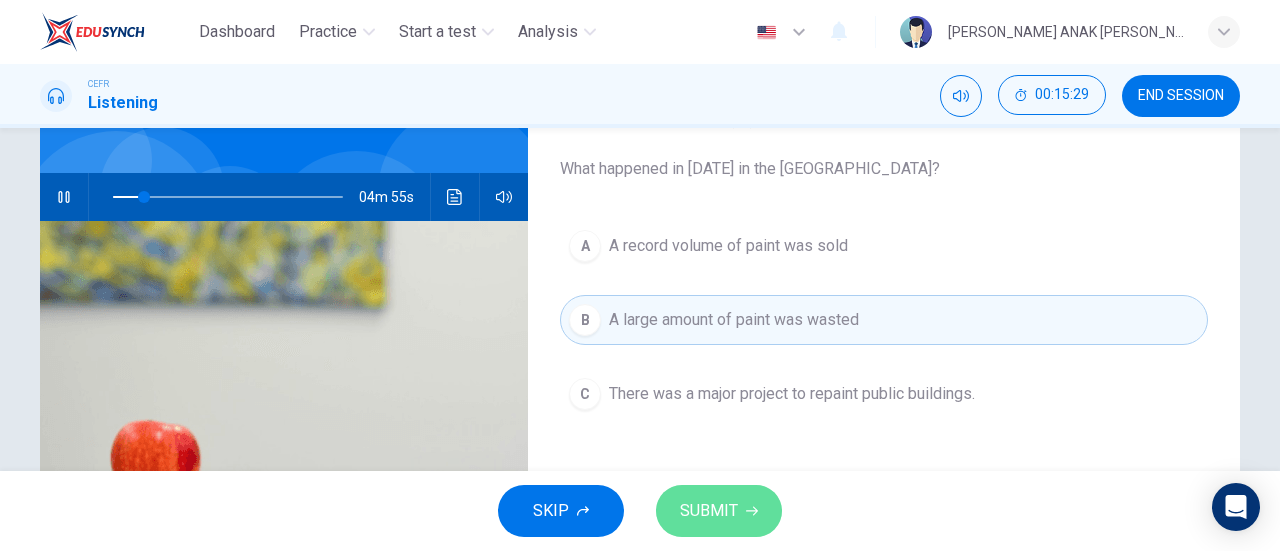 click 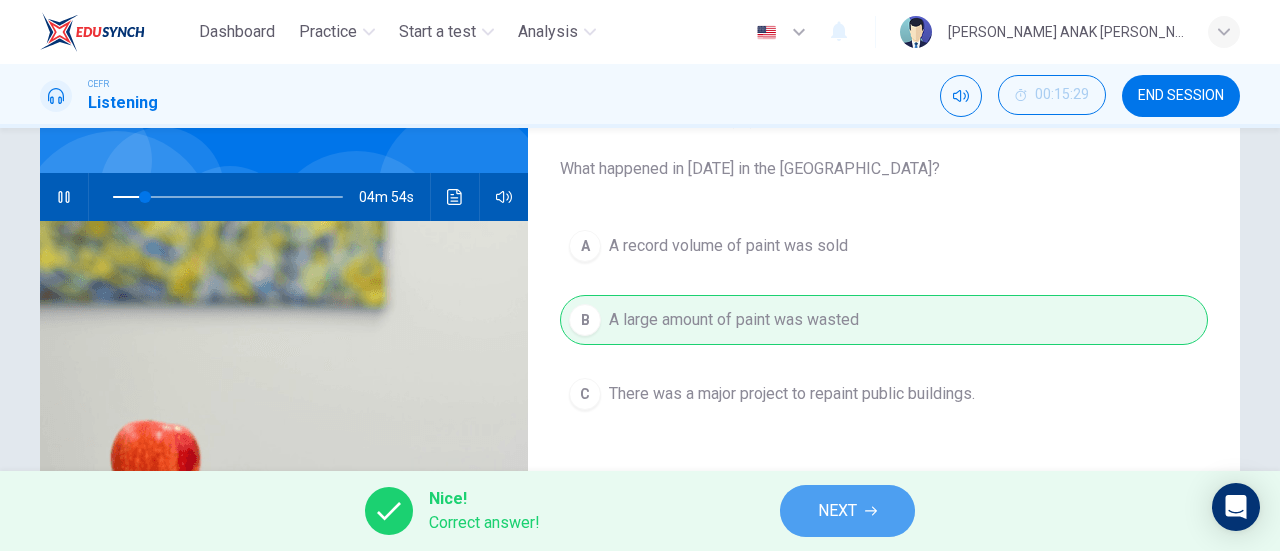 click on "NEXT" at bounding box center (847, 511) 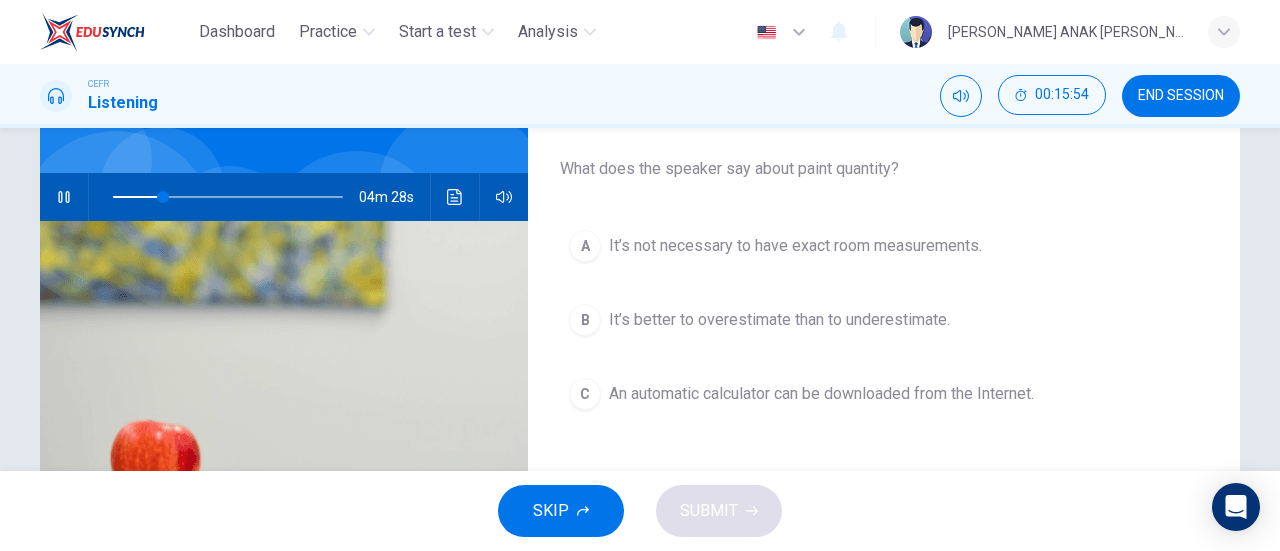 click on "C An automatic calculator can be downloaded from the Internet." at bounding box center [884, 394] 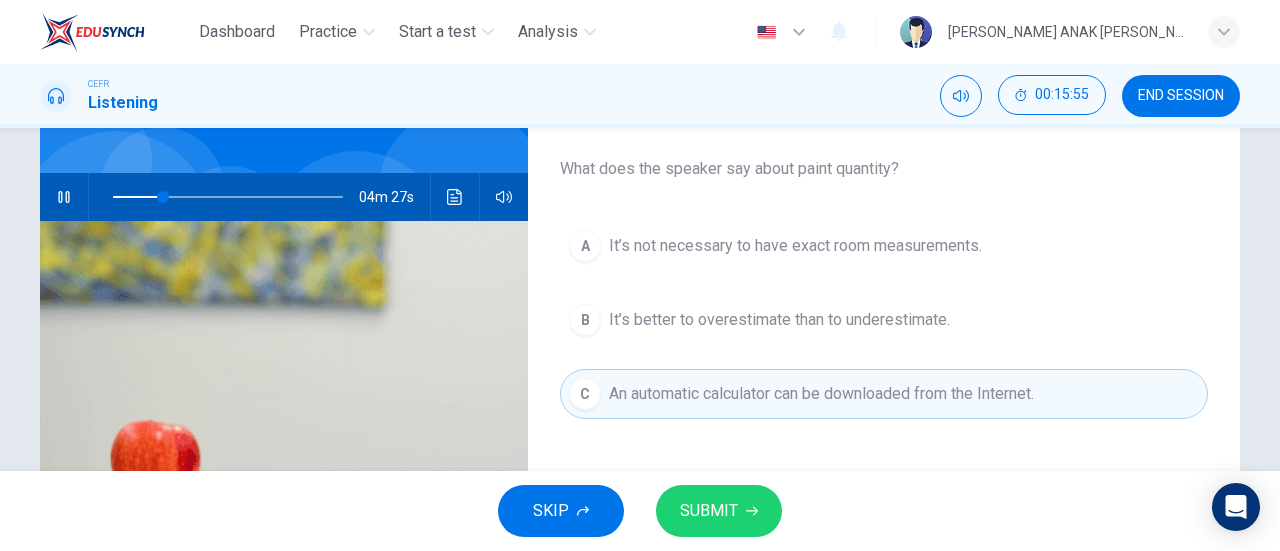 click on "SUBMIT" at bounding box center [709, 511] 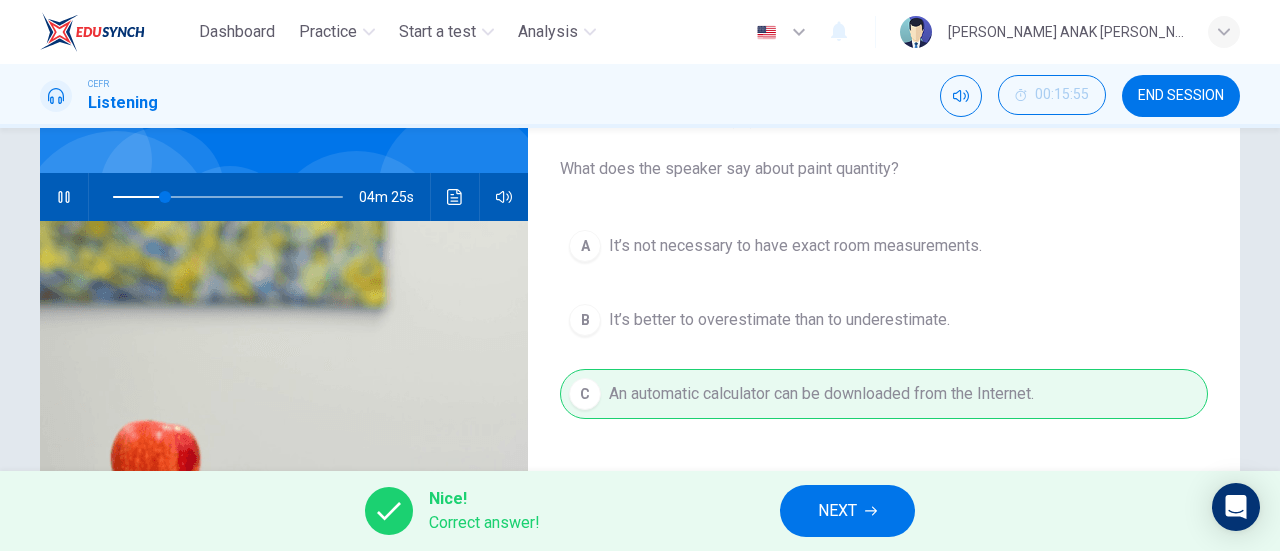 click on "NEXT" at bounding box center (847, 511) 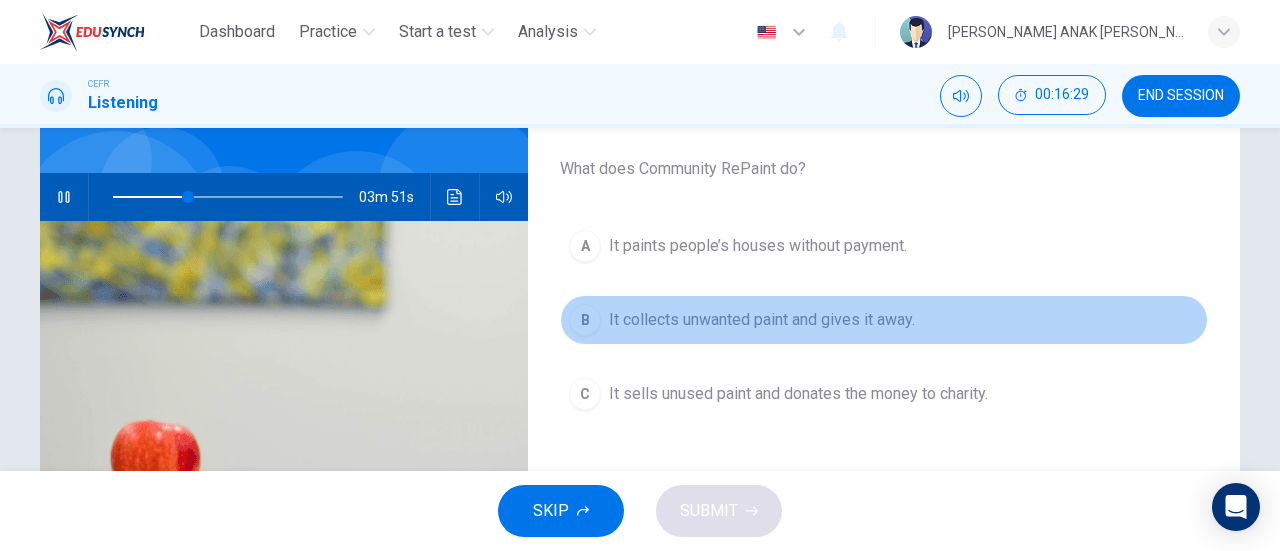 click on "It collects unwanted paint and gives it away." at bounding box center (762, 320) 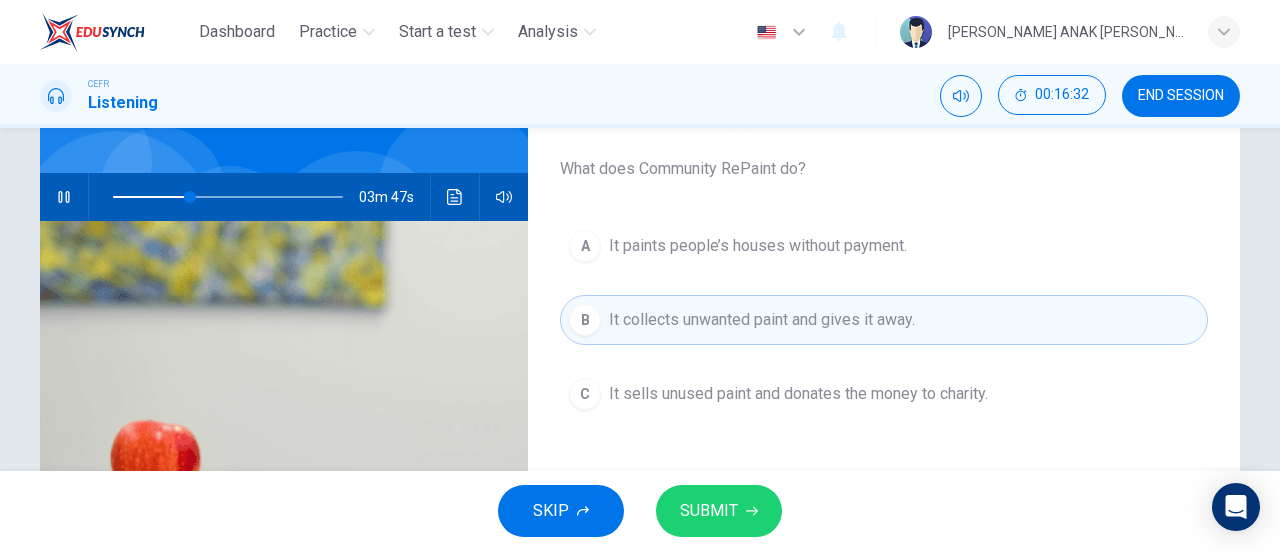 click on "SUBMIT" at bounding box center (709, 511) 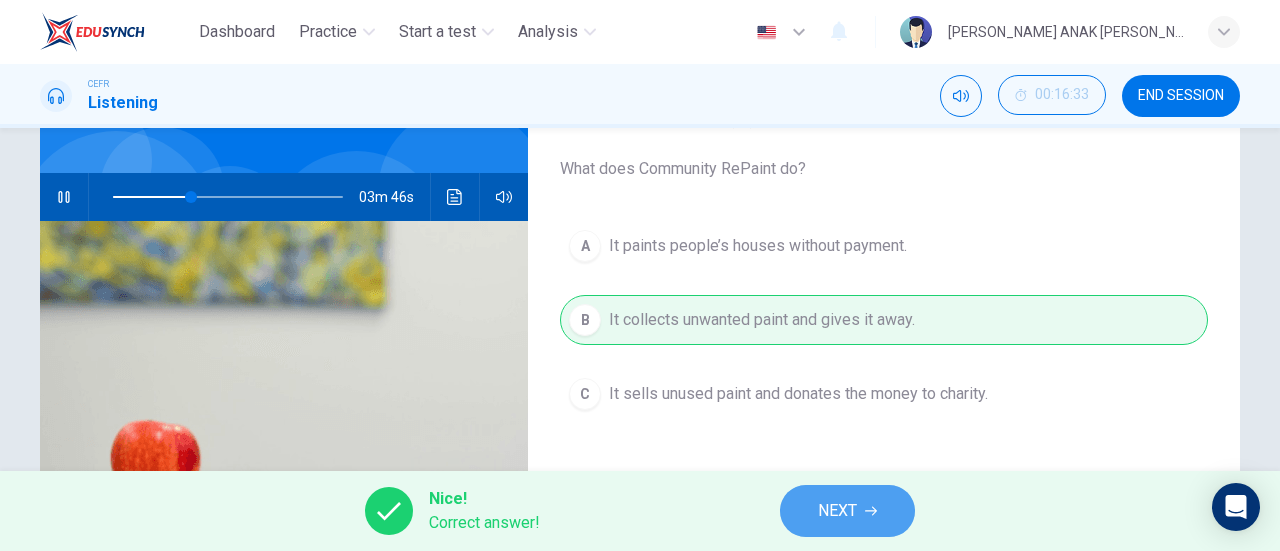 click 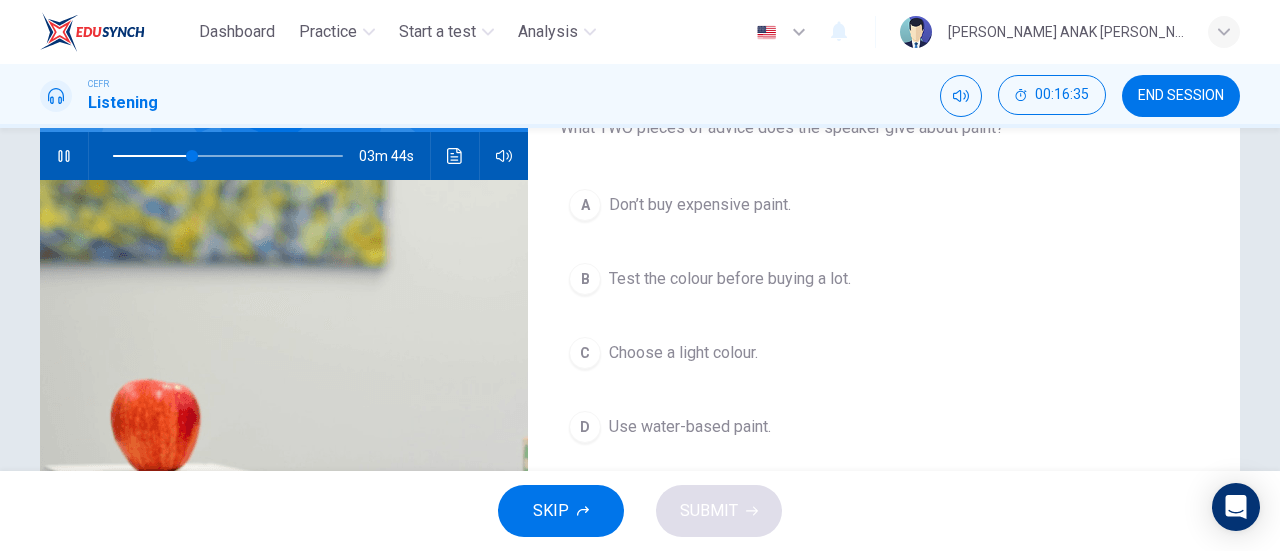 scroll, scrollTop: 170, scrollLeft: 0, axis: vertical 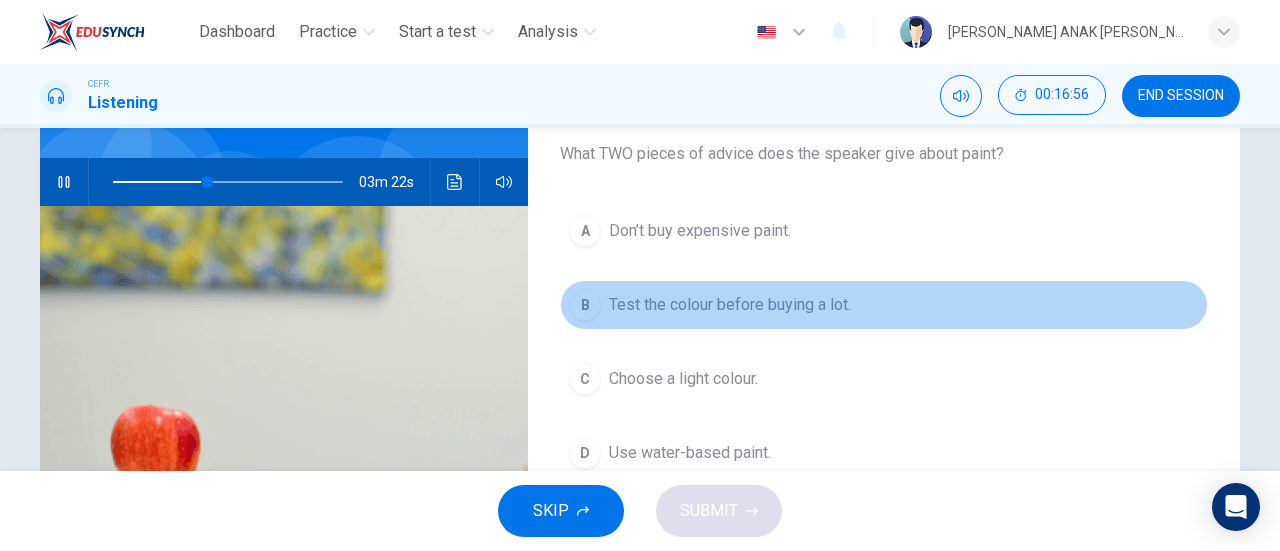 click on "B Test the colour before buying a lot." at bounding box center [884, 305] 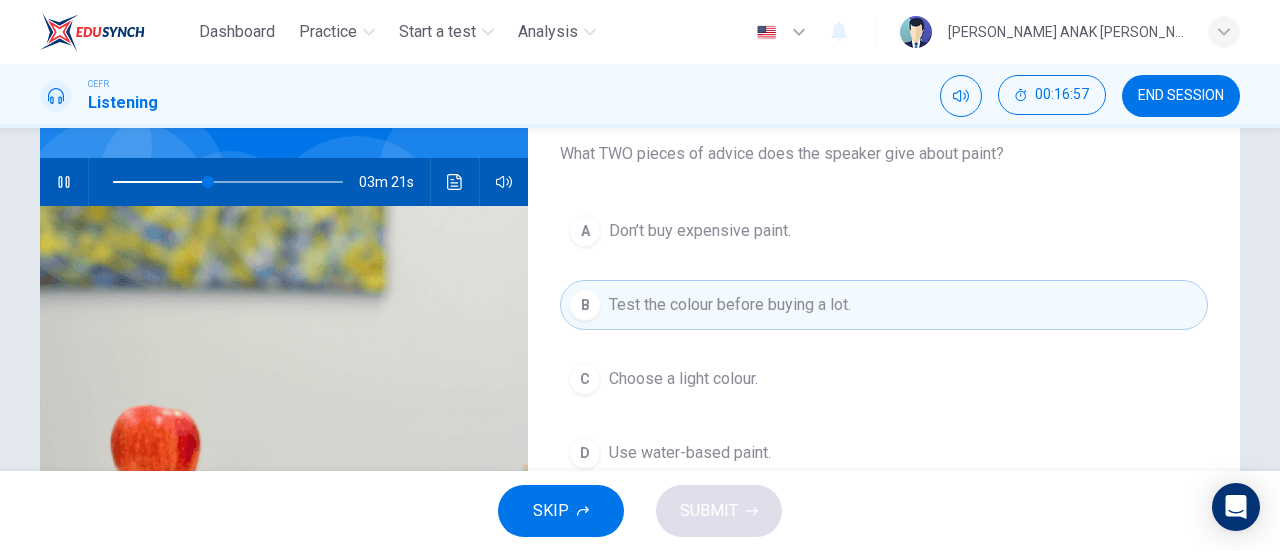click on "C Choose a light colour." at bounding box center (884, 379) 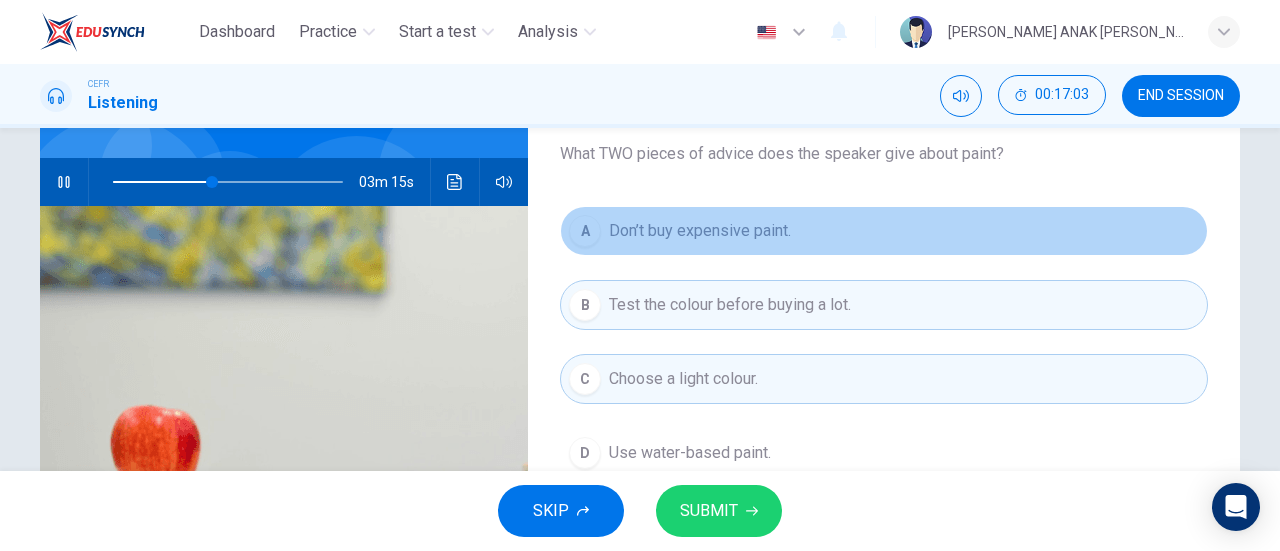 click on "Don’t buy expensive paint." at bounding box center (700, 231) 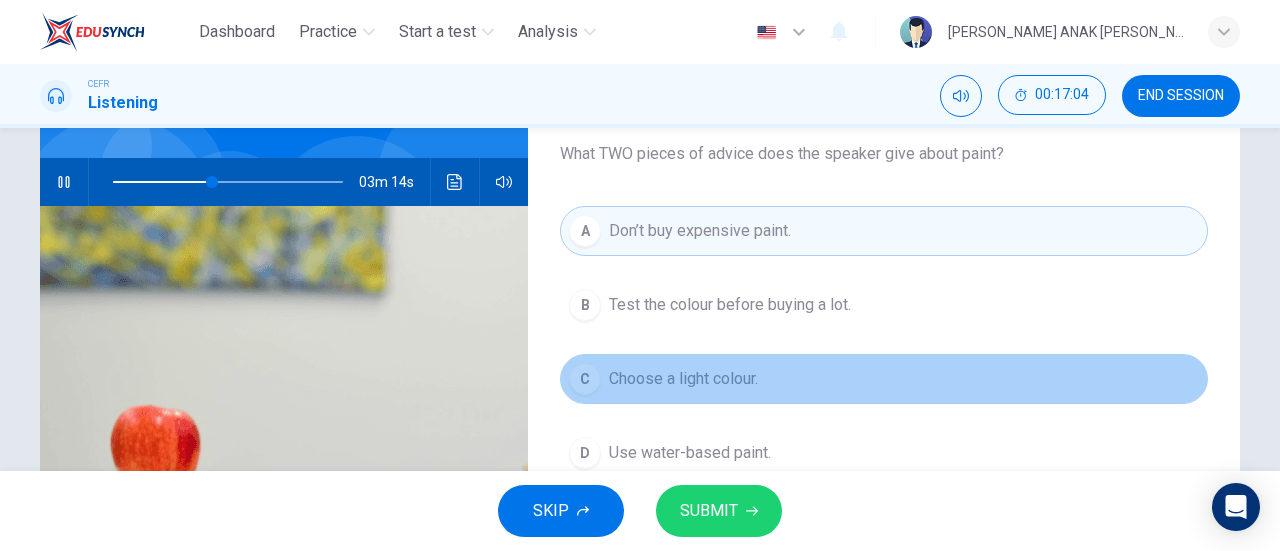 click on "Choose a light colour." at bounding box center [683, 379] 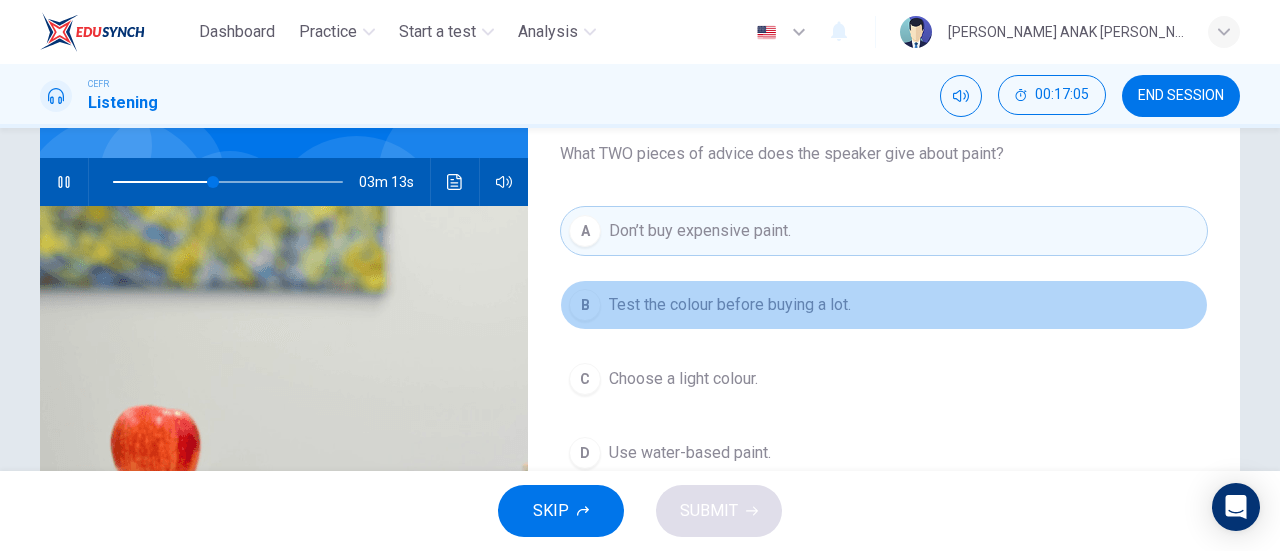click on "Test the colour before buying a lot." at bounding box center (730, 305) 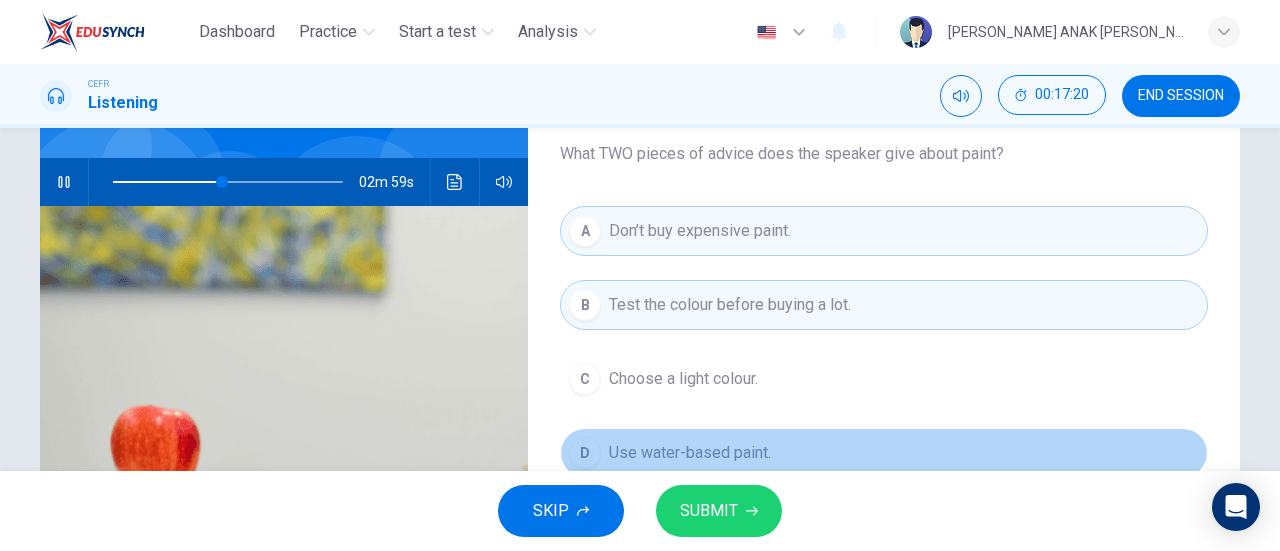 click on "Use water-based paint." at bounding box center (690, 453) 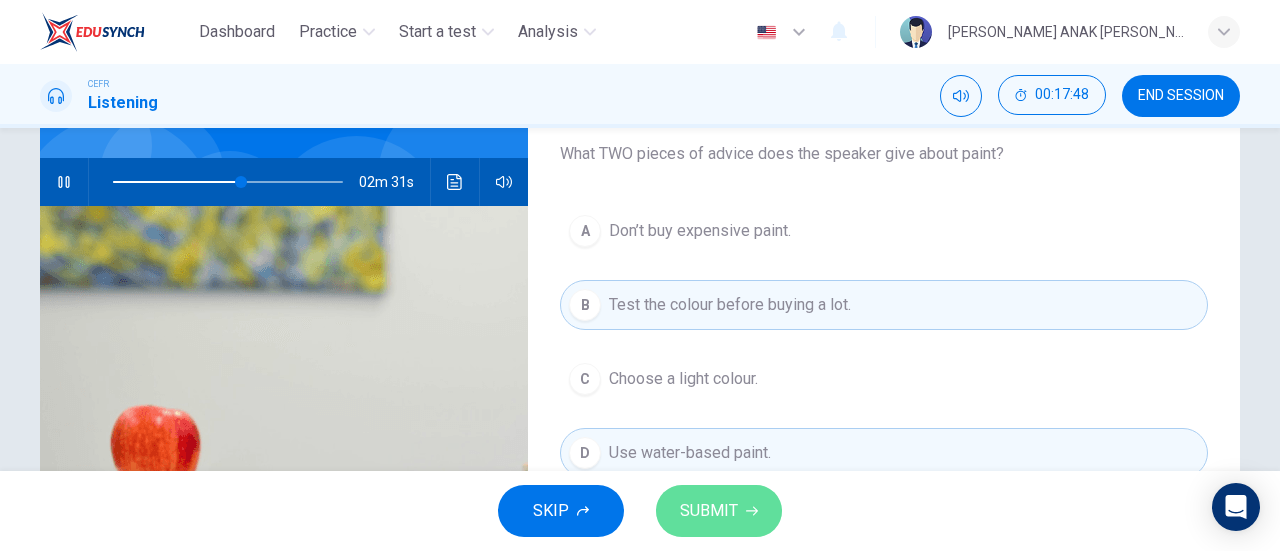 click 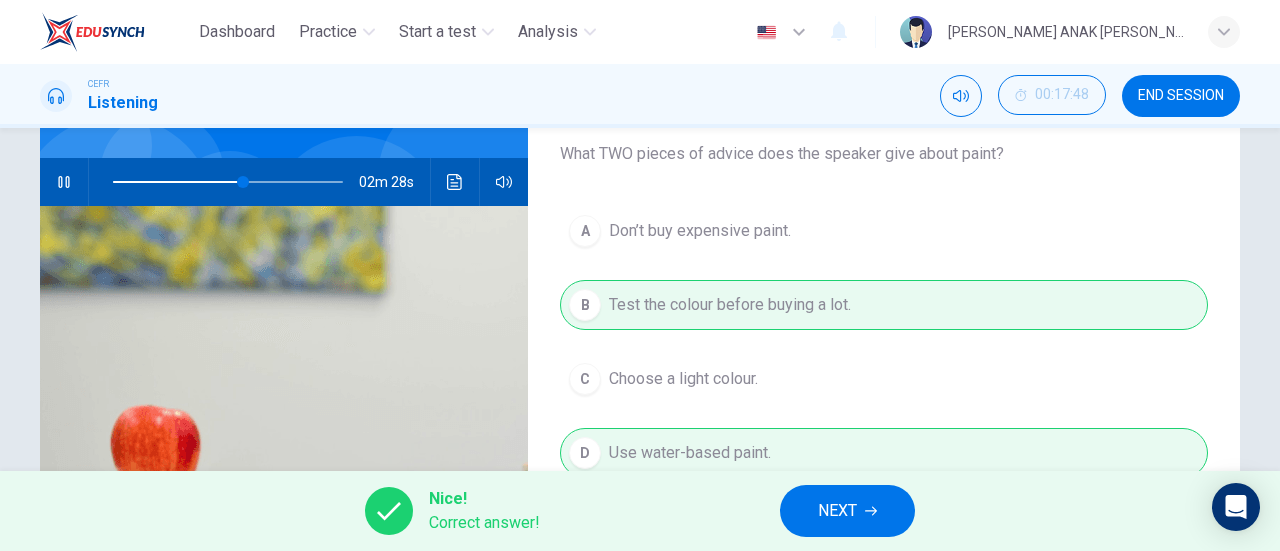 click on "NEXT" at bounding box center (847, 511) 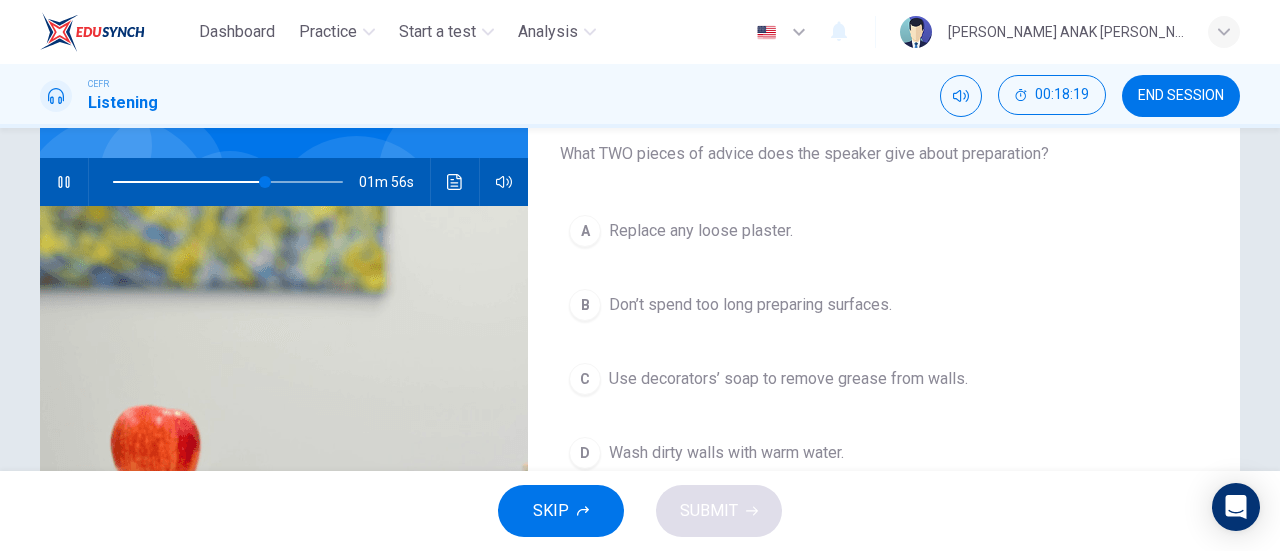 click on "Replace any loose plaster." at bounding box center [701, 231] 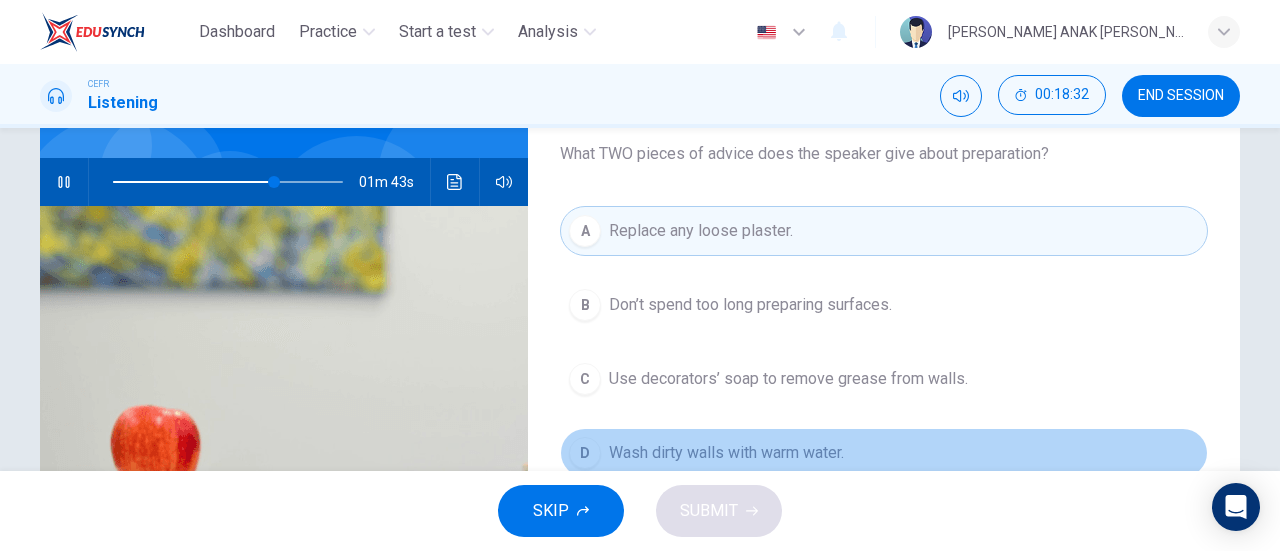 click on "Wash dirty walls with warm water." at bounding box center [726, 453] 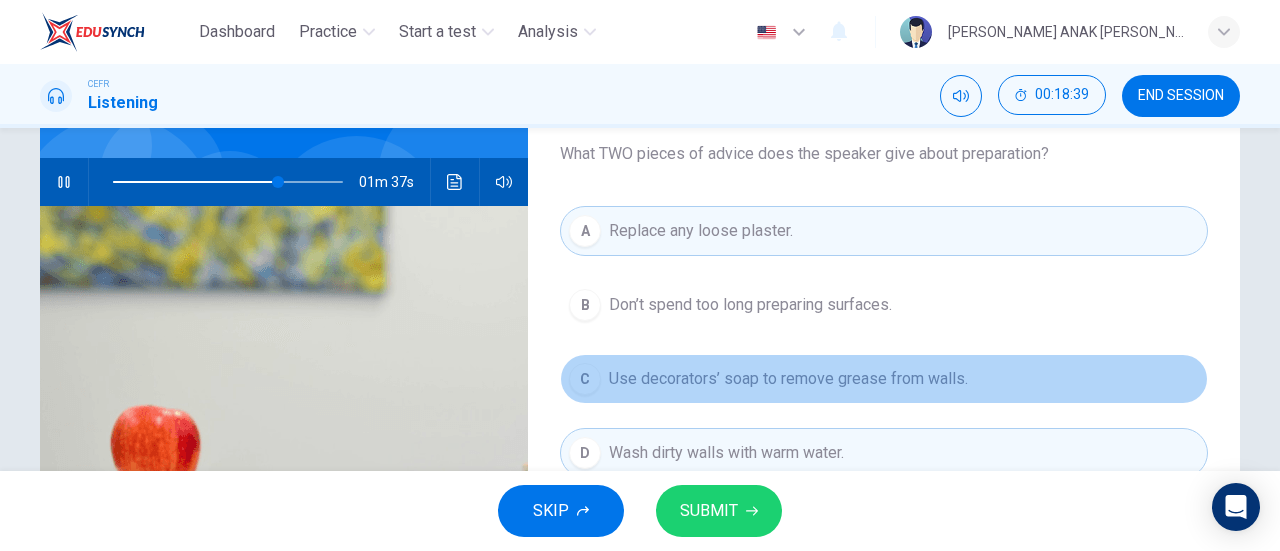 click on "Use decorators’ soap to remove grease from walls." at bounding box center (788, 379) 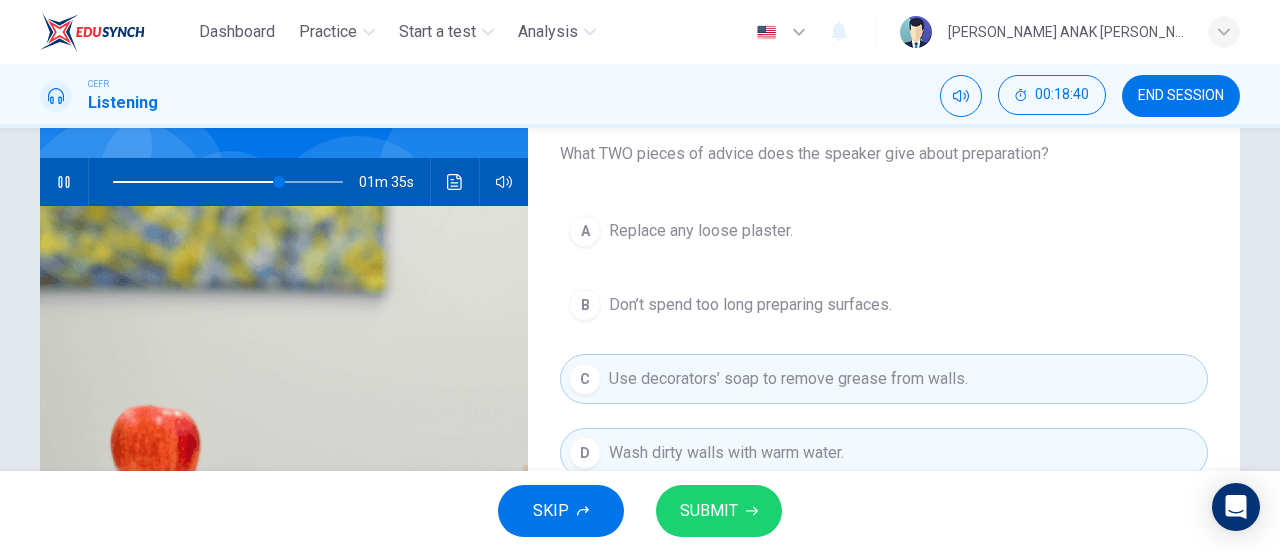 click on "Replace any loose plaster." at bounding box center (701, 231) 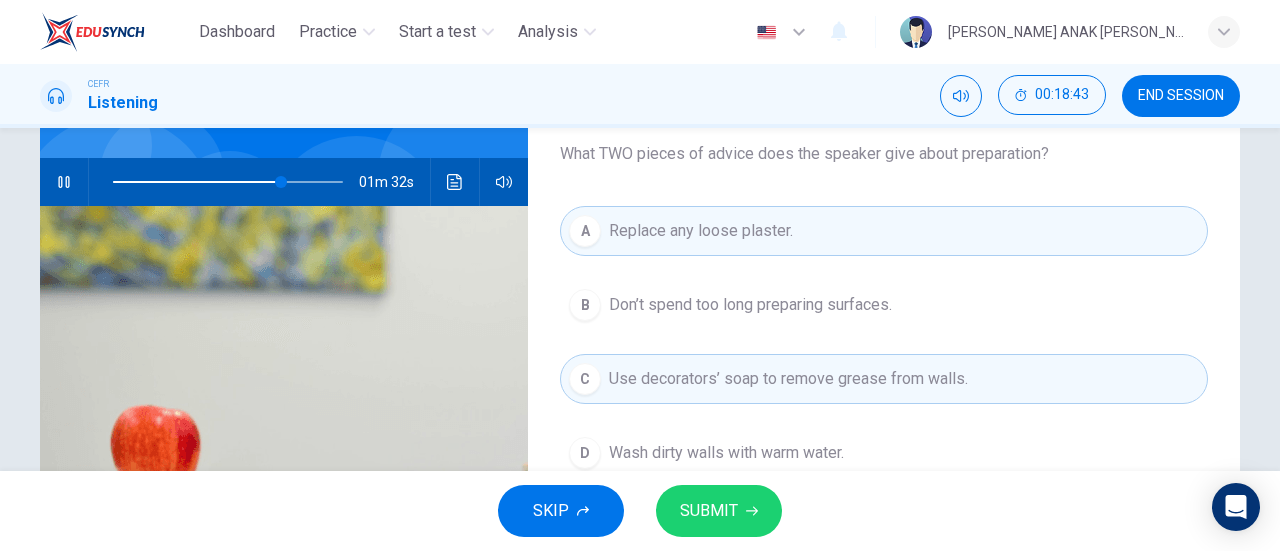 click on "SUBMIT" at bounding box center (719, 511) 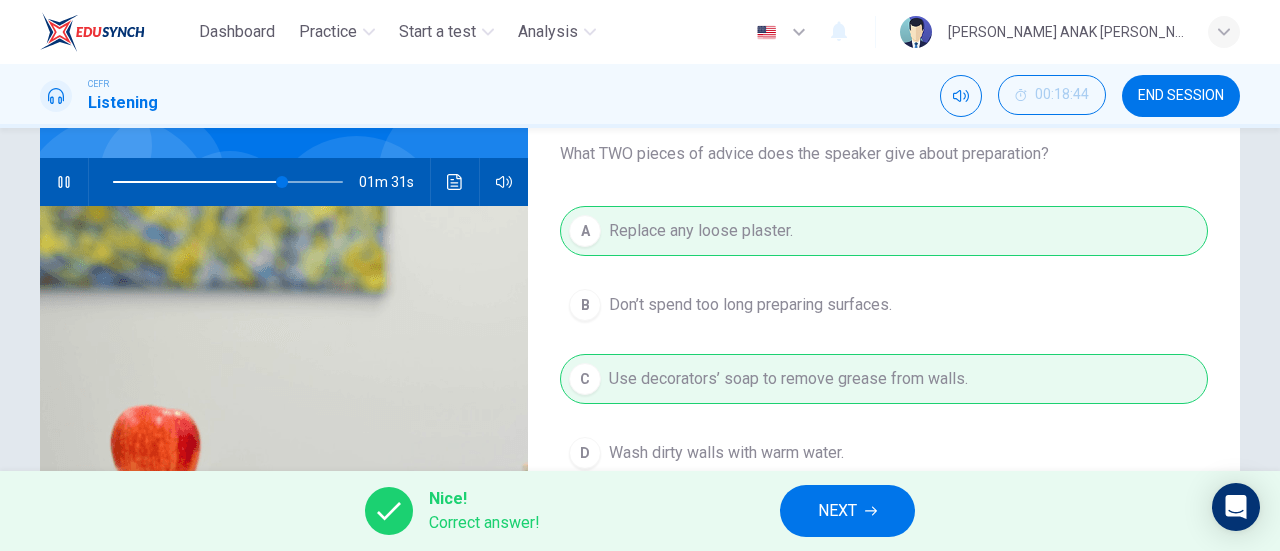 click on "NEXT" at bounding box center (837, 511) 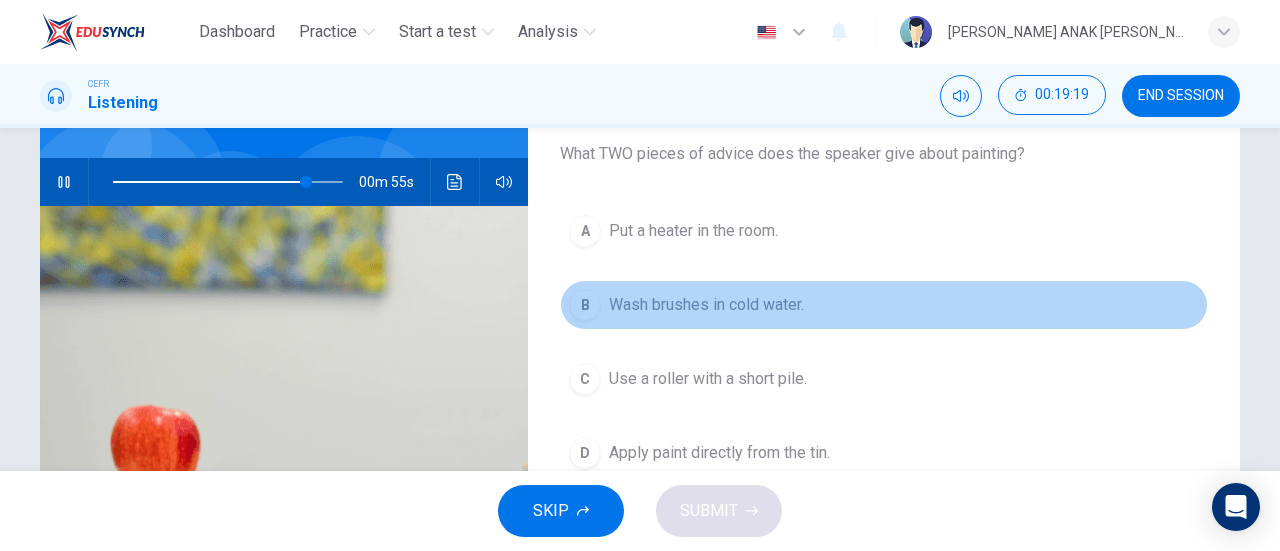 click on "Wash brushes in cold water." at bounding box center (706, 305) 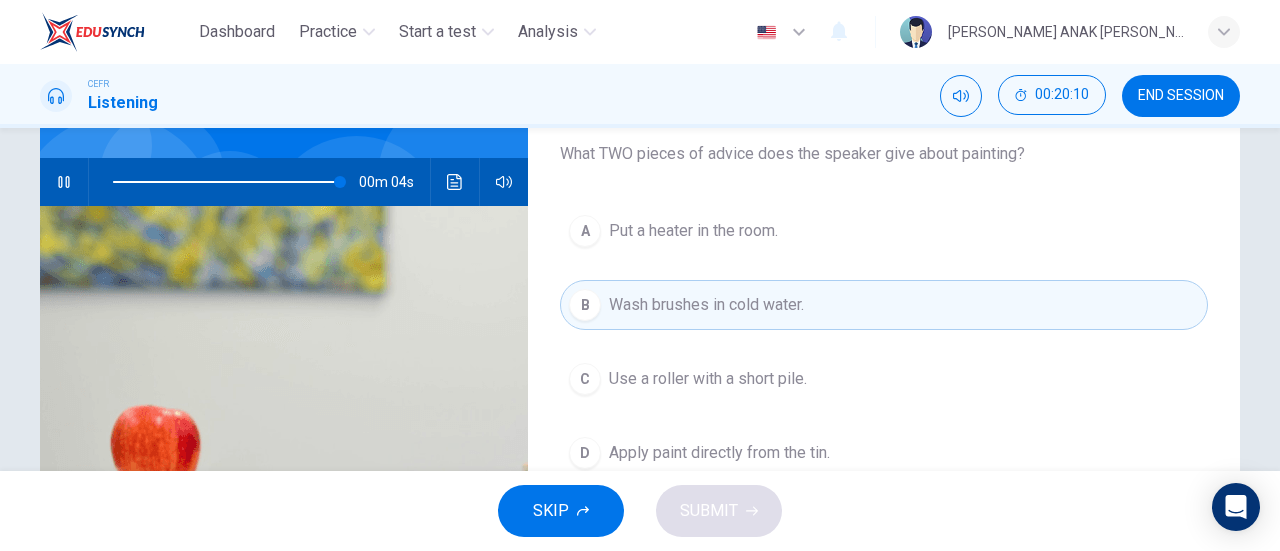 click on "Use a roller with a short pile." at bounding box center [708, 379] 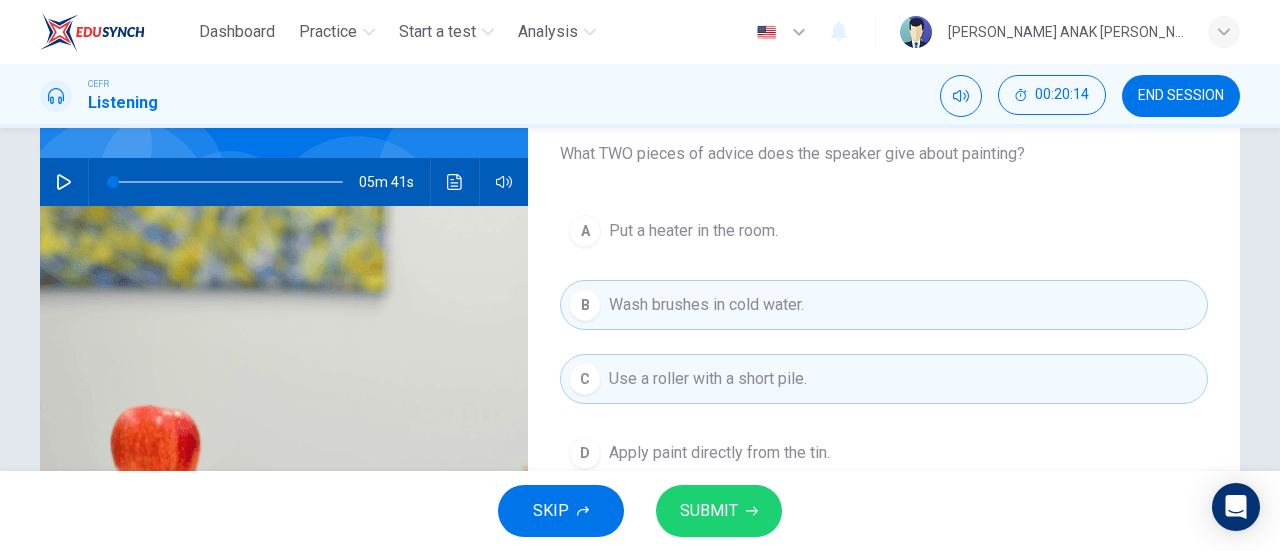 click at bounding box center (228, 182) 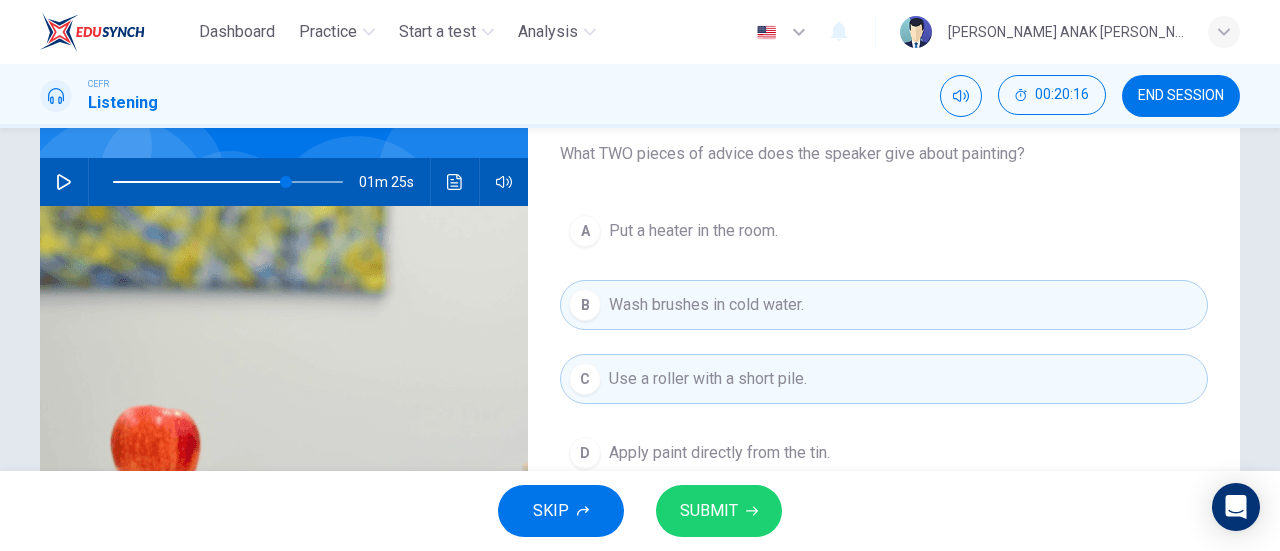 click 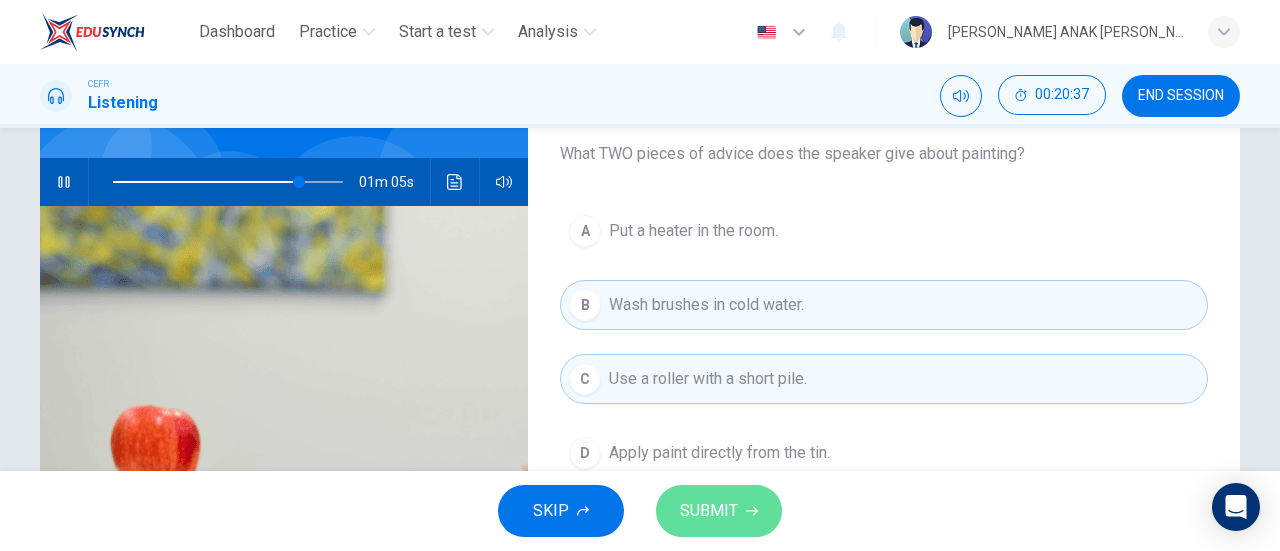 click on "SUBMIT" at bounding box center [709, 511] 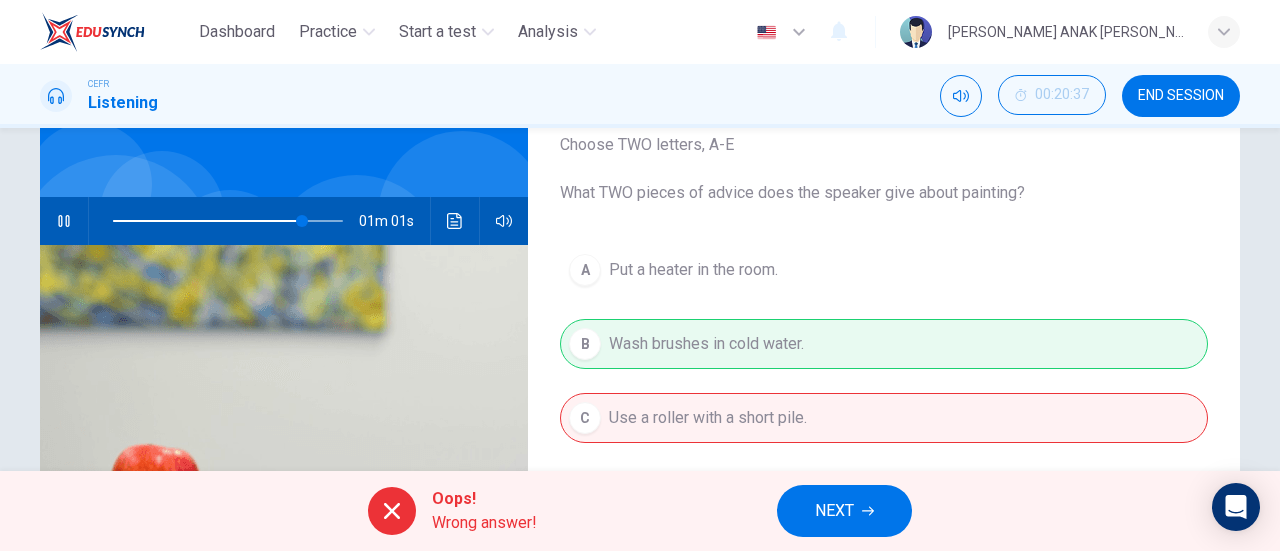 scroll, scrollTop: 432, scrollLeft: 0, axis: vertical 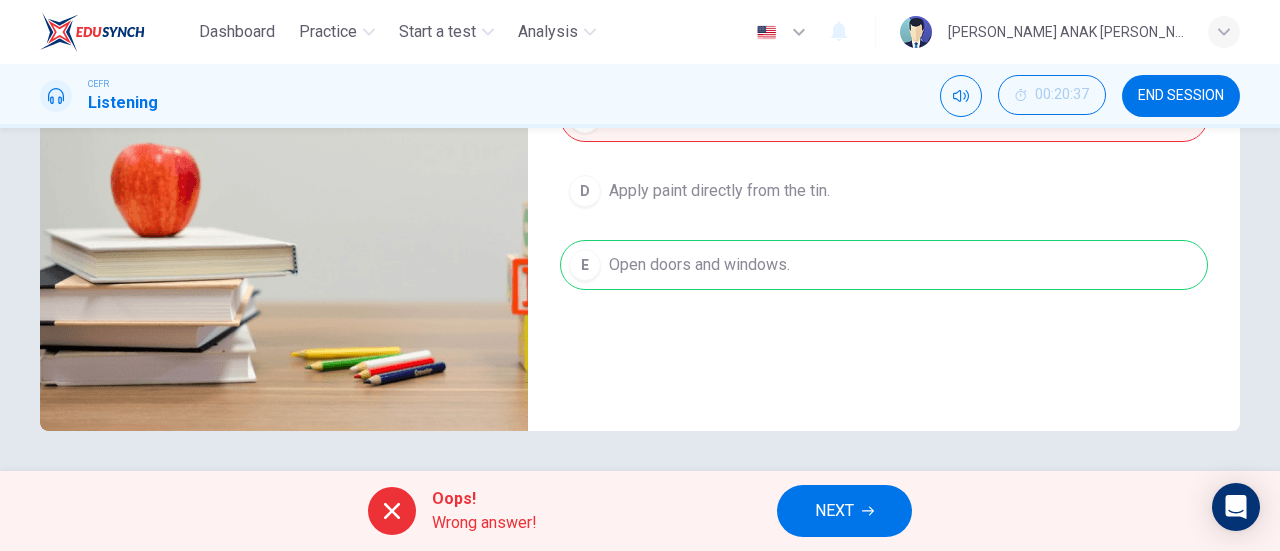 type on "83" 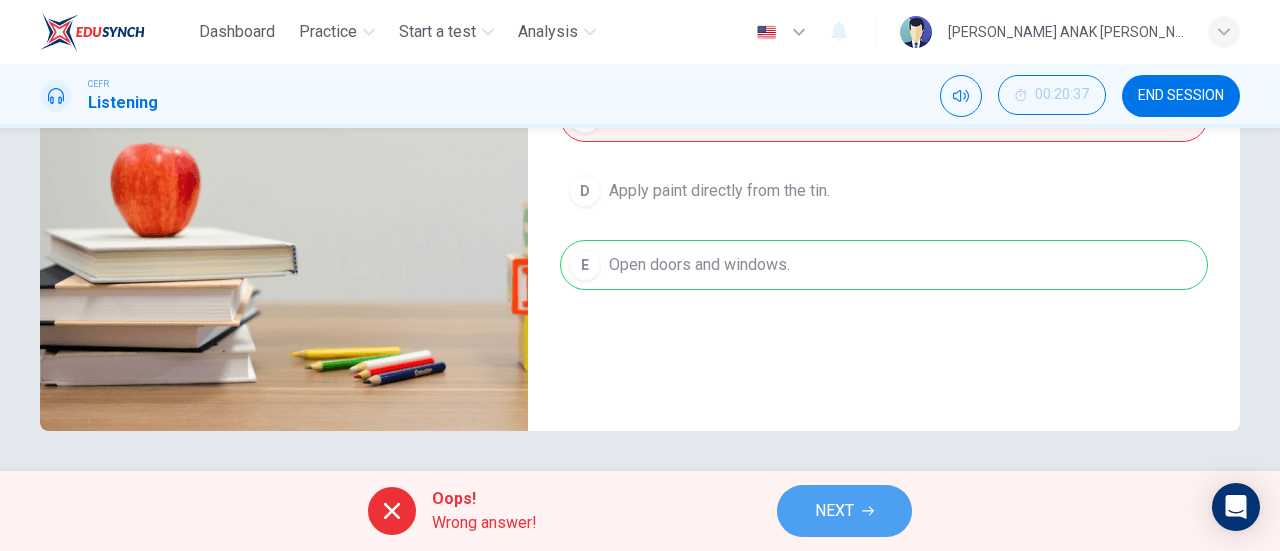 click on "NEXT" at bounding box center (834, 511) 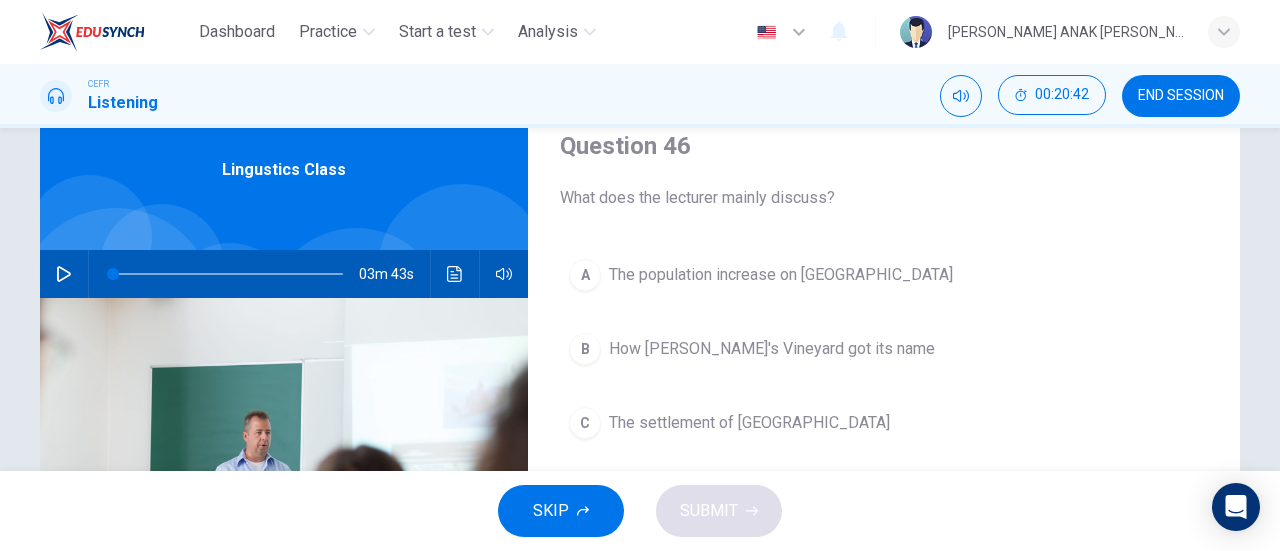 scroll, scrollTop: 67, scrollLeft: 0, axis: vertical 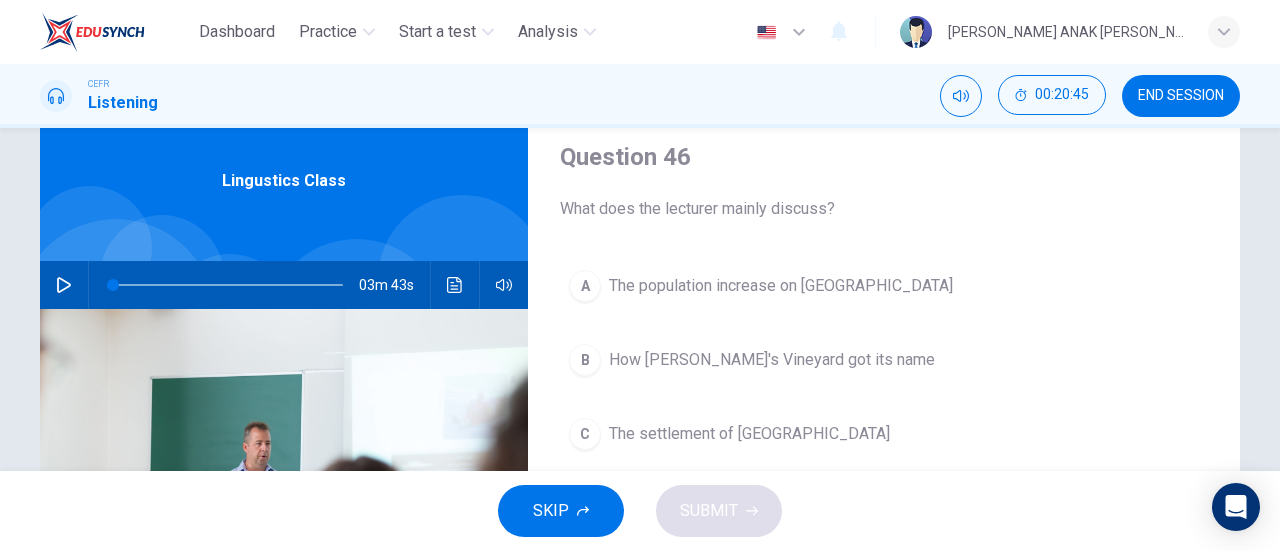click 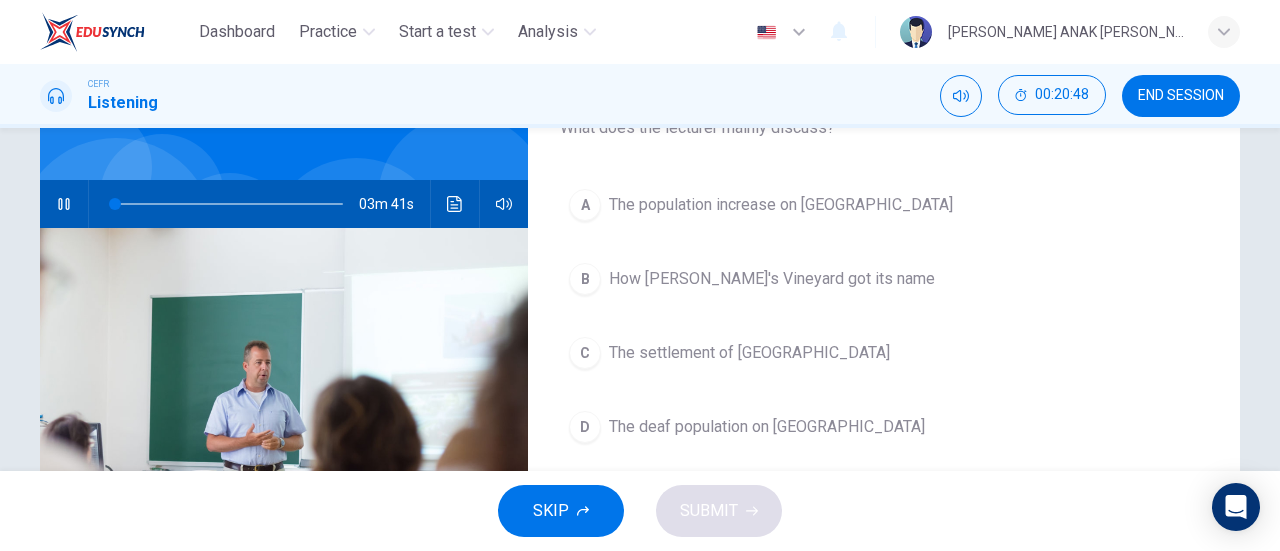 scroll, scrollTop: 139, scrollLeft: 0, axis: vertical 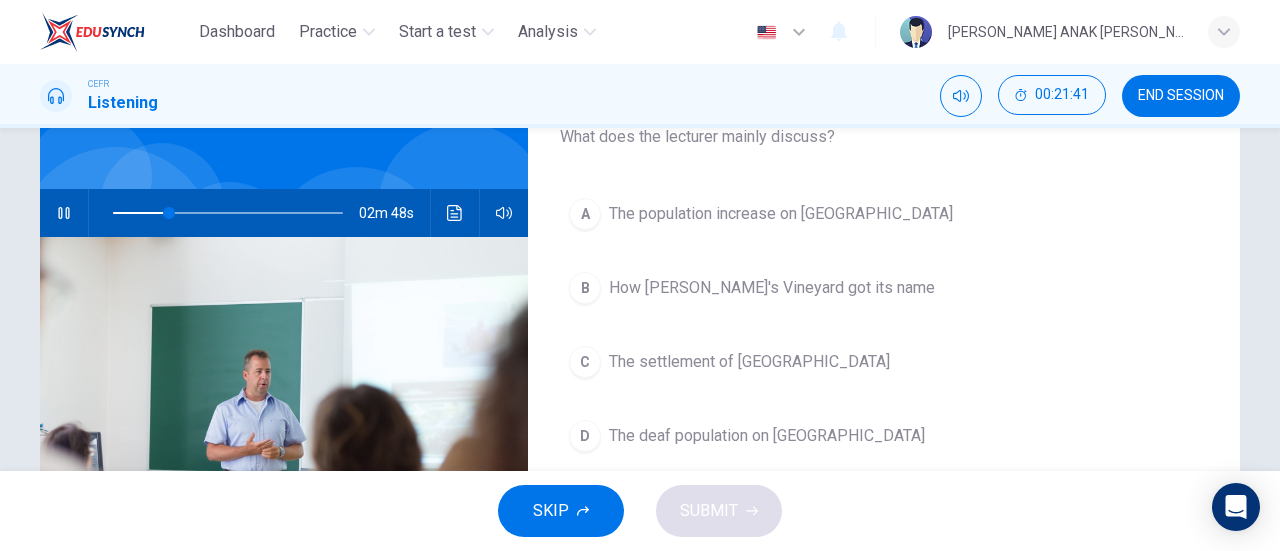 click on "The settlement of [GEOGRAPHIC_DATA]" at bounding box center [749, 362] 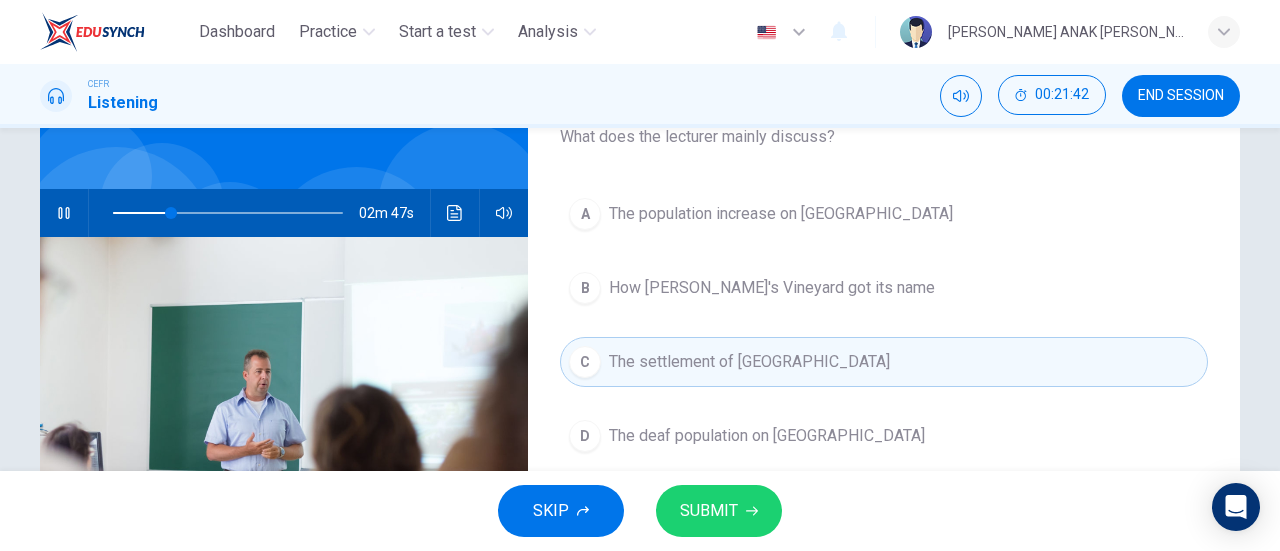 click on "SUBMIT" at bounding box center (719, 511) 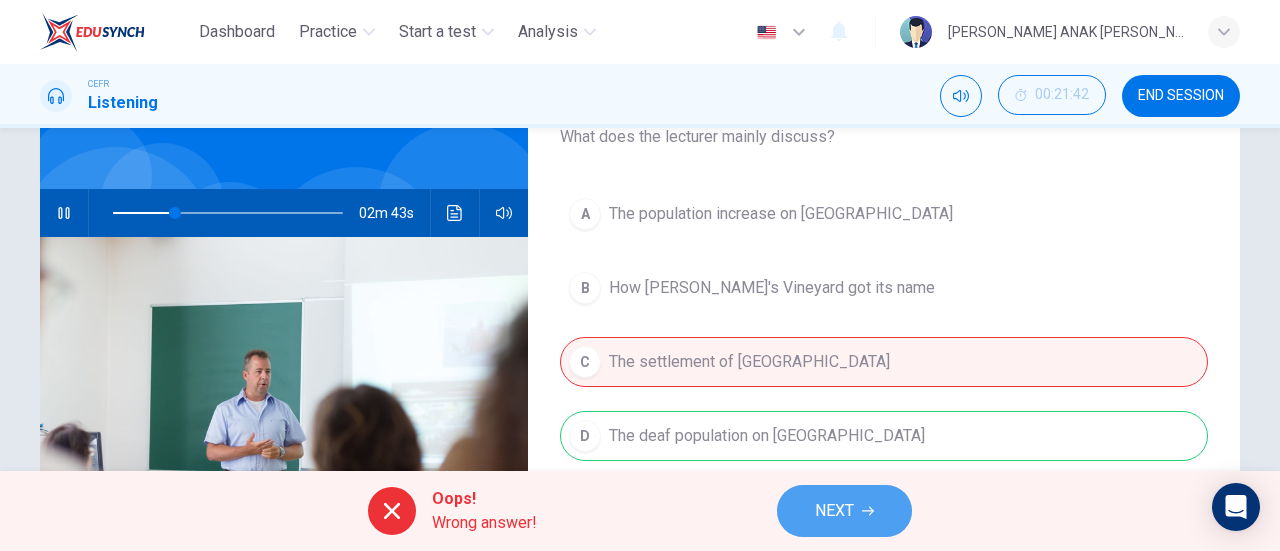 click on "NEXT" at bounding box center [834, 511] 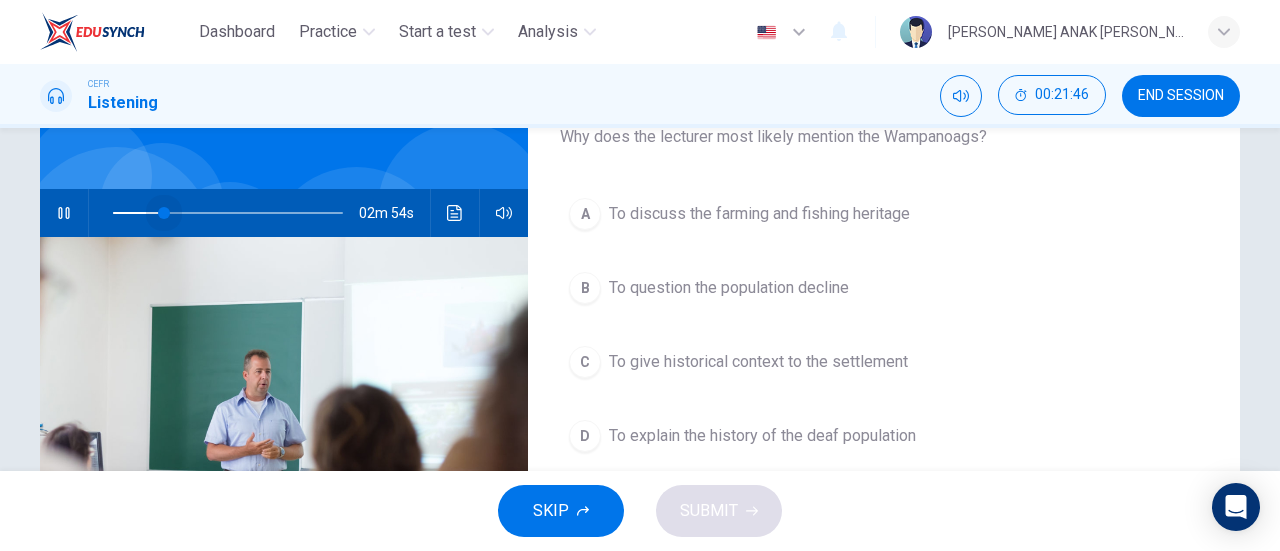 click at bounding box center (164, 213) 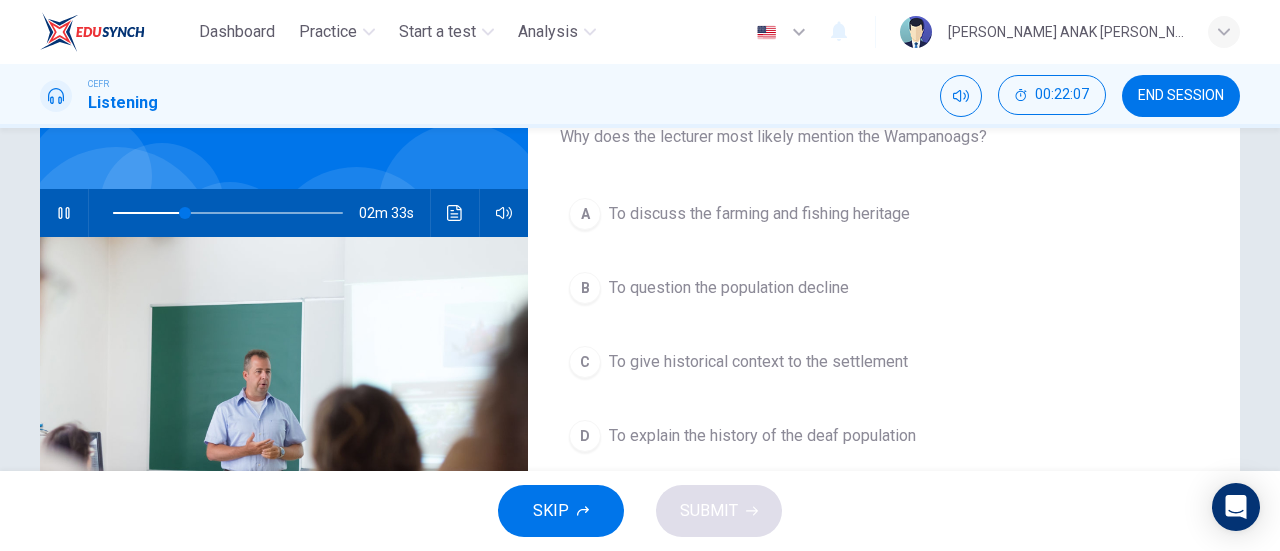 click on "To give historical context to the settlement" at bounding box center [758, 362] 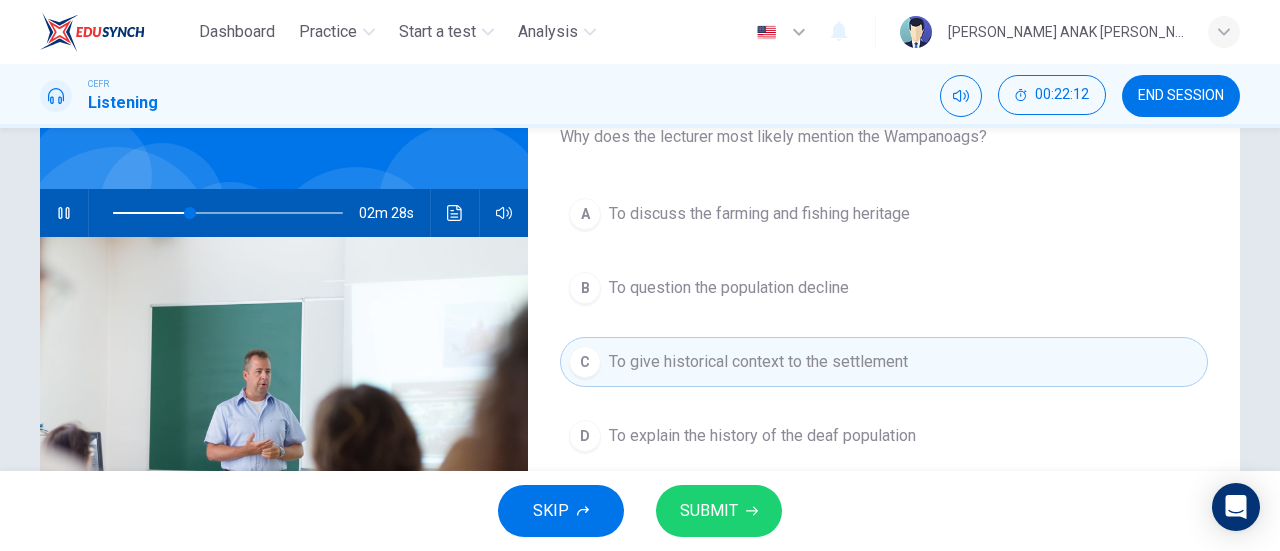 click on "SUBMIT" at bounding box center [719, 511] 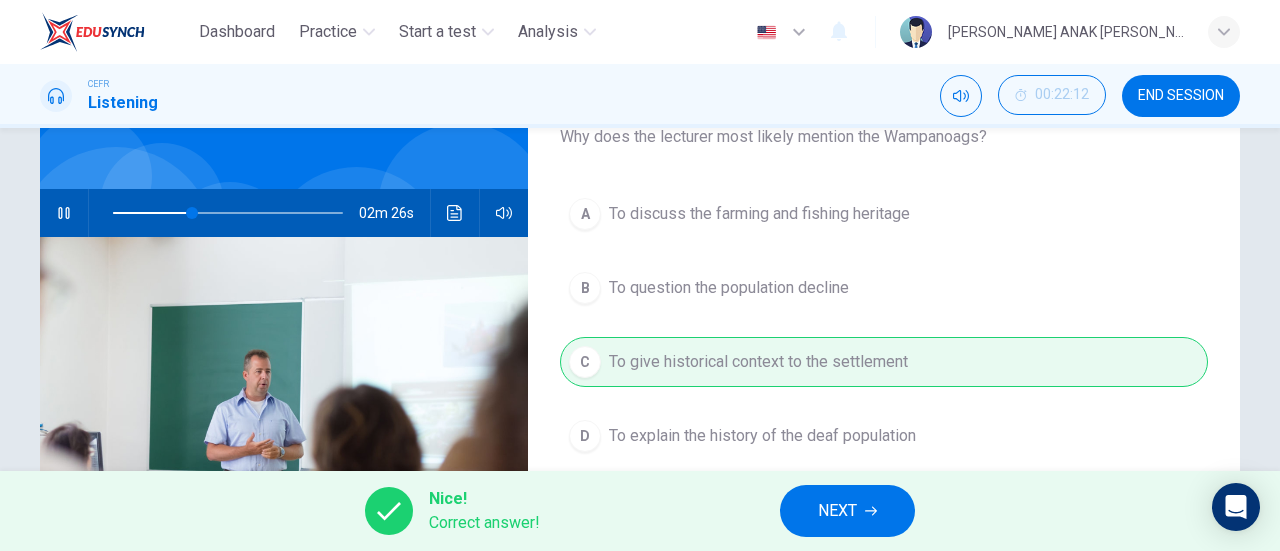 click on "NEXT" at bounding box center [847, 511] 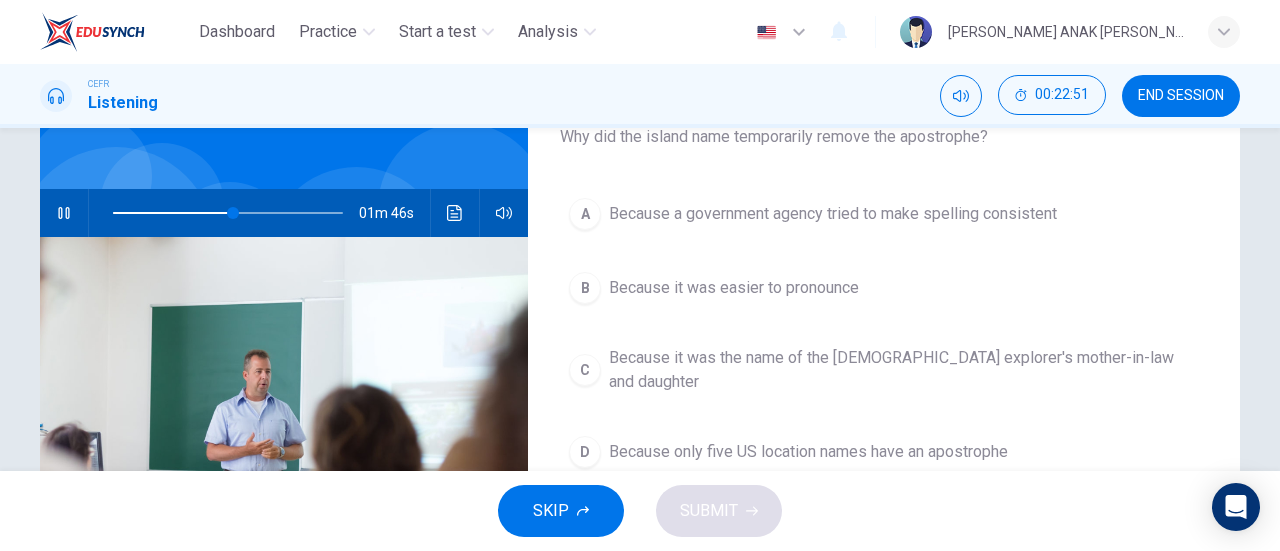 click at bounding box center [228, 213] 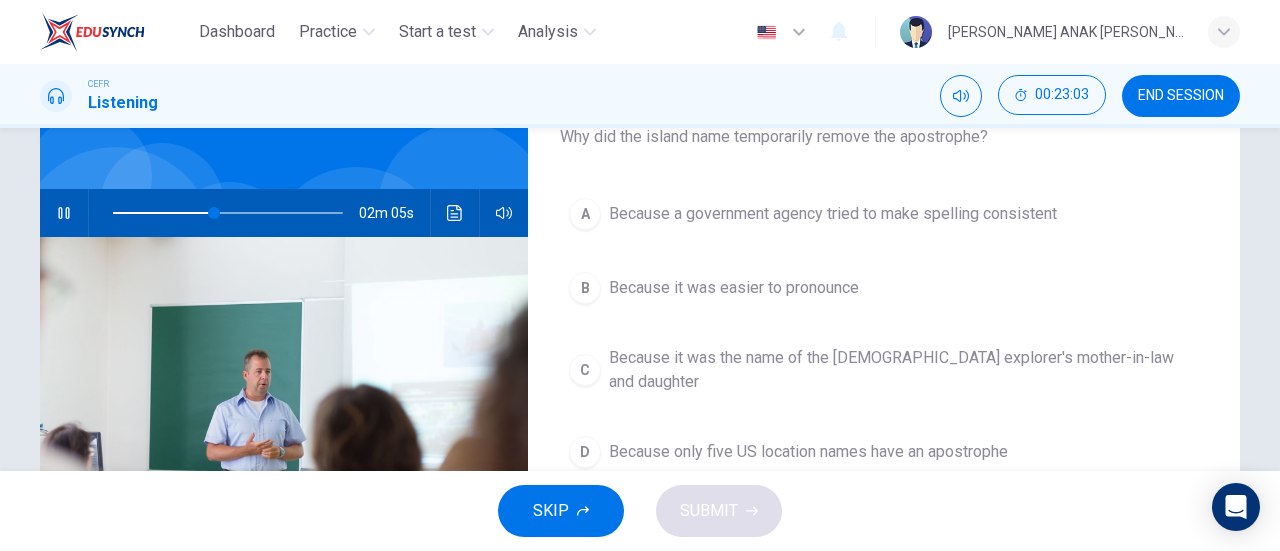 click on "Because a government agency tried to make spelling consistent" at bounding box center [833, 214] 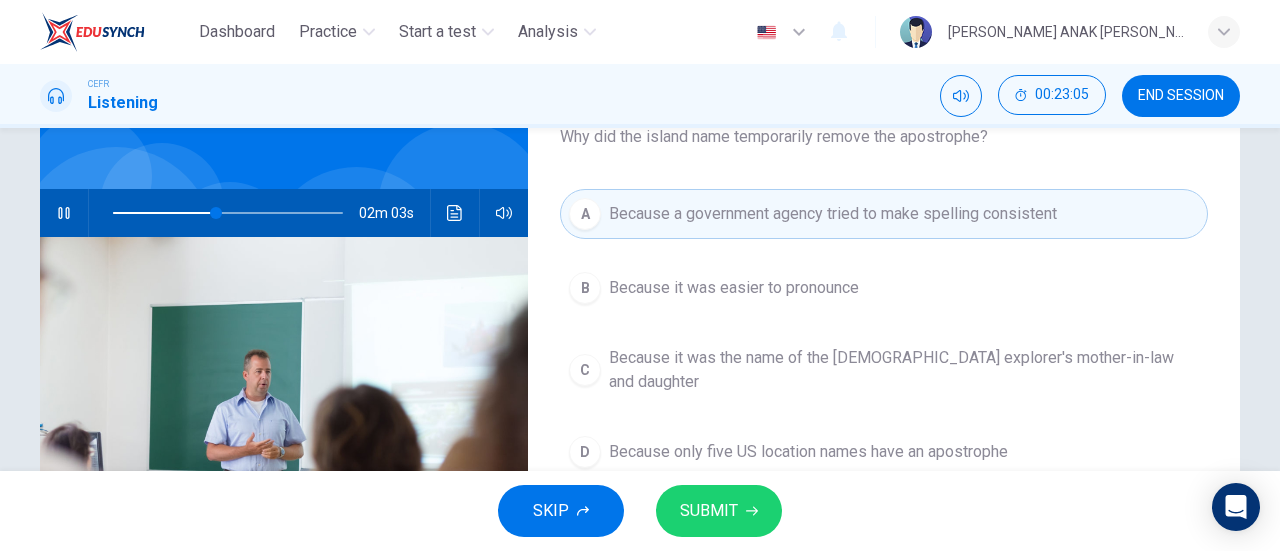 click on "SUBMIT" at bounding box center (719, 511) 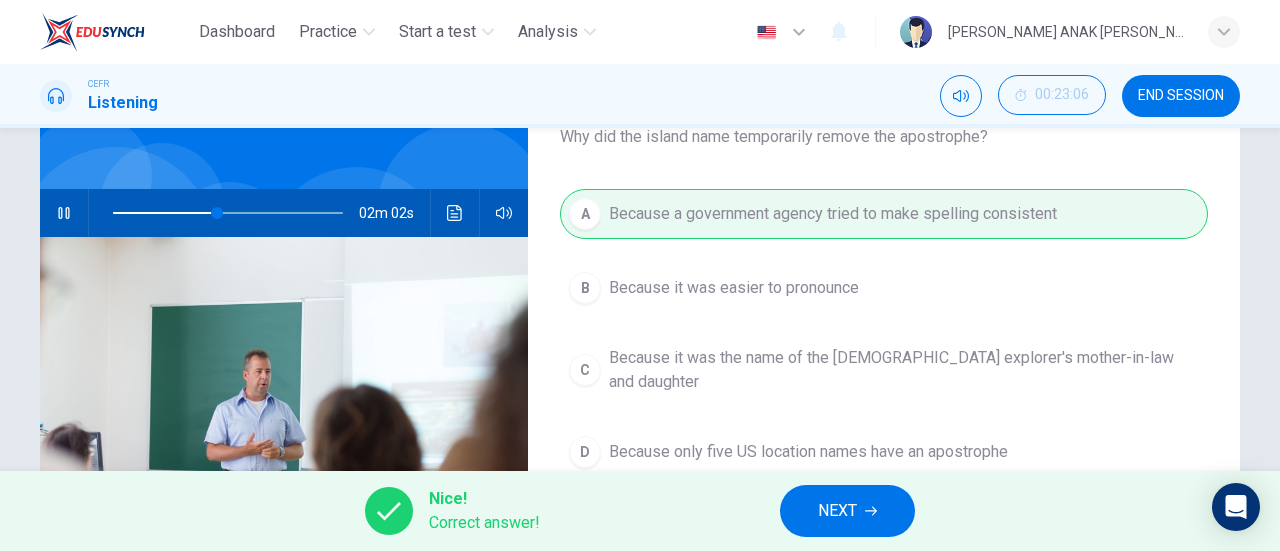 click 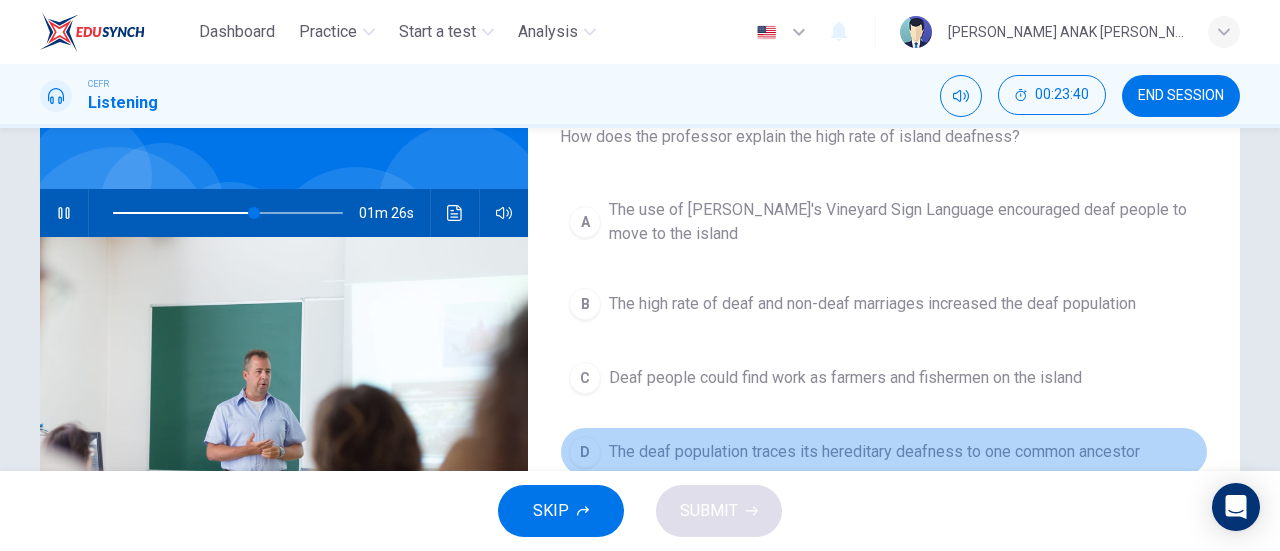 click on "The deaf population traces its hereditary deafness to one common ancestor" at bounding box center [874, 452] 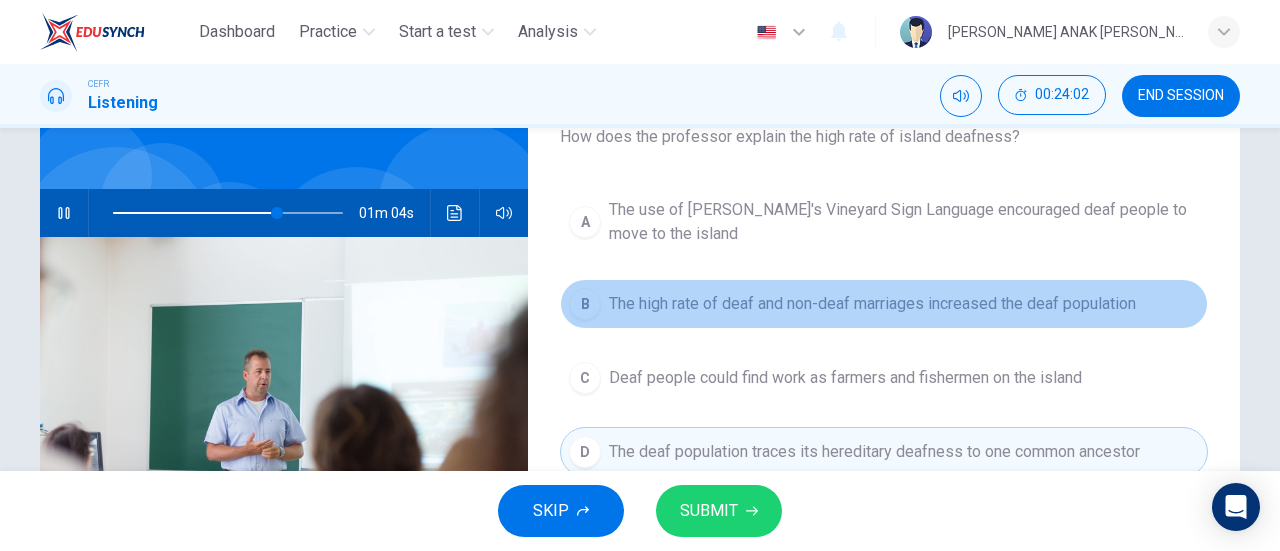 click on "The high rate of deaf and non-deaf marriages increased the deaf population" at bounding box center [872, 304] 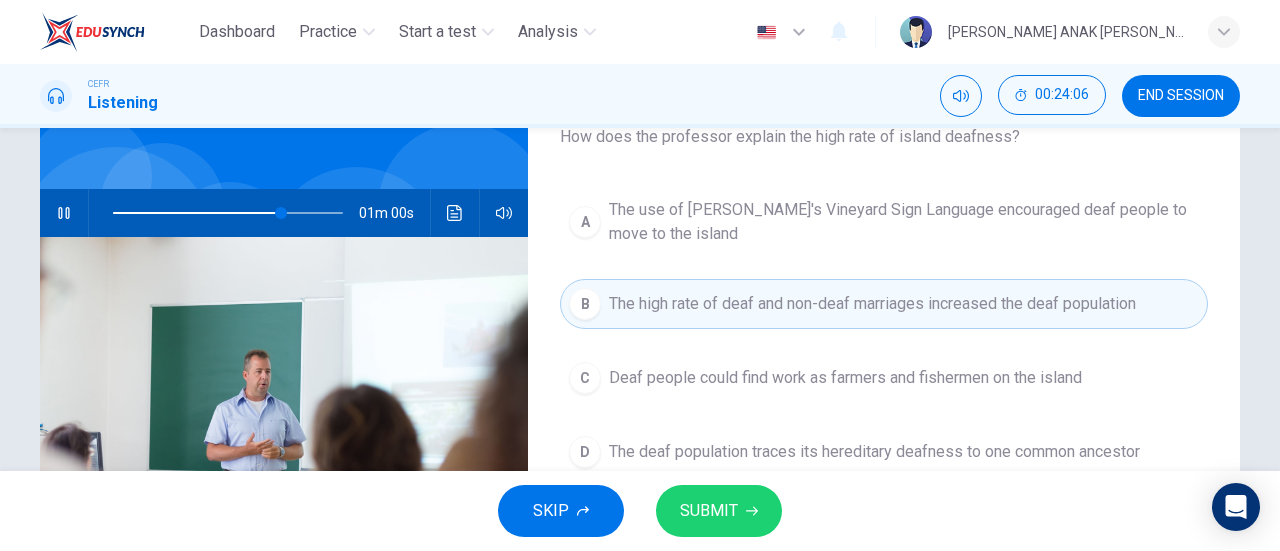 click on "SUBMIT" at bounding box center (719, 511) 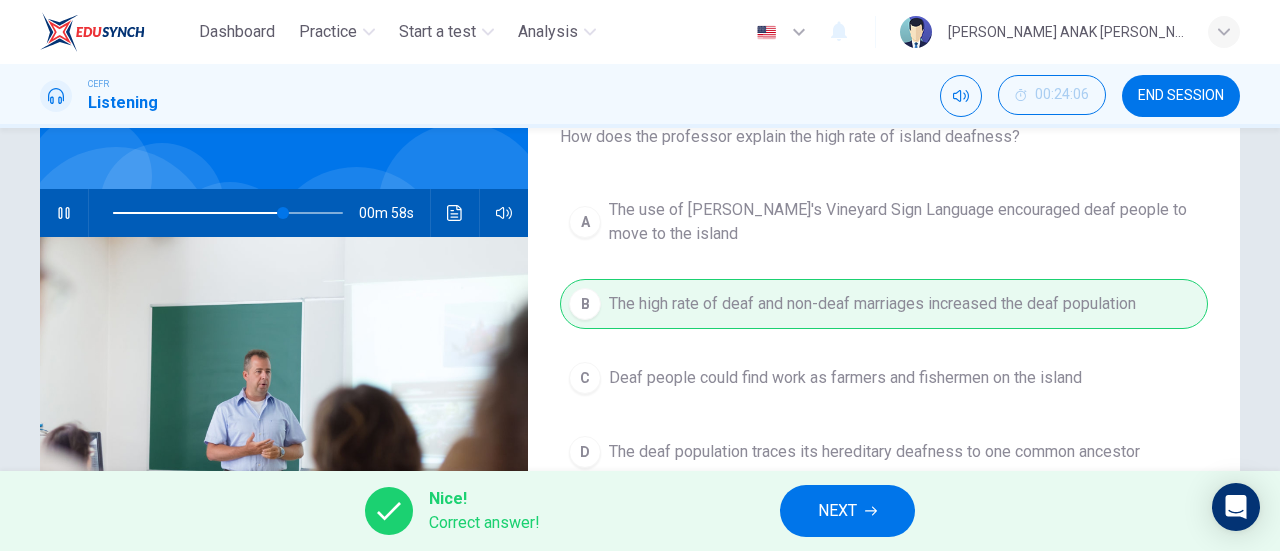 click on "NEXT" at bounding box center [847, 511] 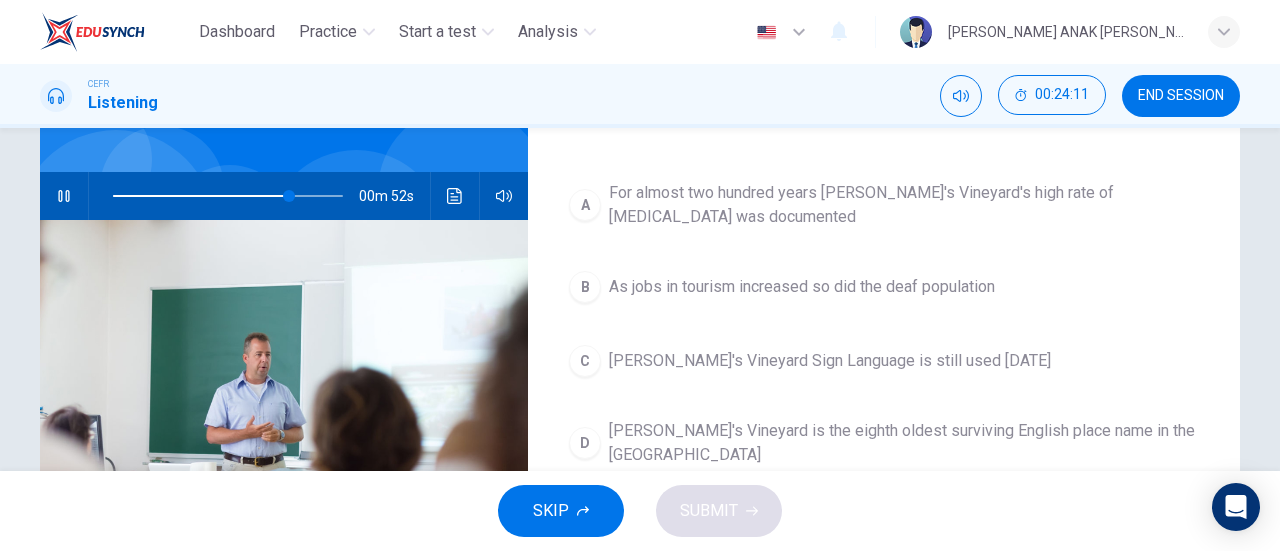 scroll, scrollTop: 159, scrollLeft: 0, axis: vertical 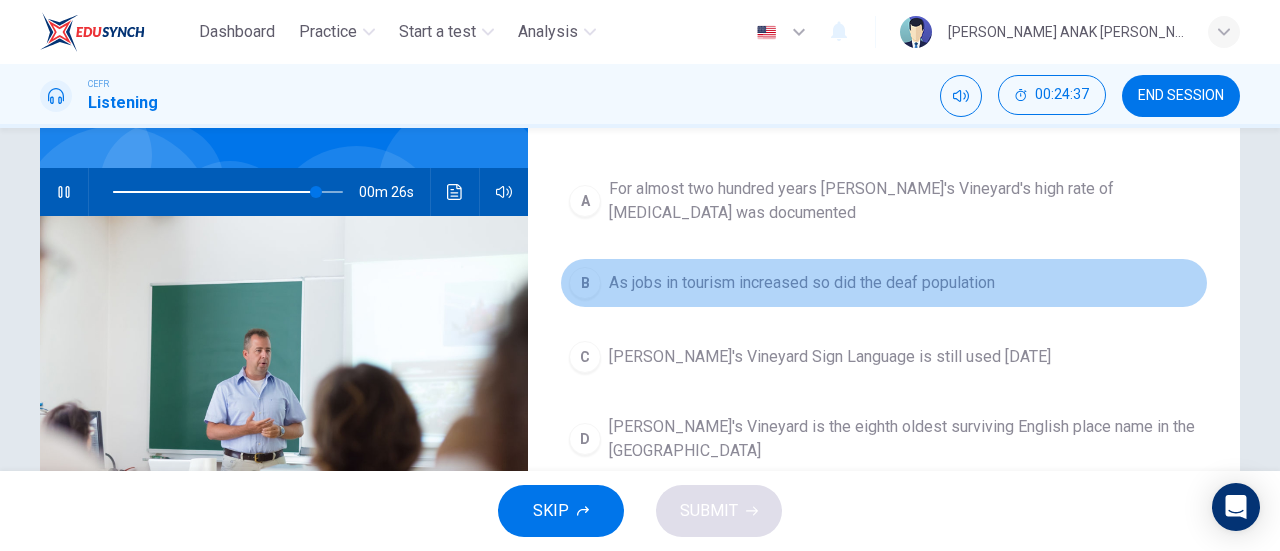 click on "As jobs in tourism increased so did the deaf population" at bounding box center (802, 283) 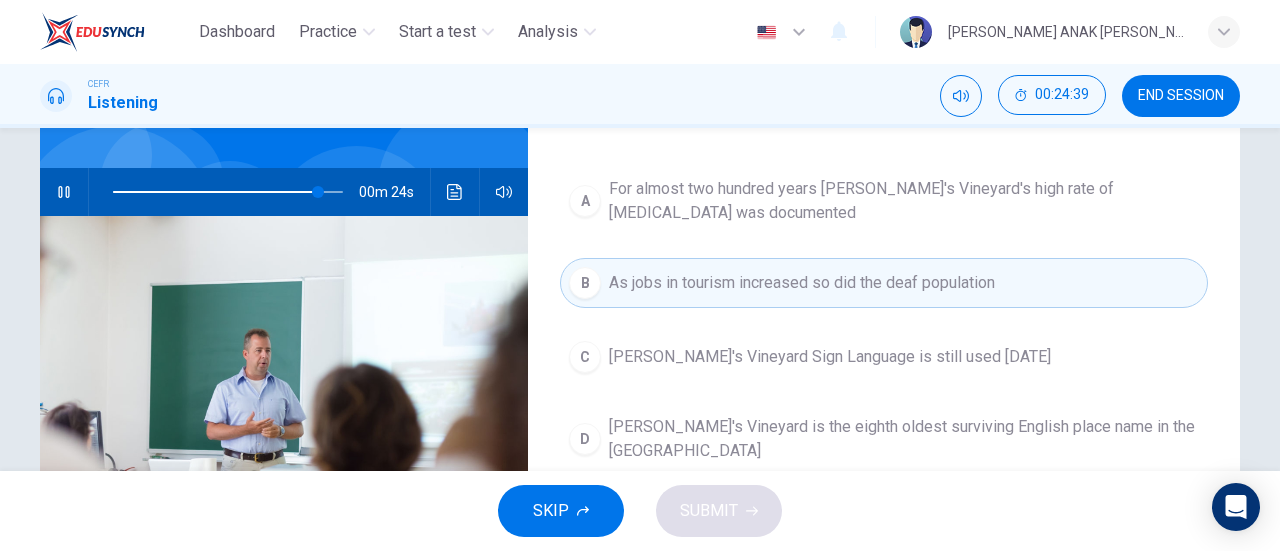 click on "As jobs in tourism increased so did the deaf population" at bounding box center (802, 283) 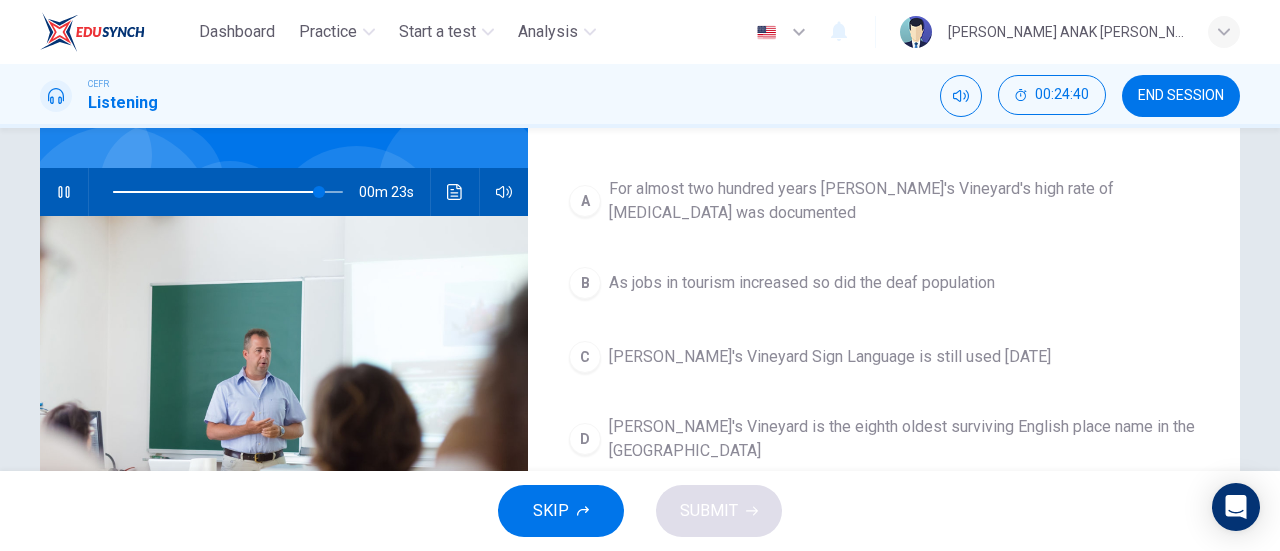 click on "[PERSON_NAME]'s Vineyard is the eighth oldest surviving English place name in the [GEOGRAPHIC_DATA]" at bounding box center (904, 439) 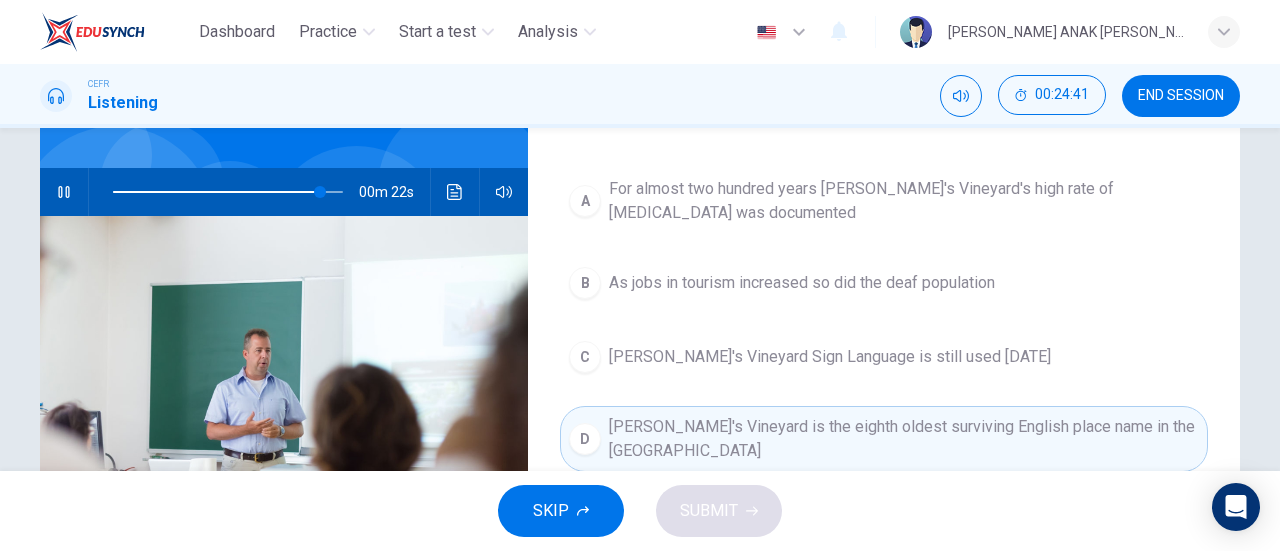 click on "As jobs in tourism increased so did the deaf population" at bounding box center (802, 283) 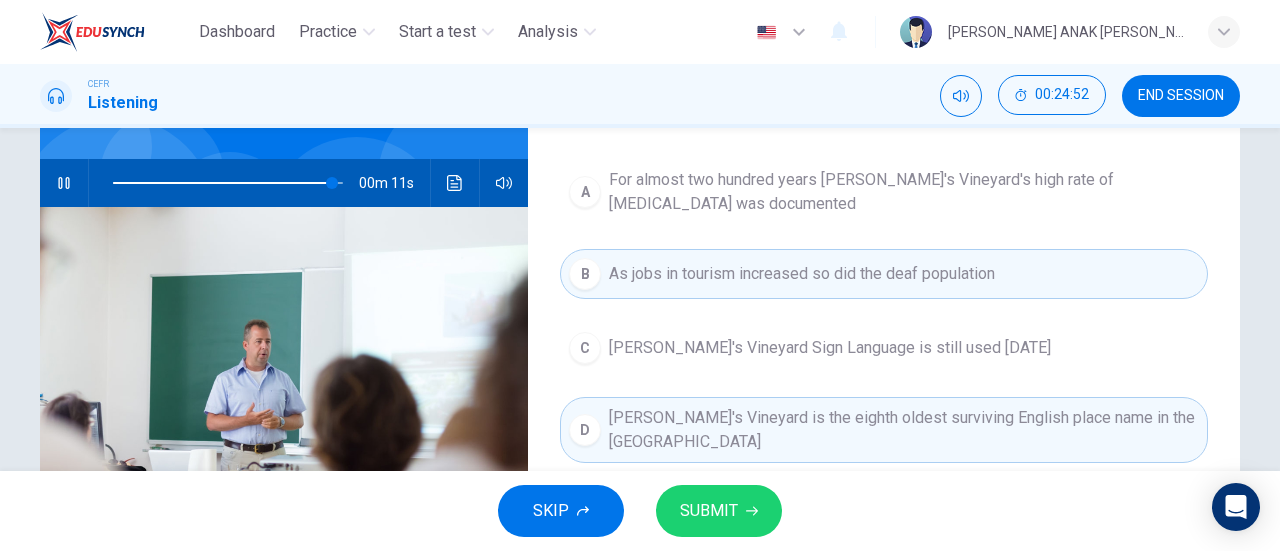 scroll, scrollTop: 162, scrollLeft: 0, axis: vertical 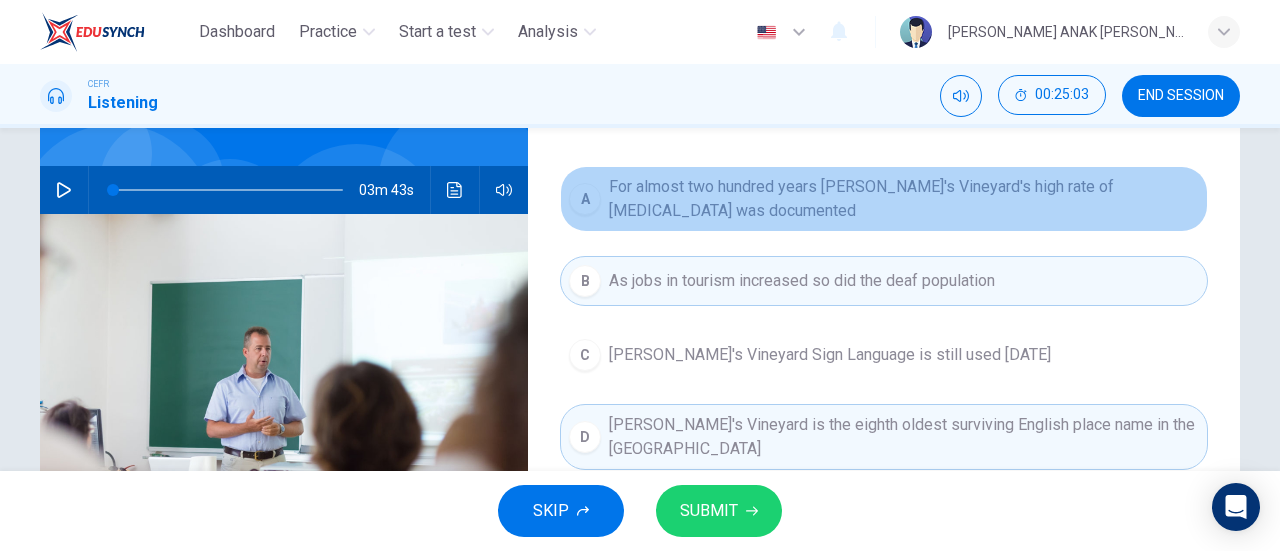 click on "For almost two hundred years [PERSON_NAME]'s Vineyard's high rate of [MEDICAL_DATA] was documented" at bounding box center (904, 199) 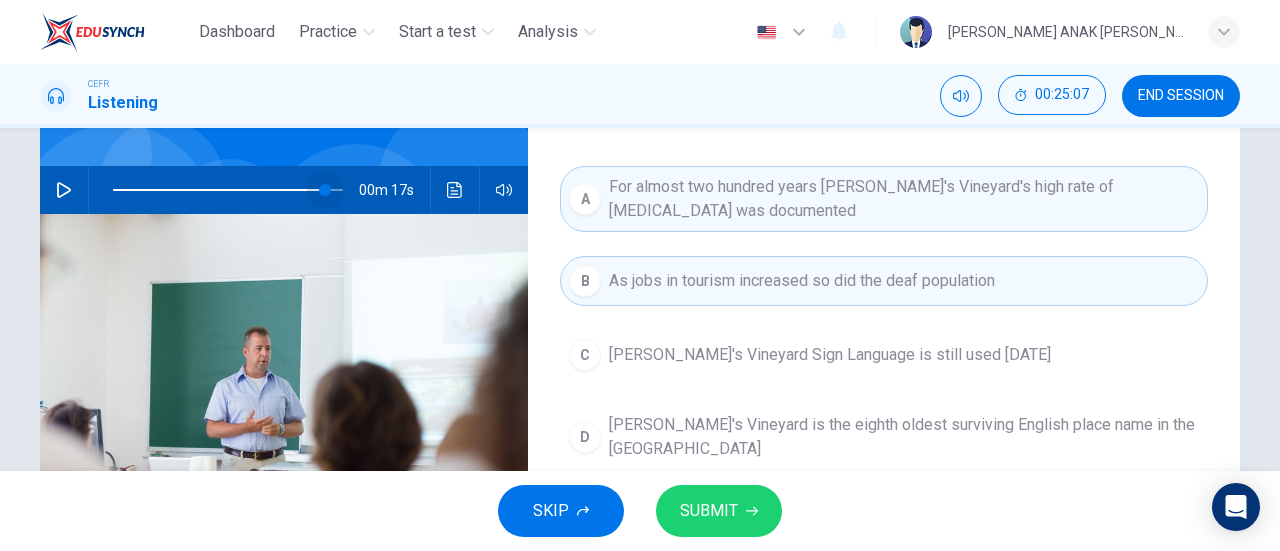 click at bounding box center (228, 190) 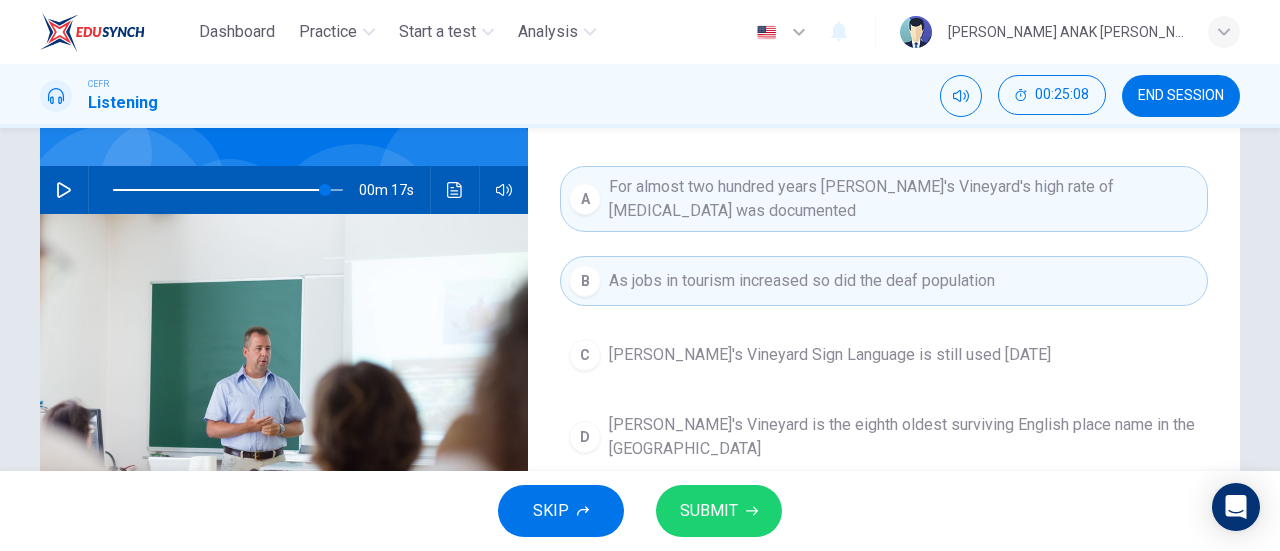 click 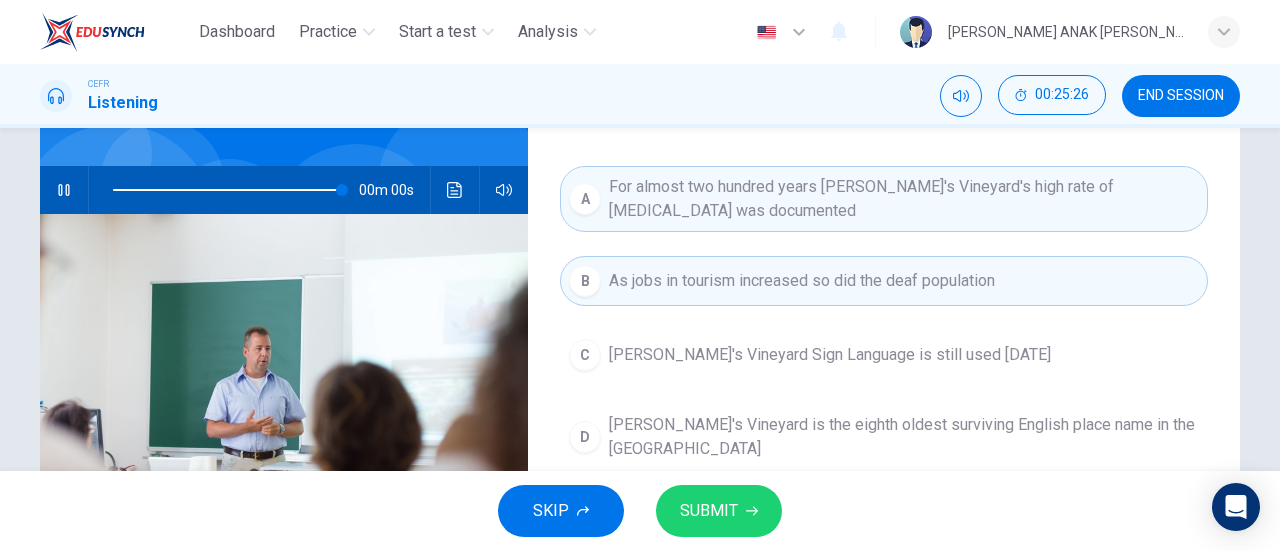 type on "0" 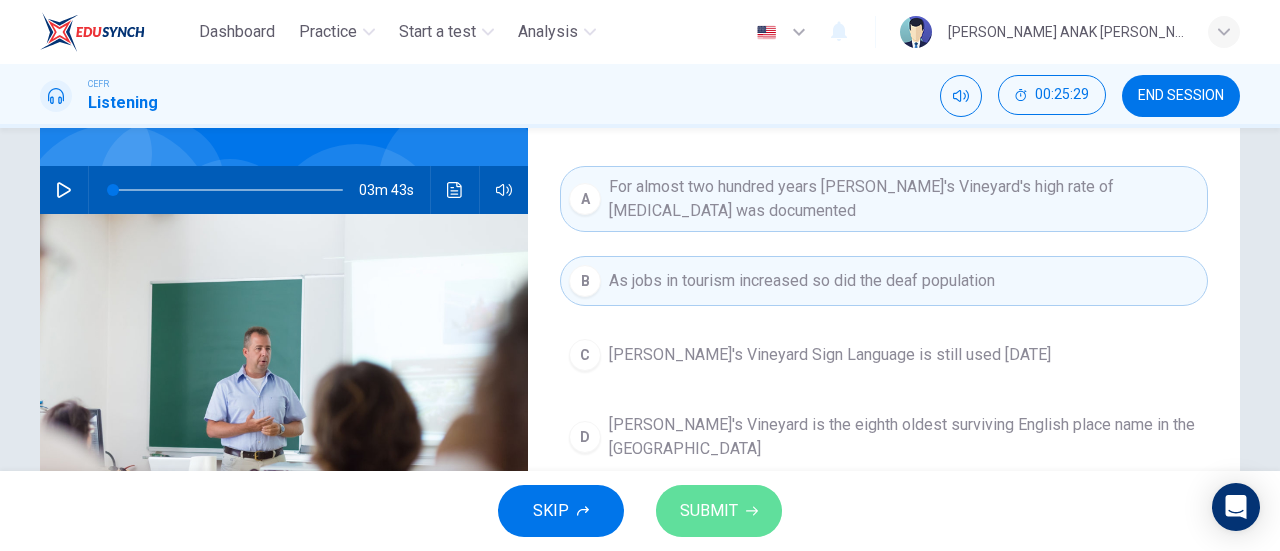 click 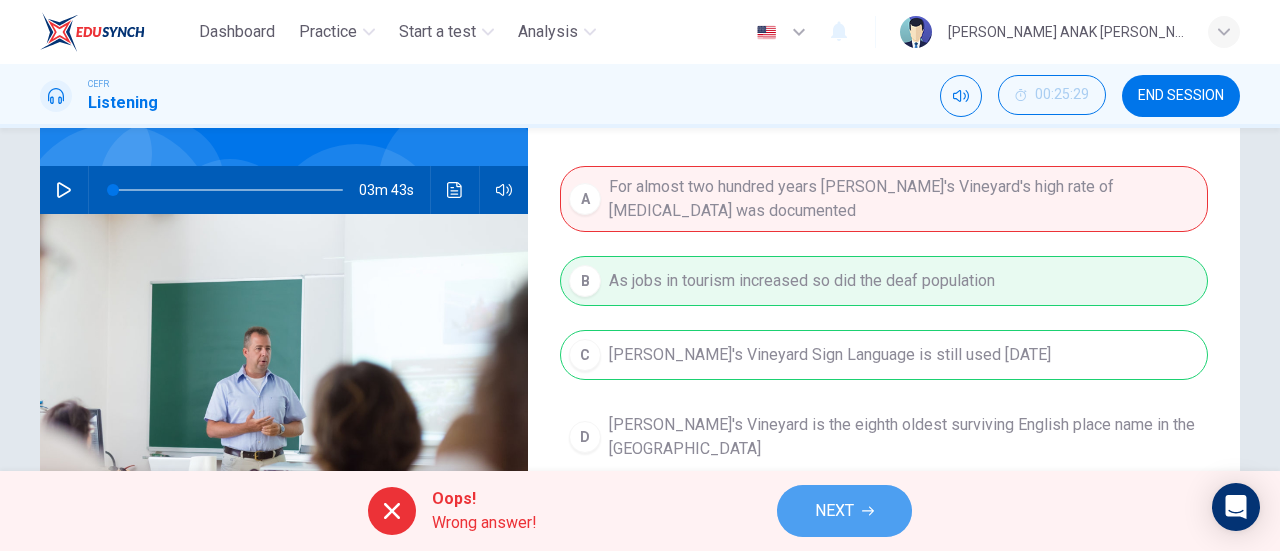 click on "NEXT" at bounding box center [834, 511] 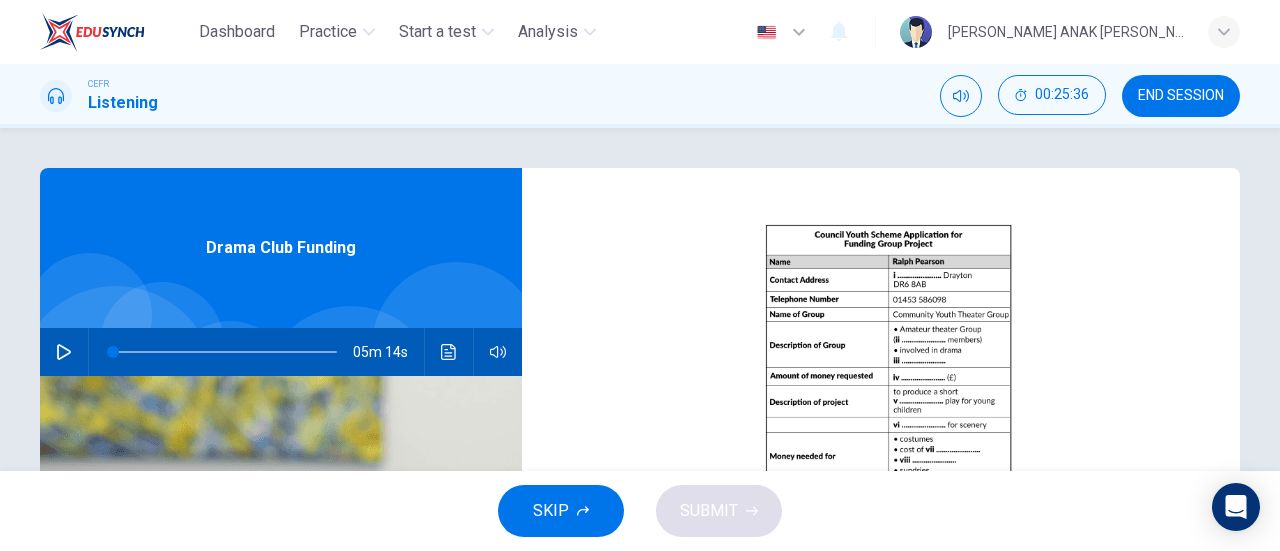 scroll, scrollTop: 166, scrollLeft: 0, axis: vertical 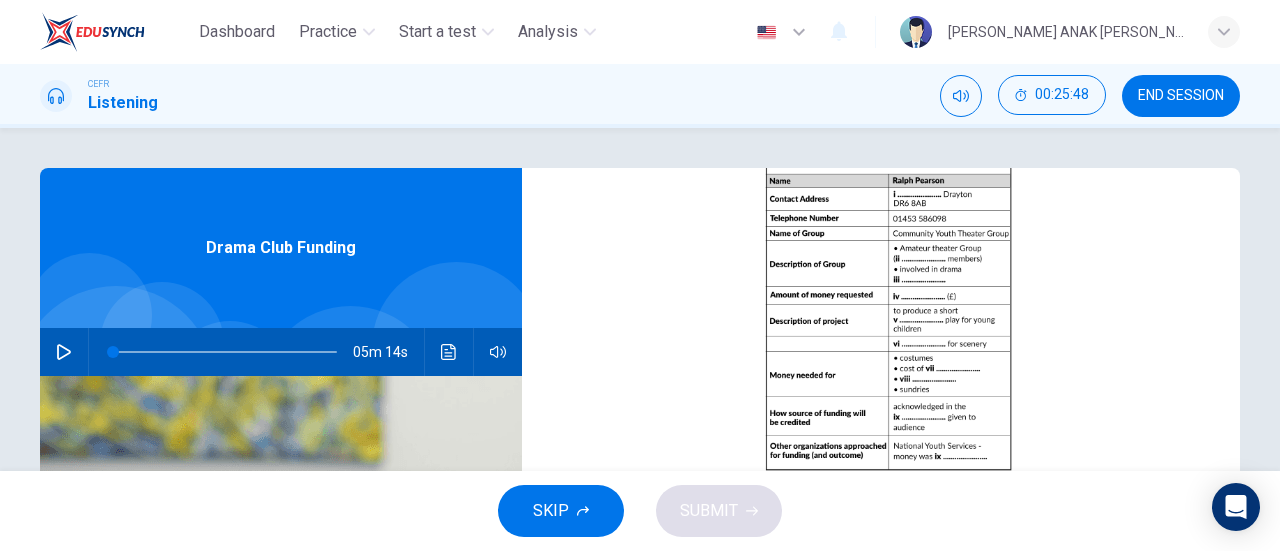 click at bounding box center (64, 352) 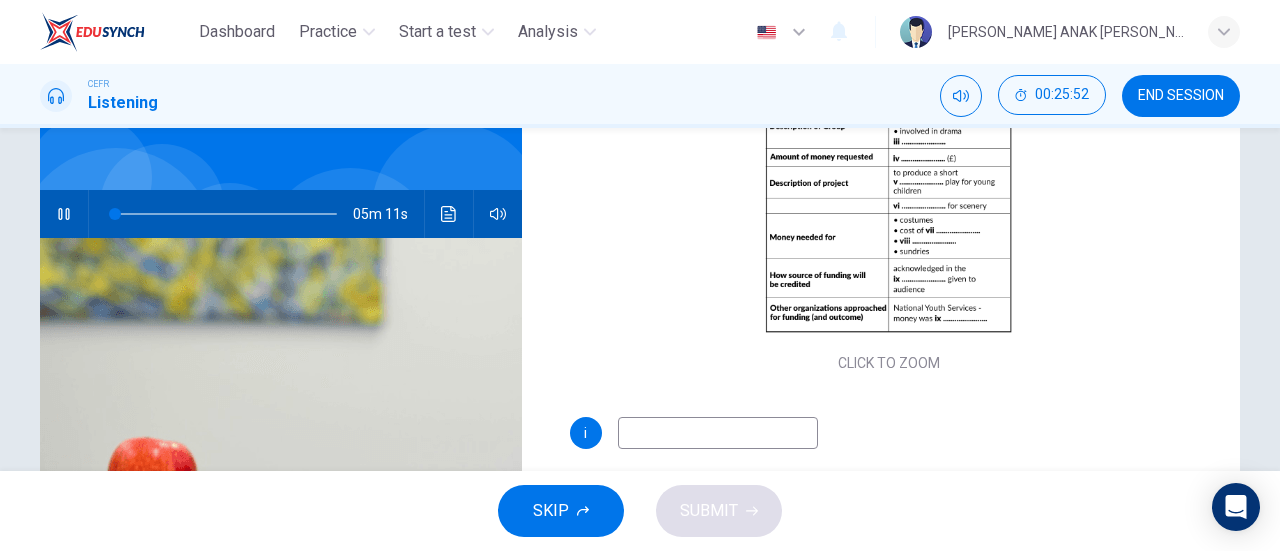 scroll, scrollTop: 149, scrollLeft: 0, axis: vertical 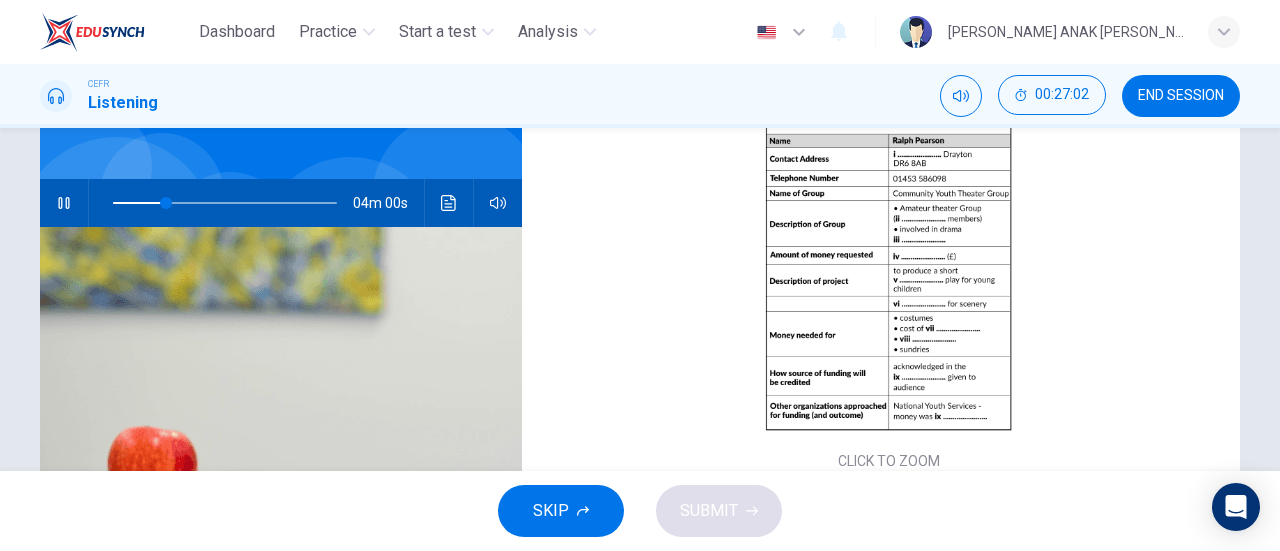 click 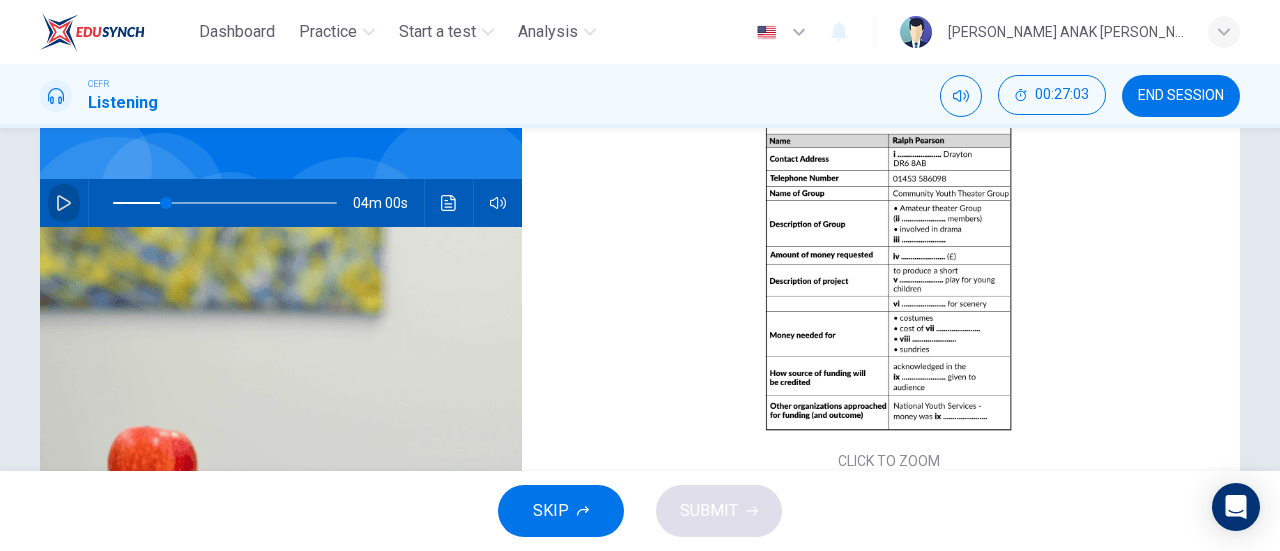click at bounding box center [64, 203] 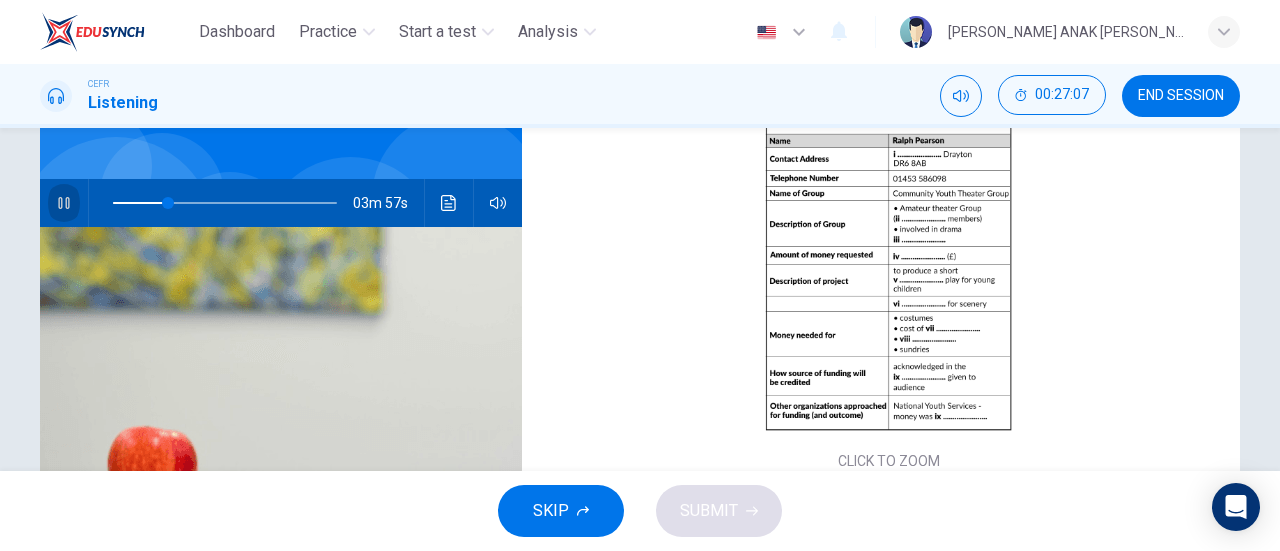 click 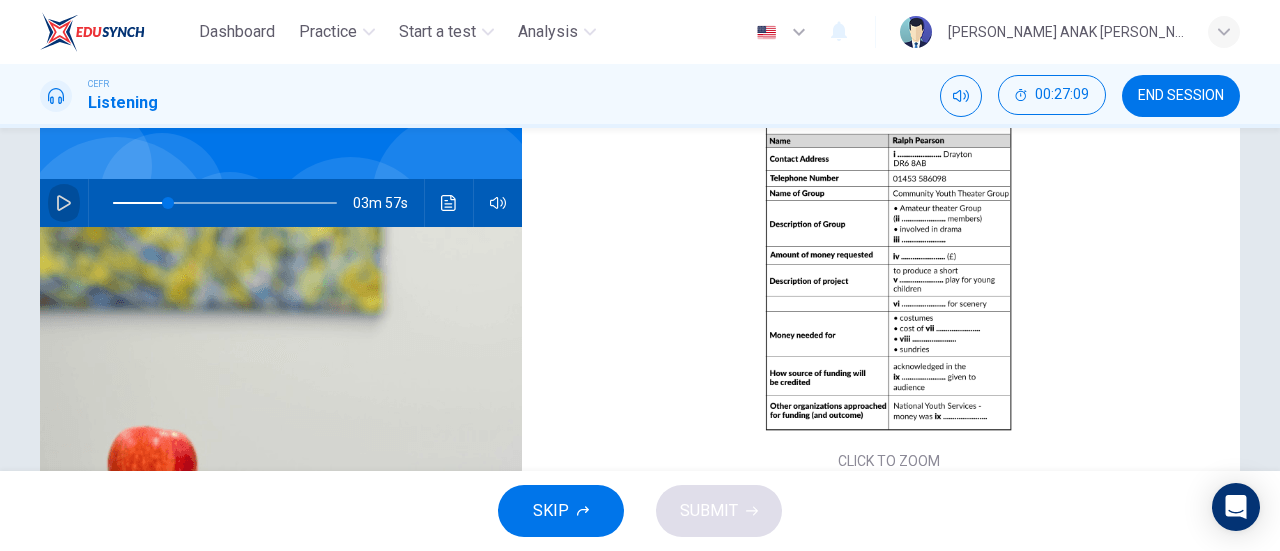 click 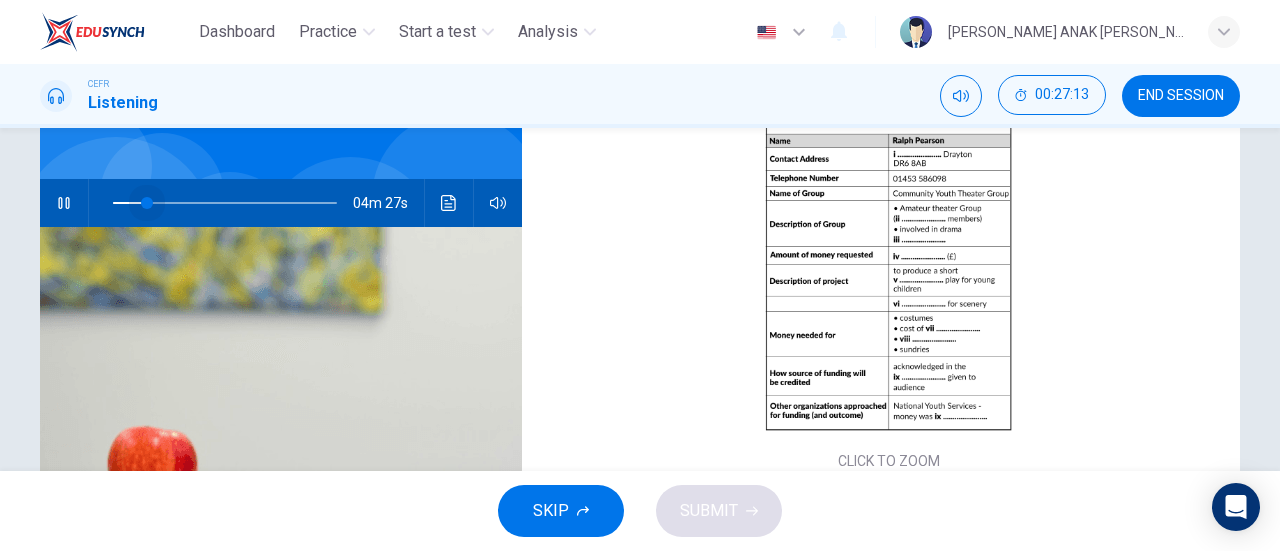click at bounding box center [225, 203] 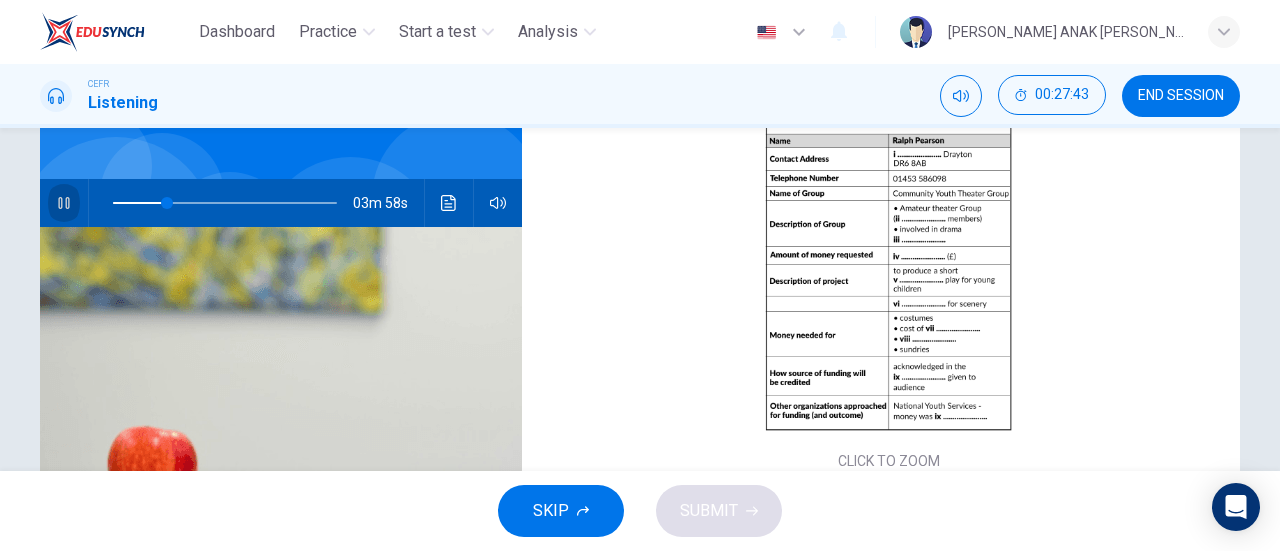 click 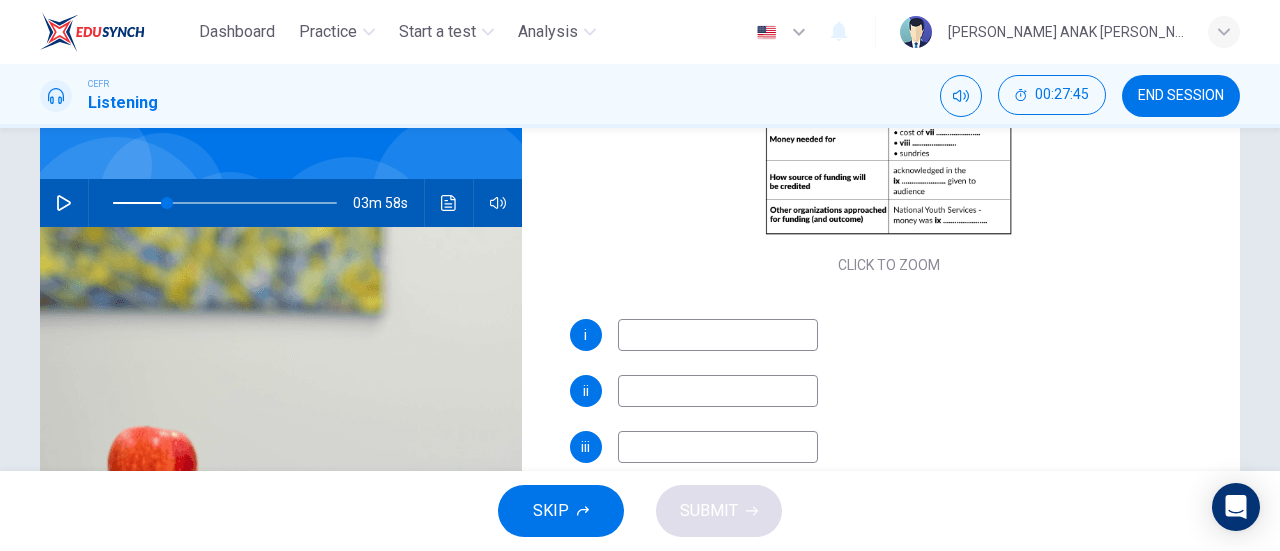 scroll, scrollTop: 354, scrollLeft: 0, axis: vertical 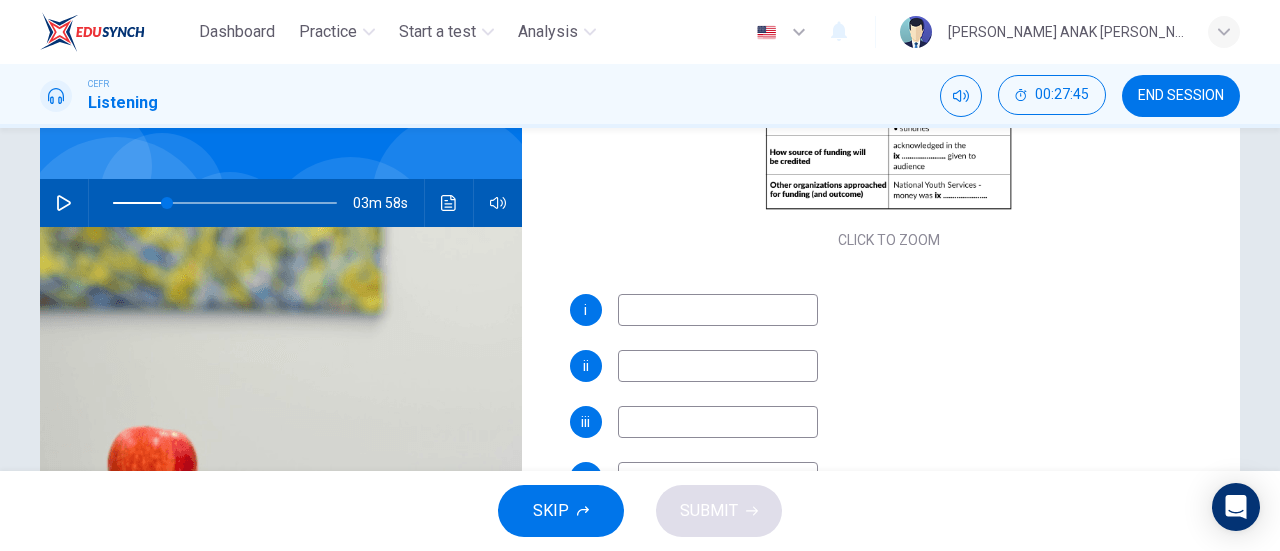 click at bounding box center [718, 310] 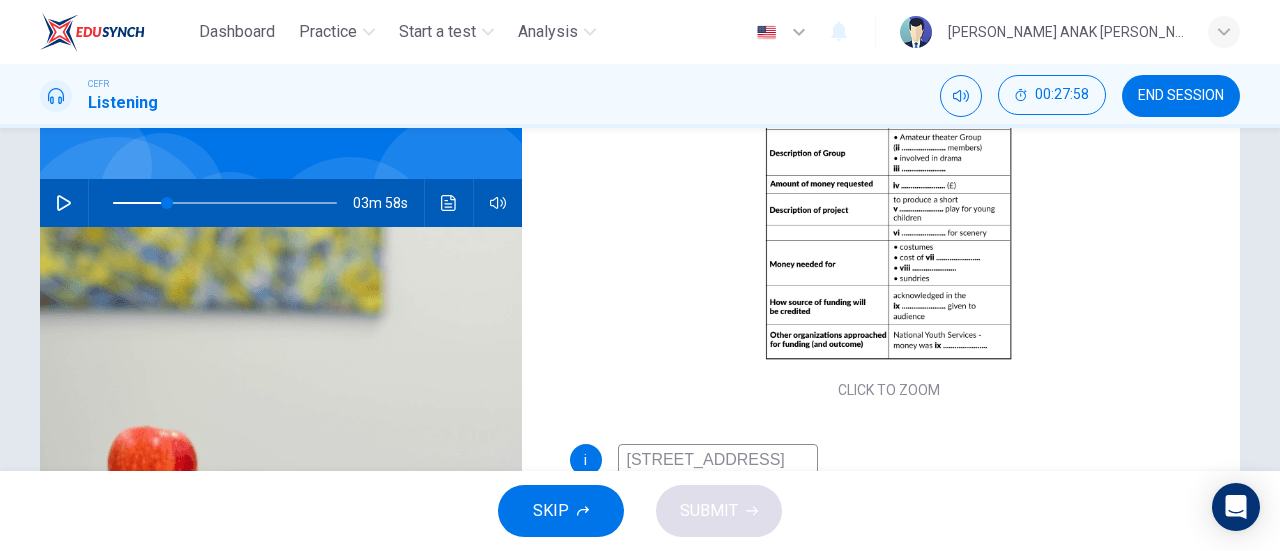 scroll, scrollTop: 208, scrollLeft: 0, axis: vertical 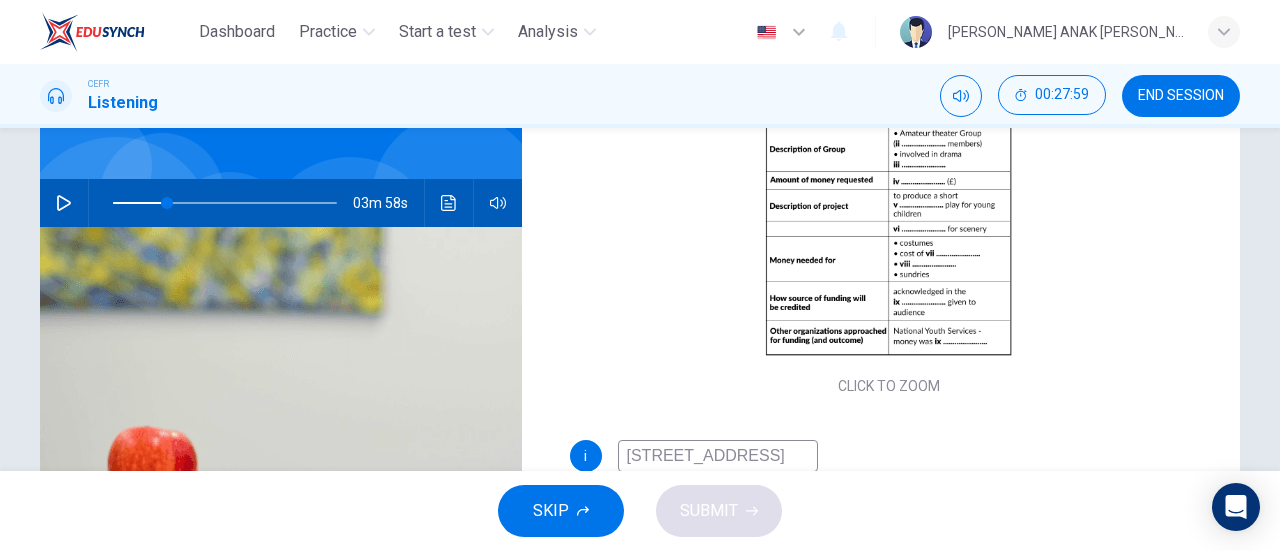 type on "[STREET_ADDRESS]" 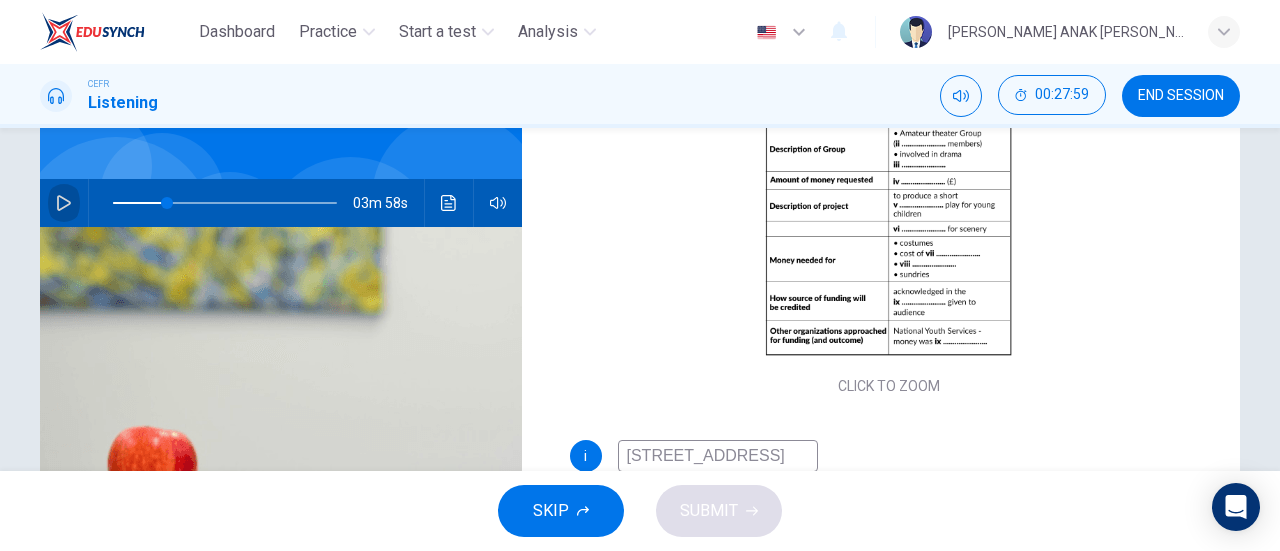 click at bounding box center [64, 203] 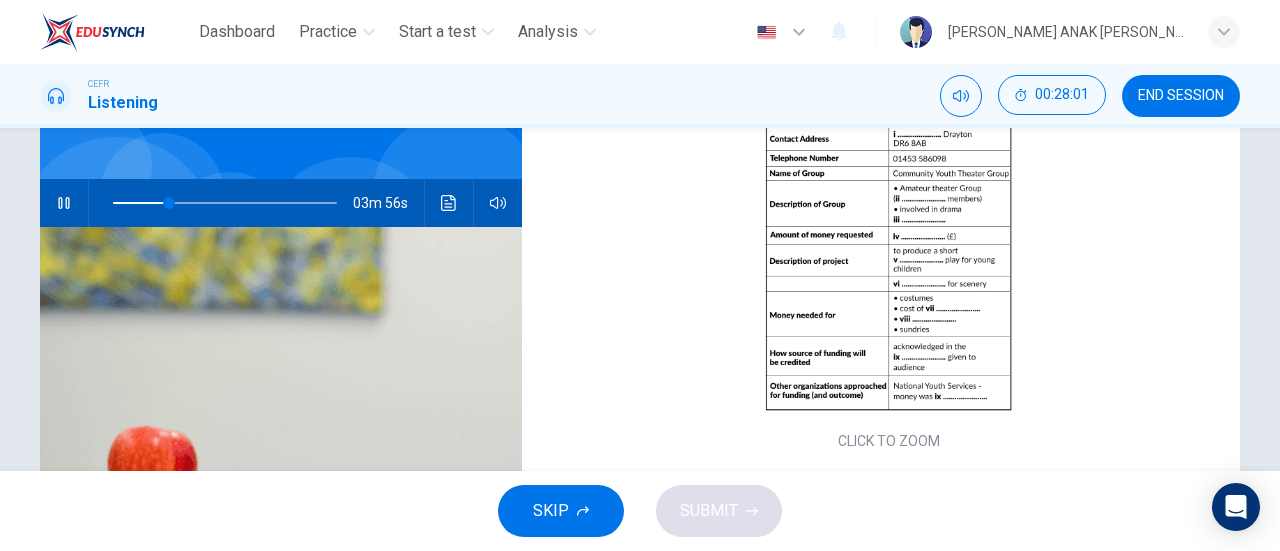 scroll, scrollTop: 148, scrollLeft: 0, axis: vertical 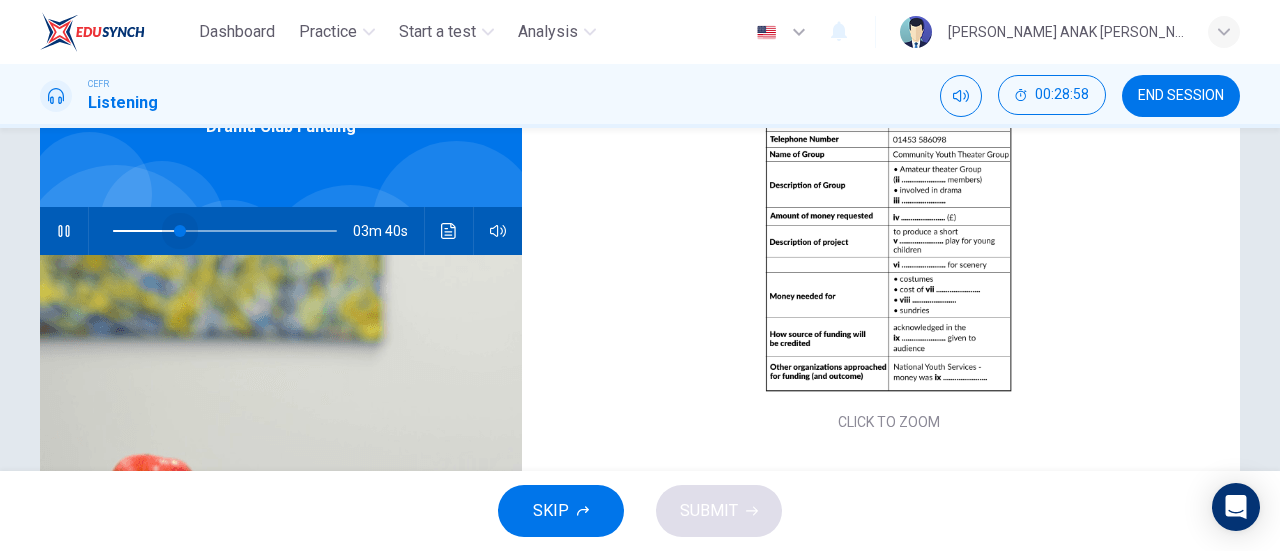 click at bounding box center (225, 231) 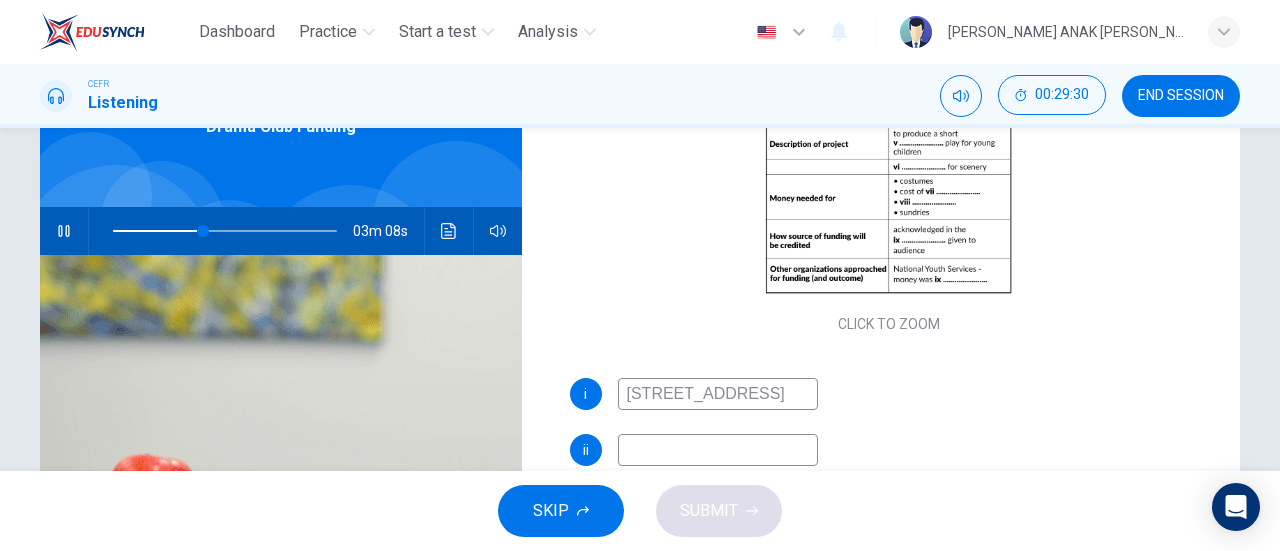 scroll, scrollTop: 365, scrollLeft: 0, axis: vertical 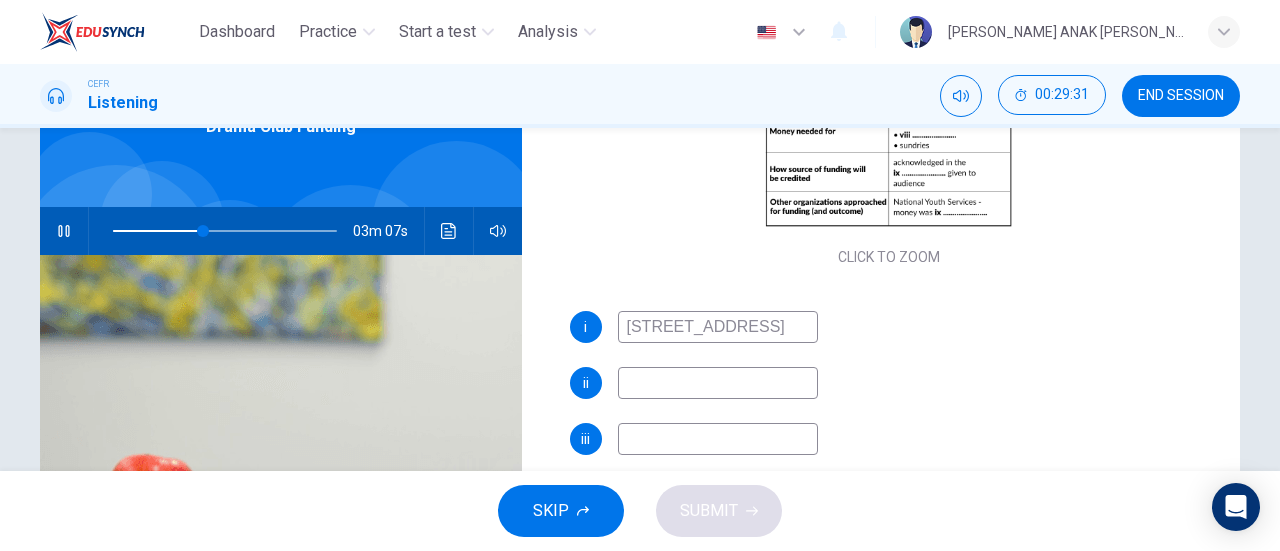 click at bounding box center [718, 383] 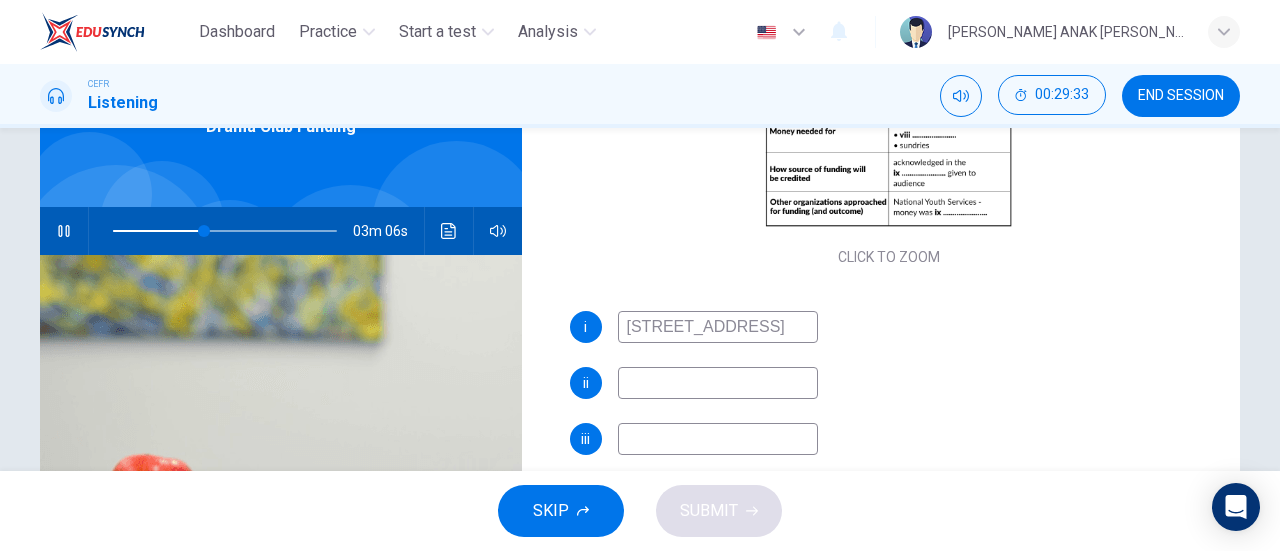 type on "41" 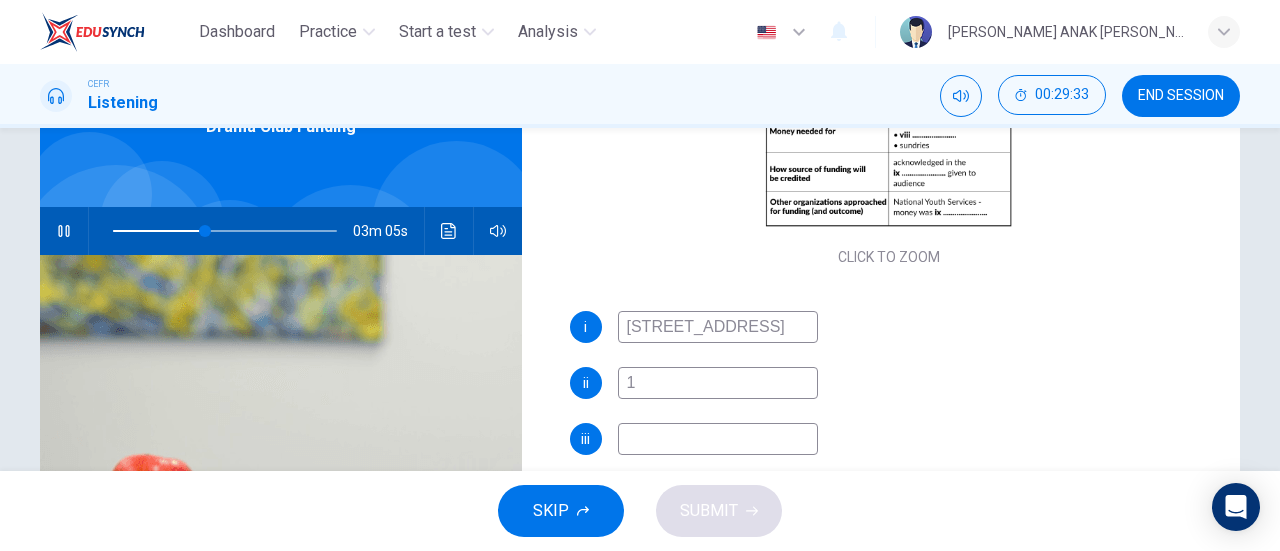 type on "18" 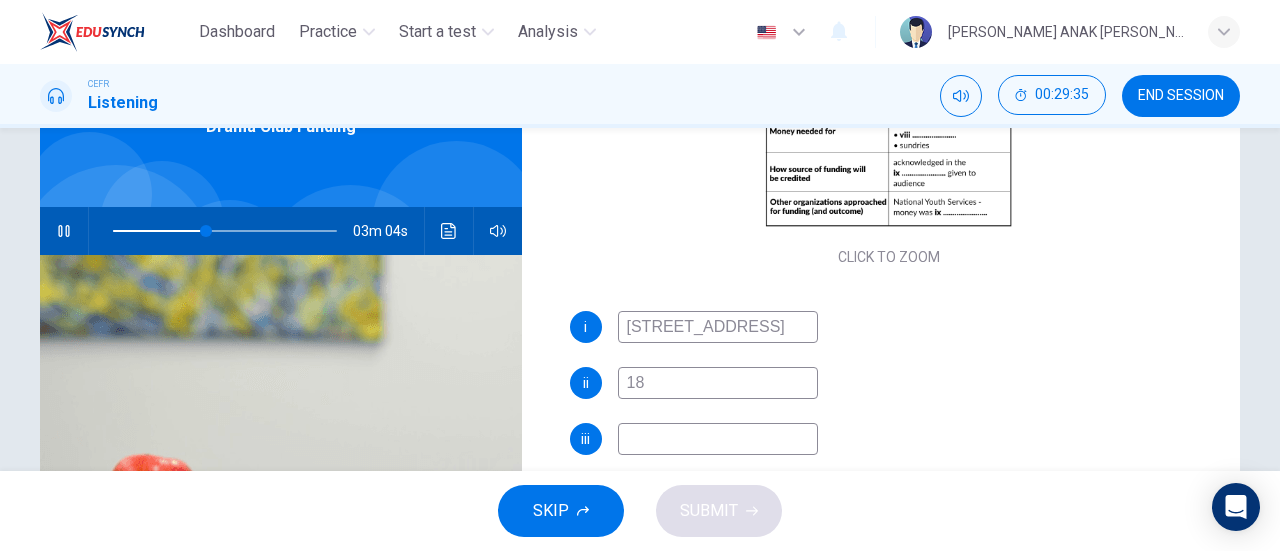 type on "42" 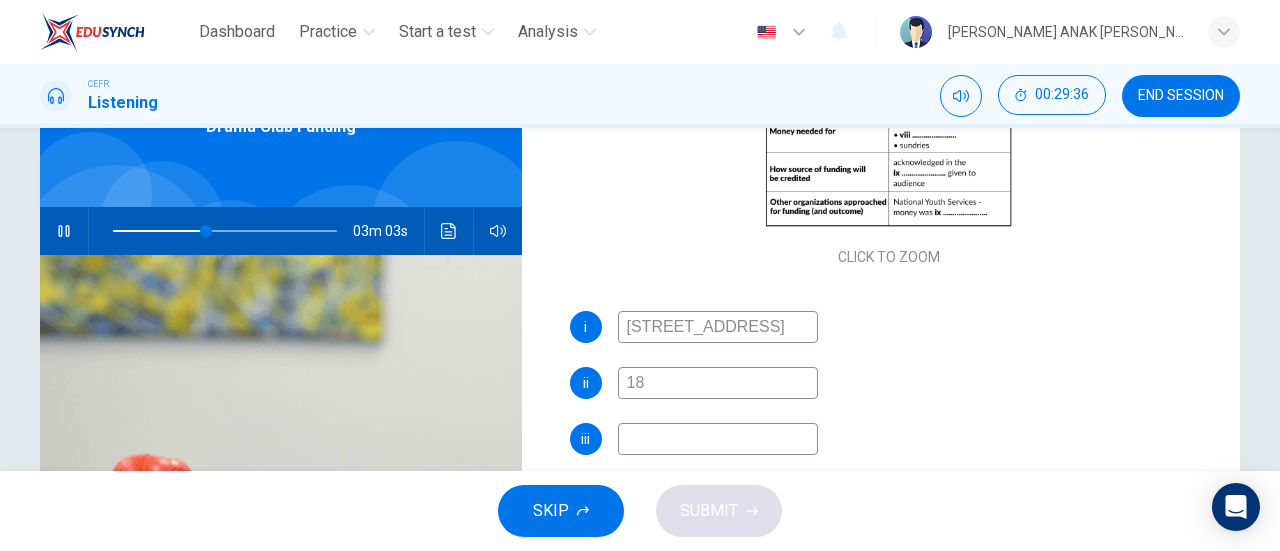 type on "18" 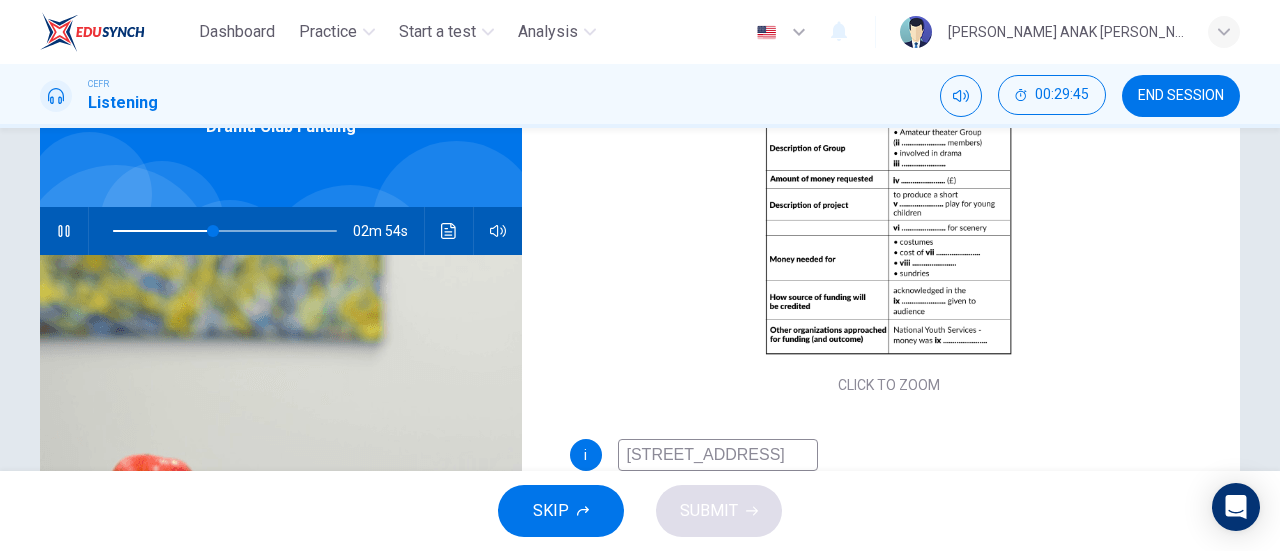 scroll, scrollTop: 247, scrollLeft: 0, axis: vertical 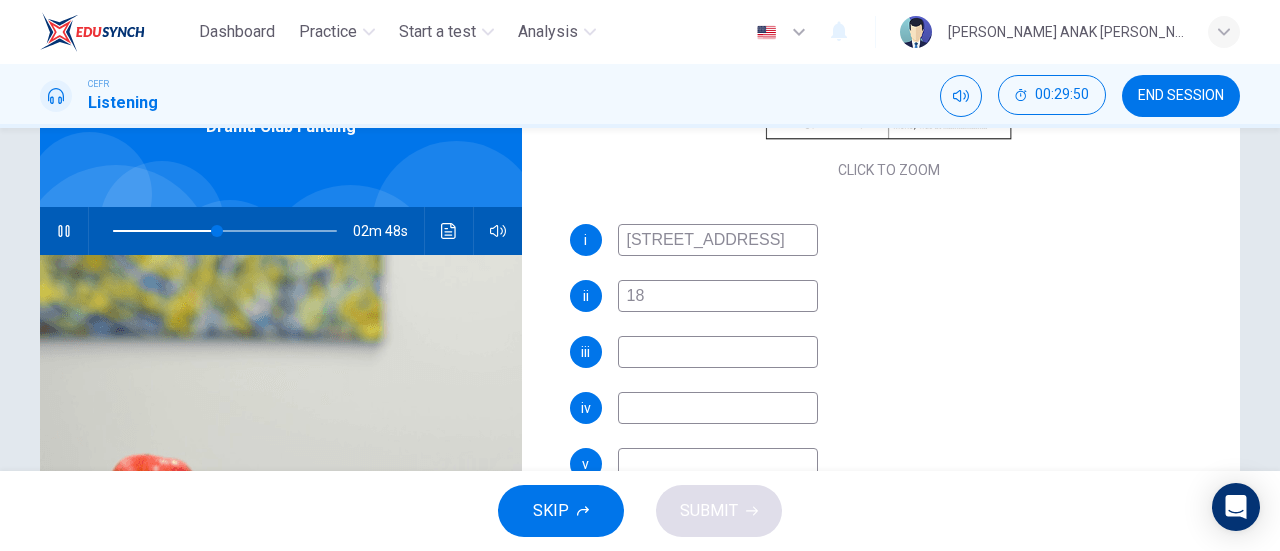 click 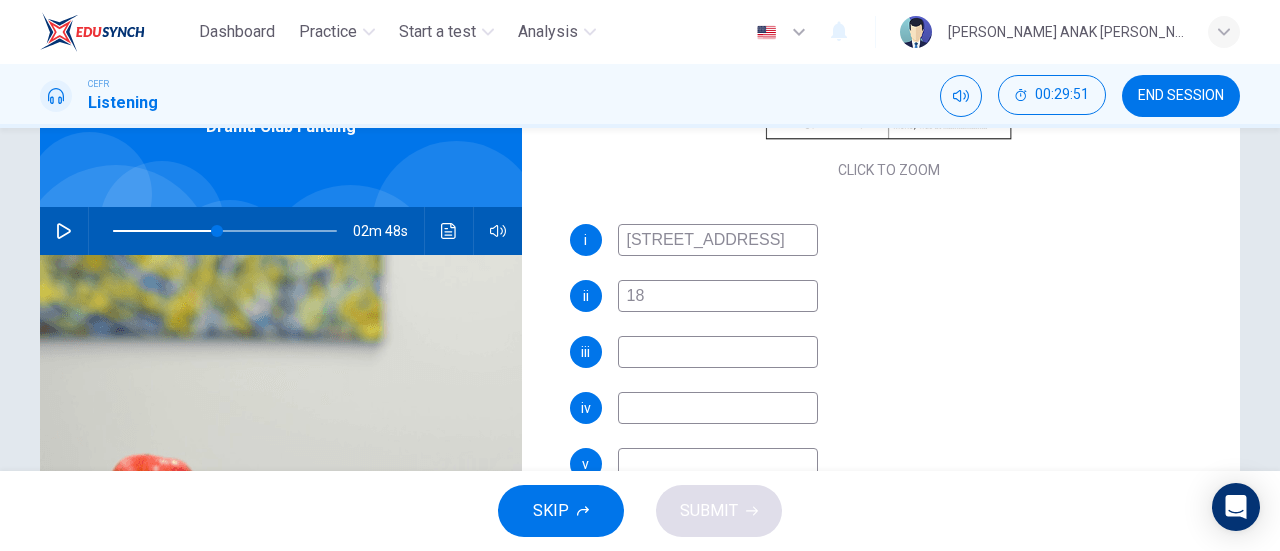 click at bounding box center [718, 352] 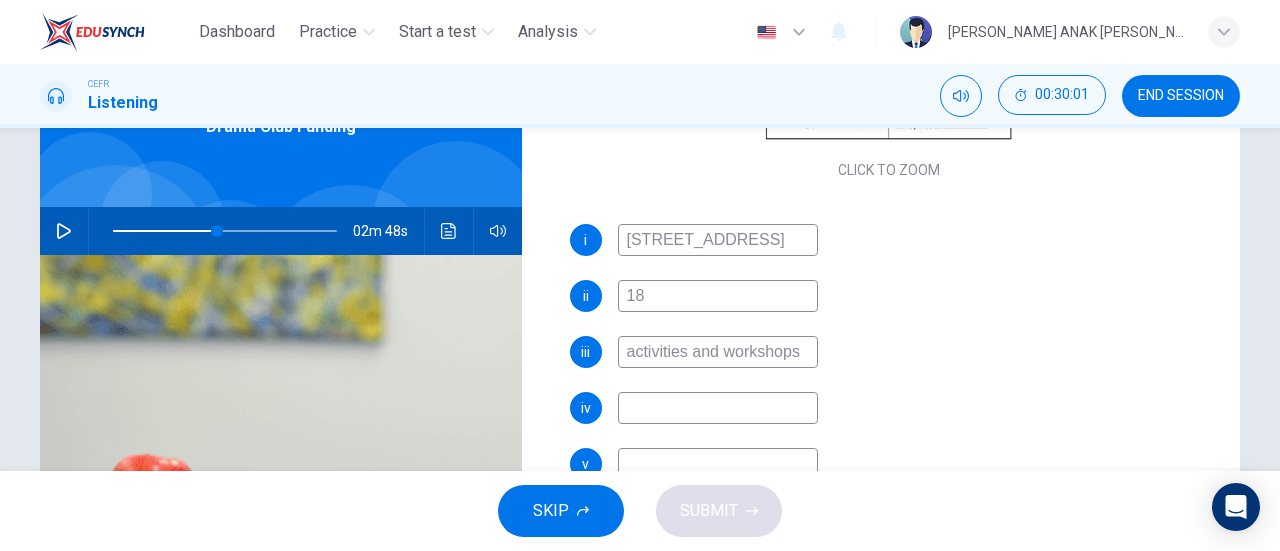 type on "activities and workshops" 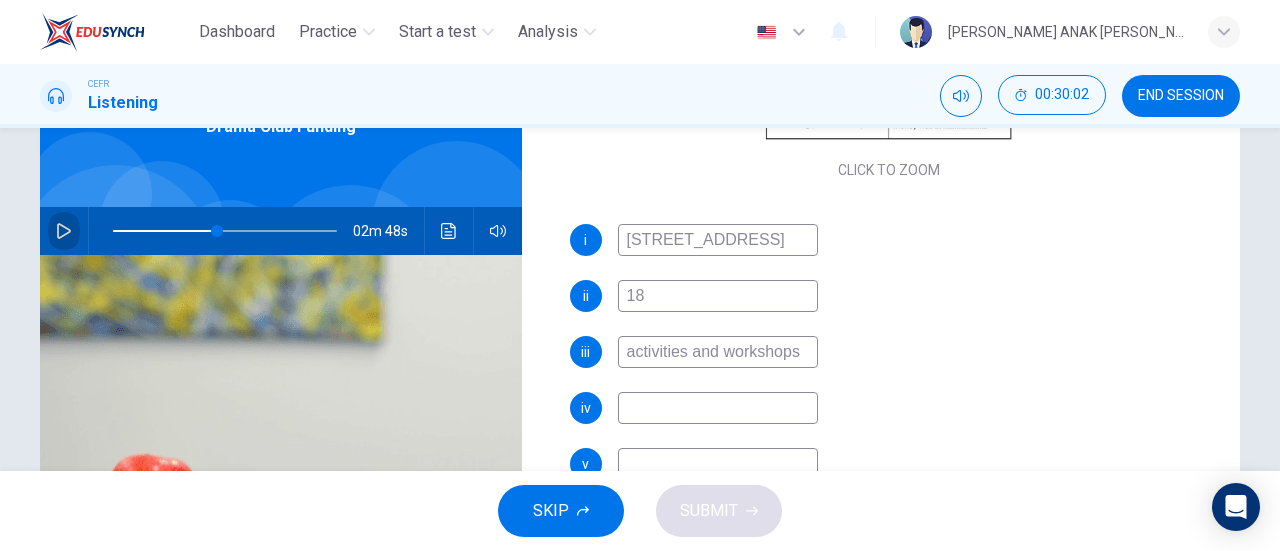 click 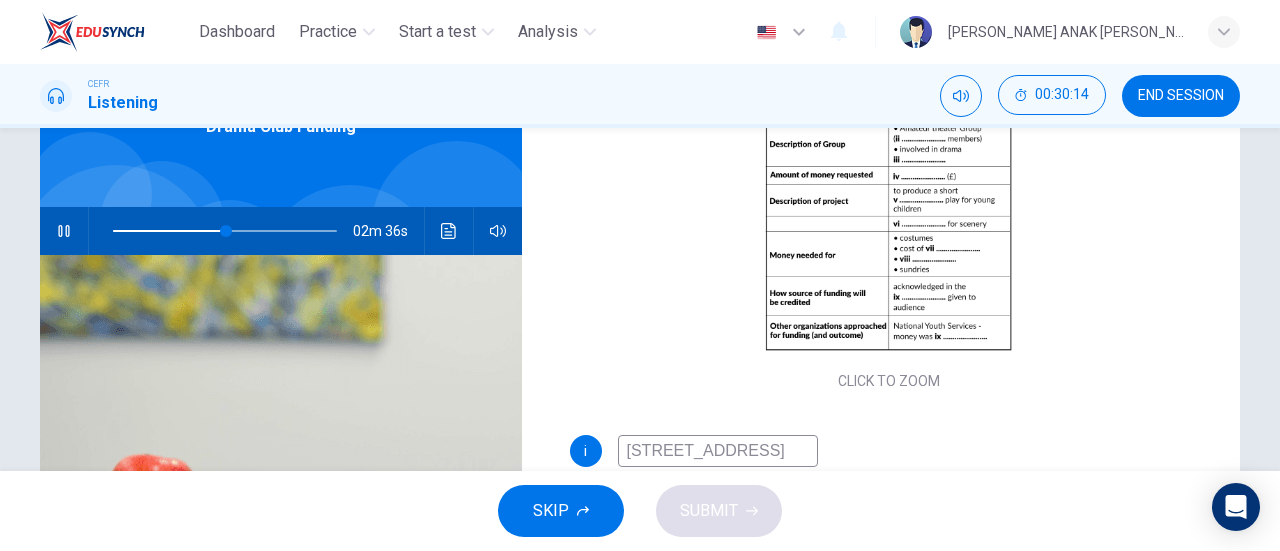 scroll, scrollTop: 240, scrollLeft: 0, axis: vertical 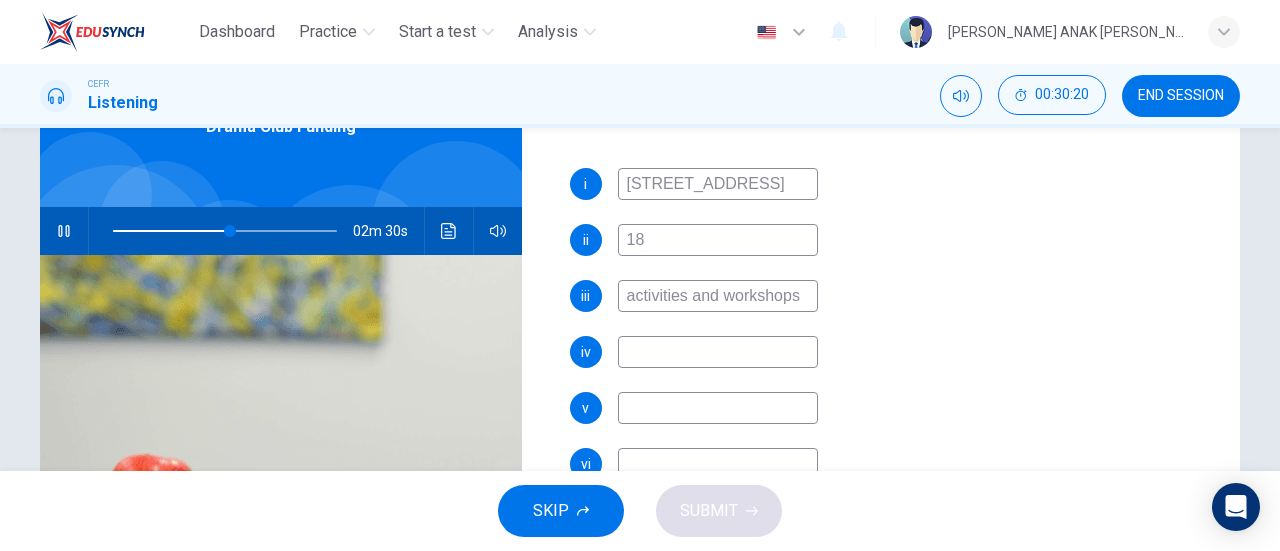 click at bounding box center (718, 352) 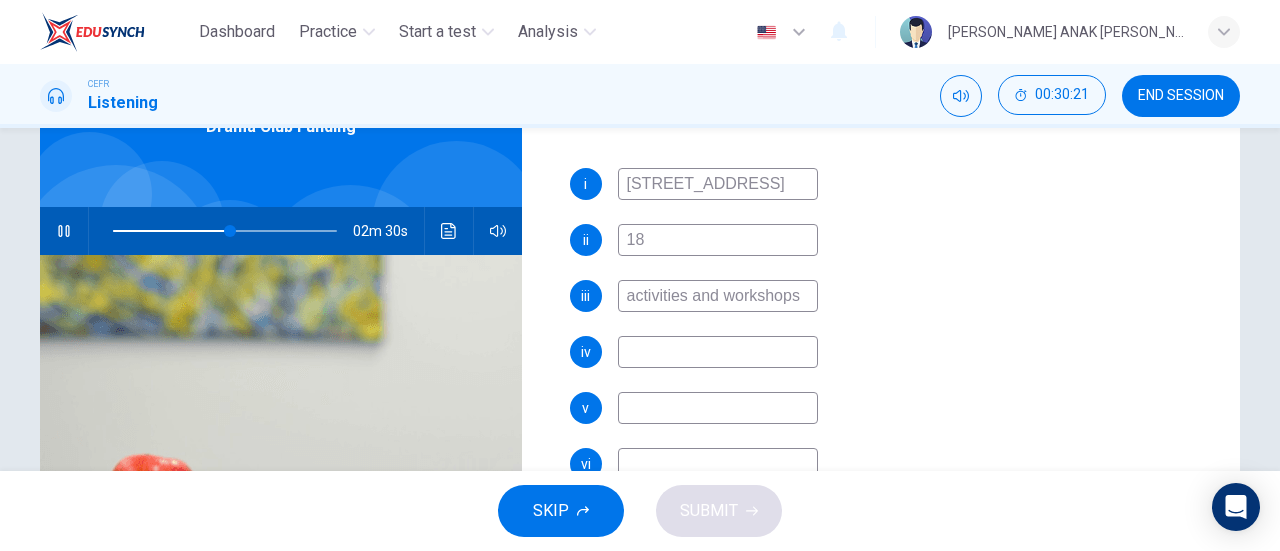 type on "53" 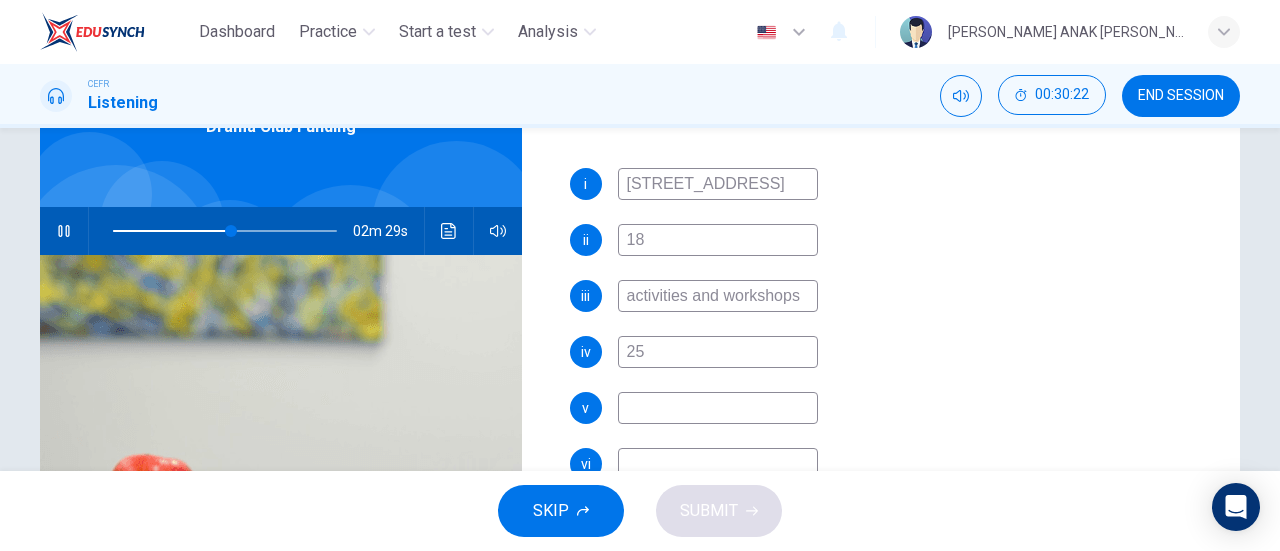 type on "250" 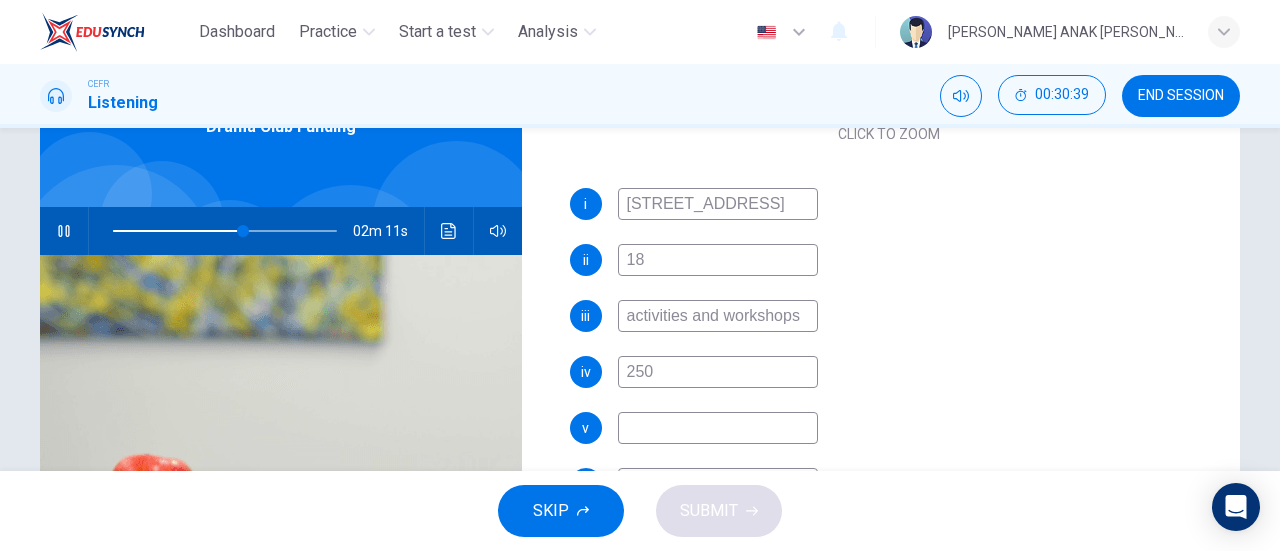 scroll, scrollTop: 510, scrollLeft: 0, axis: vertical 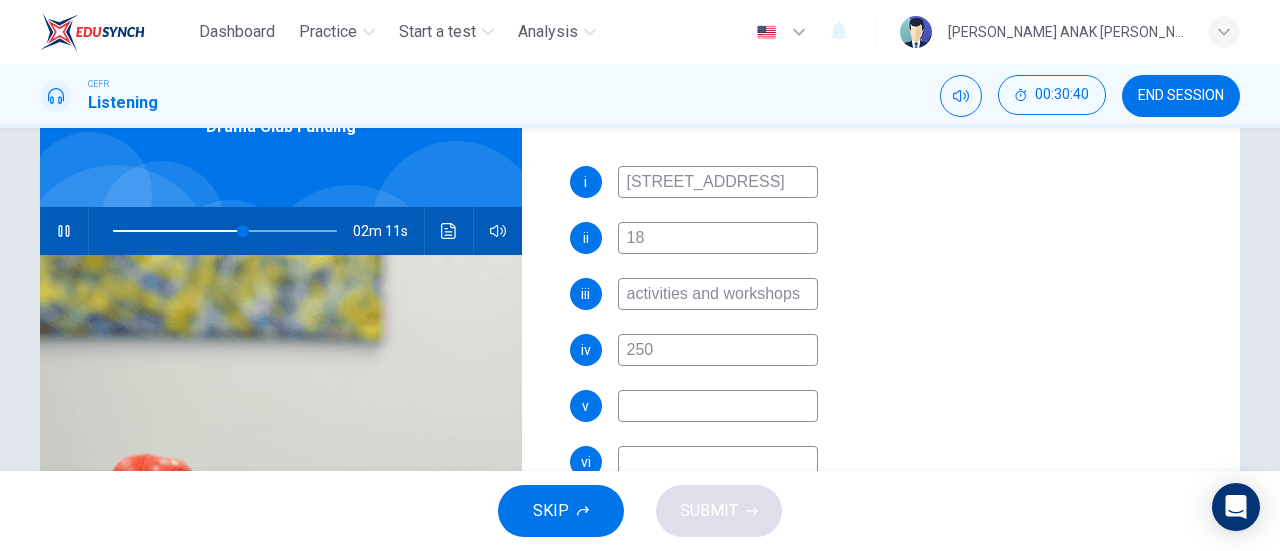 type on "59" 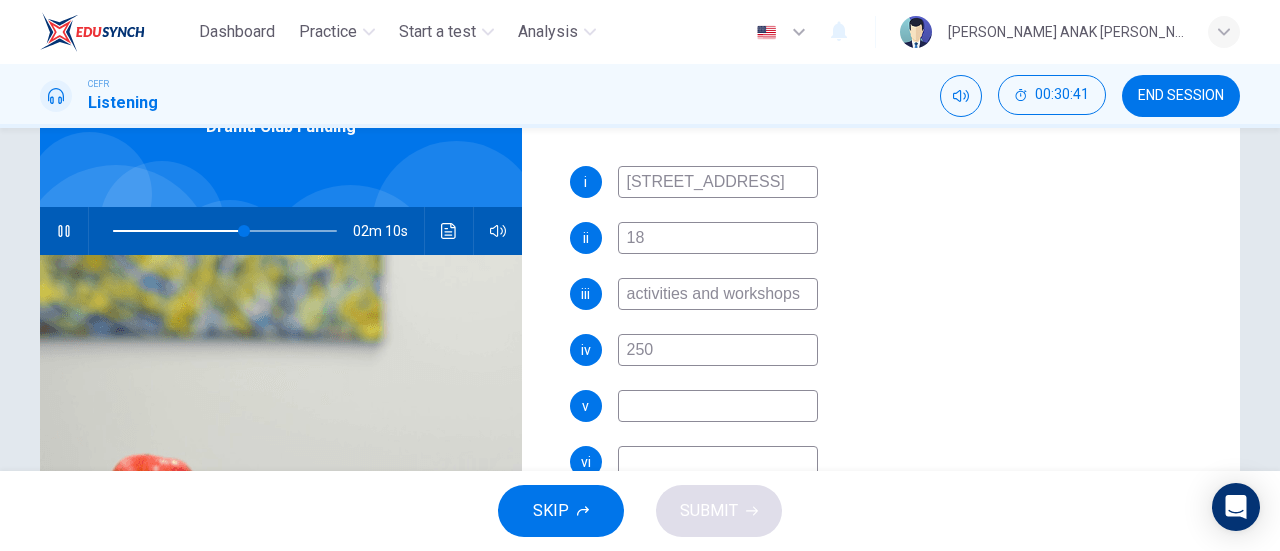 type on "250" 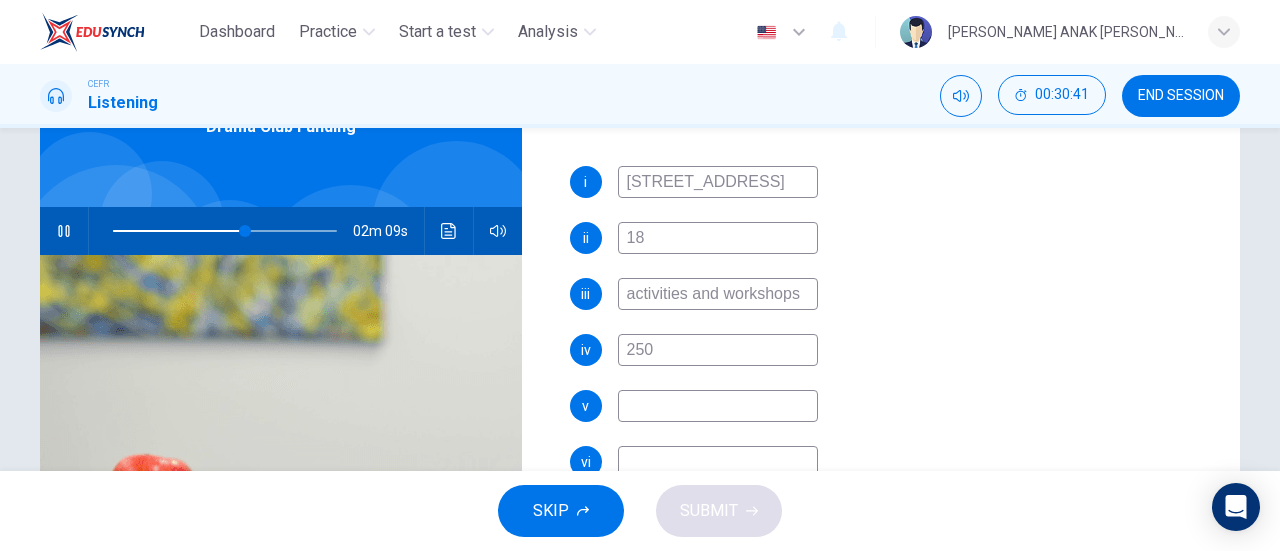 type on "i" 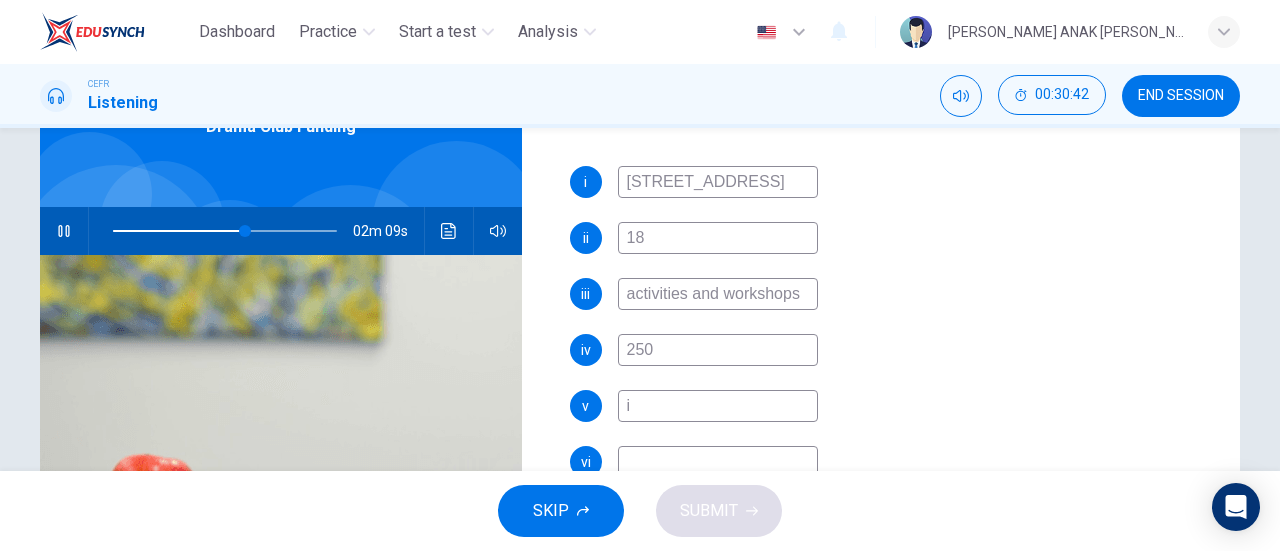 type on "59" 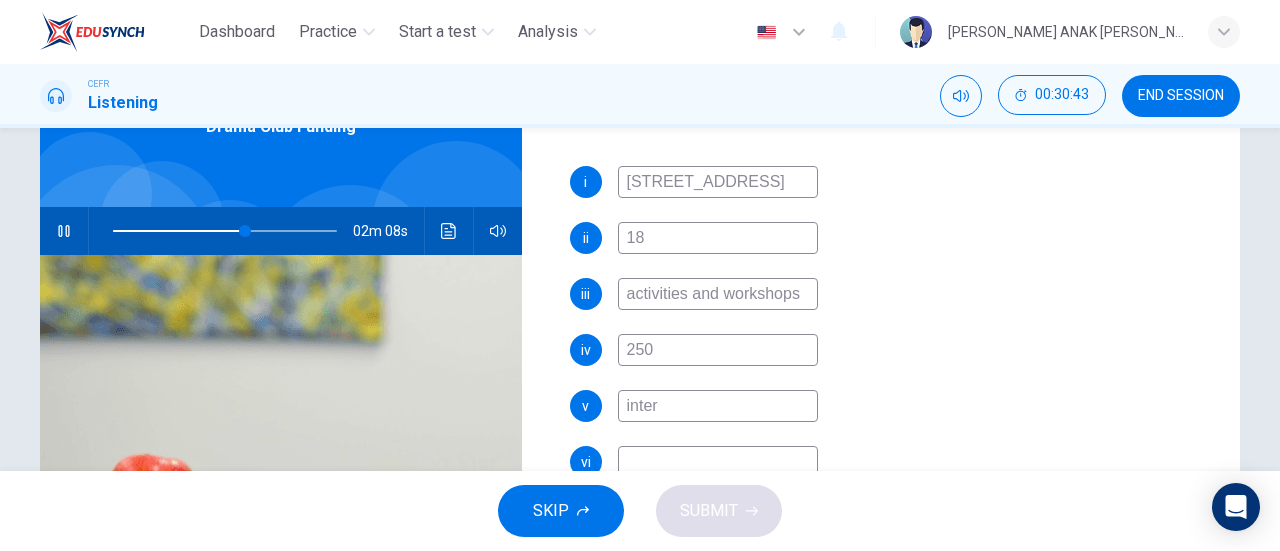 type on "intera" 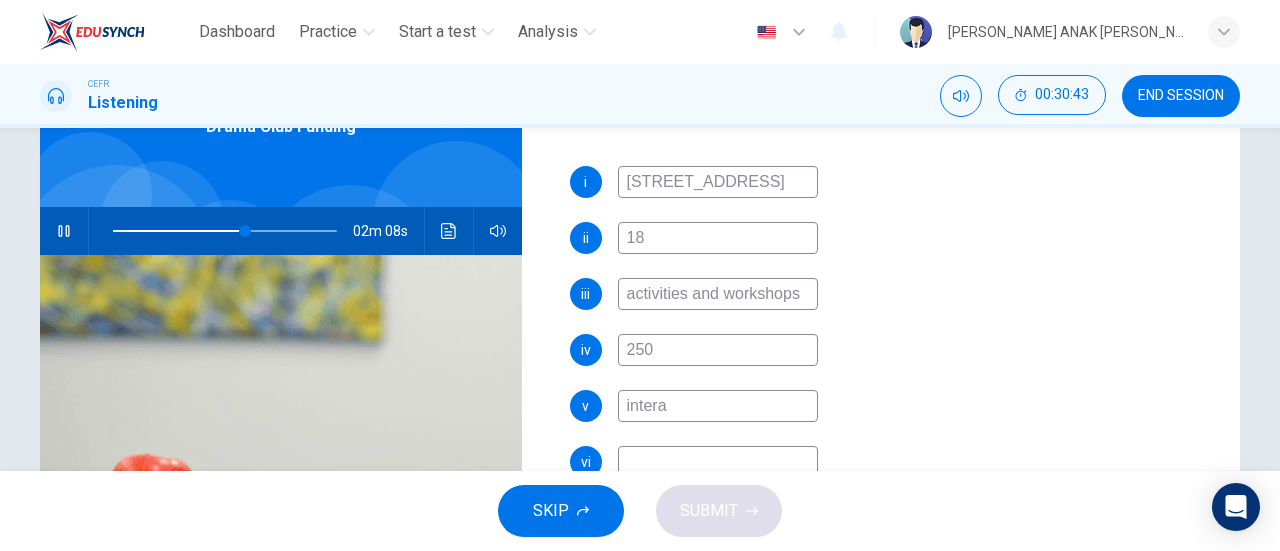 type on "60" 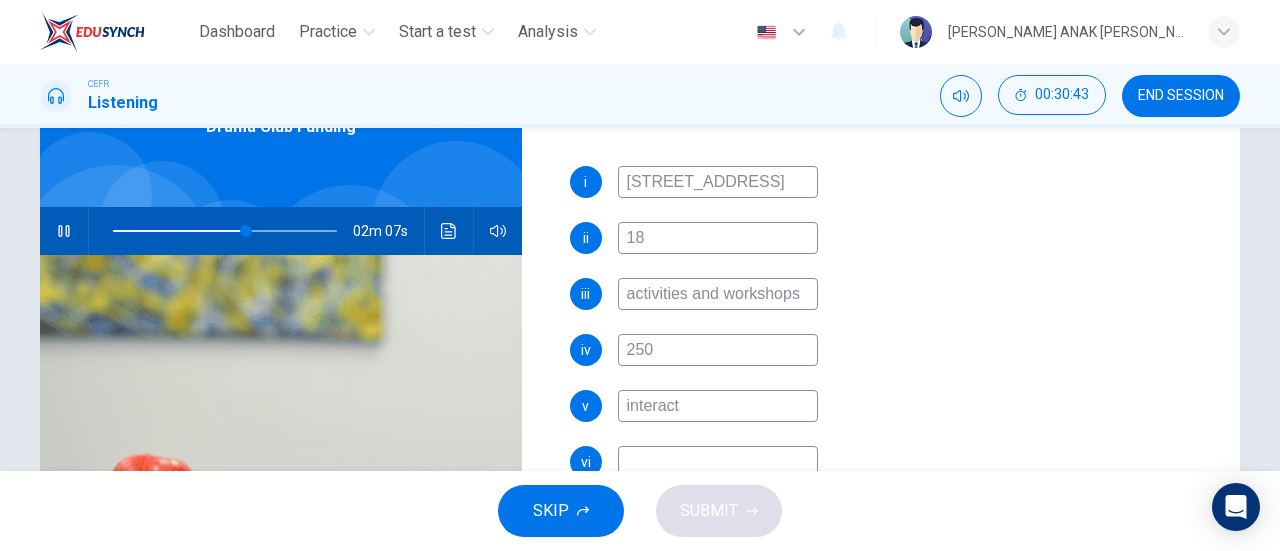 type on "interacti" 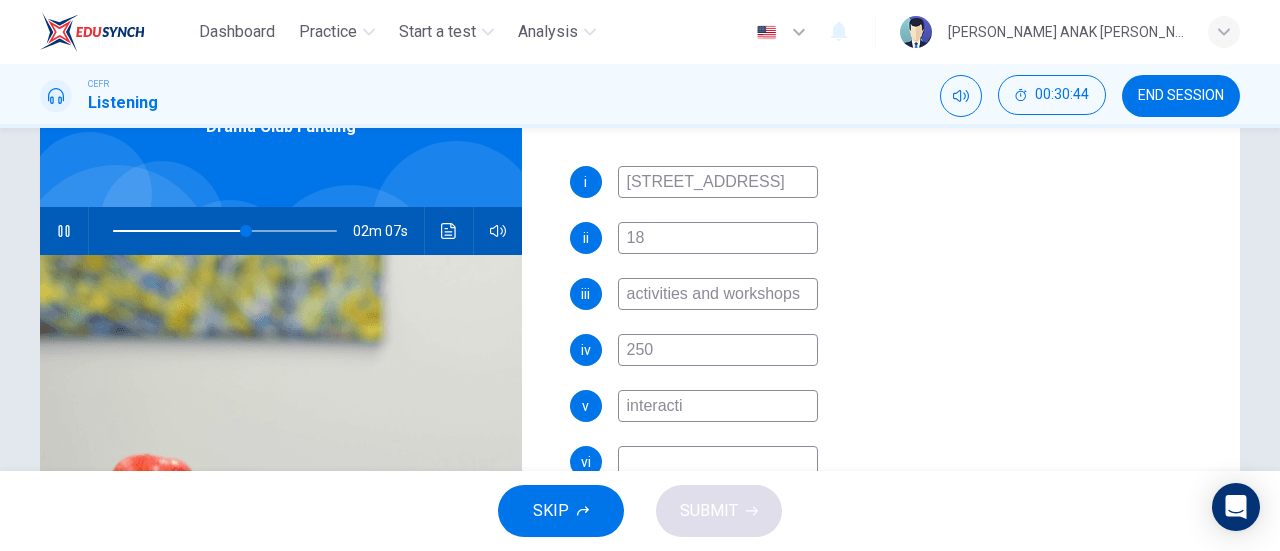 type on "60" 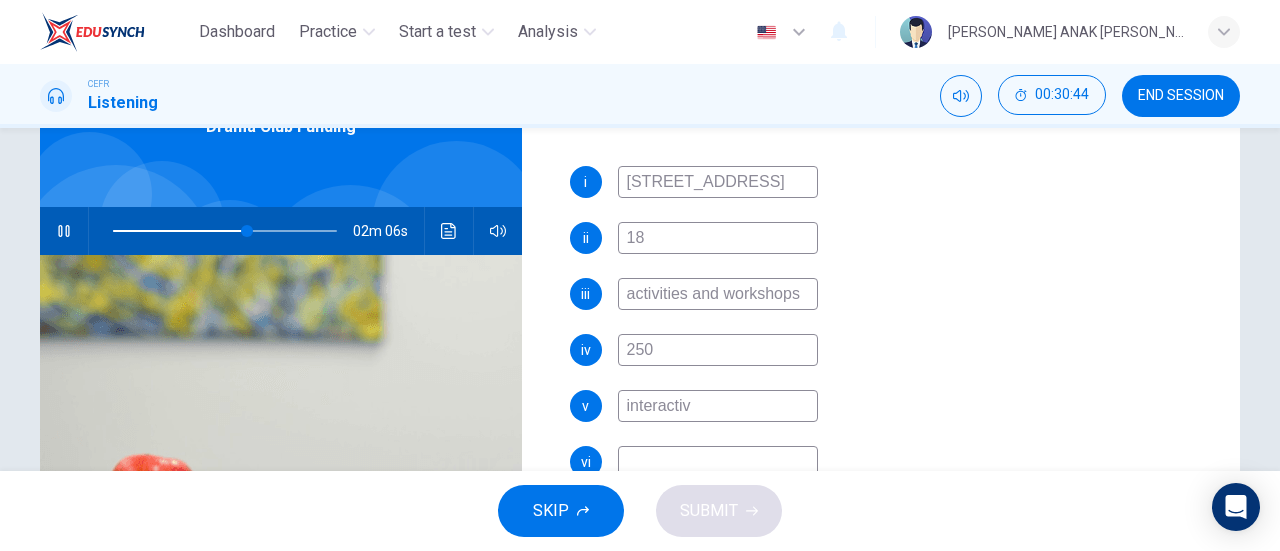 type on "interactive" 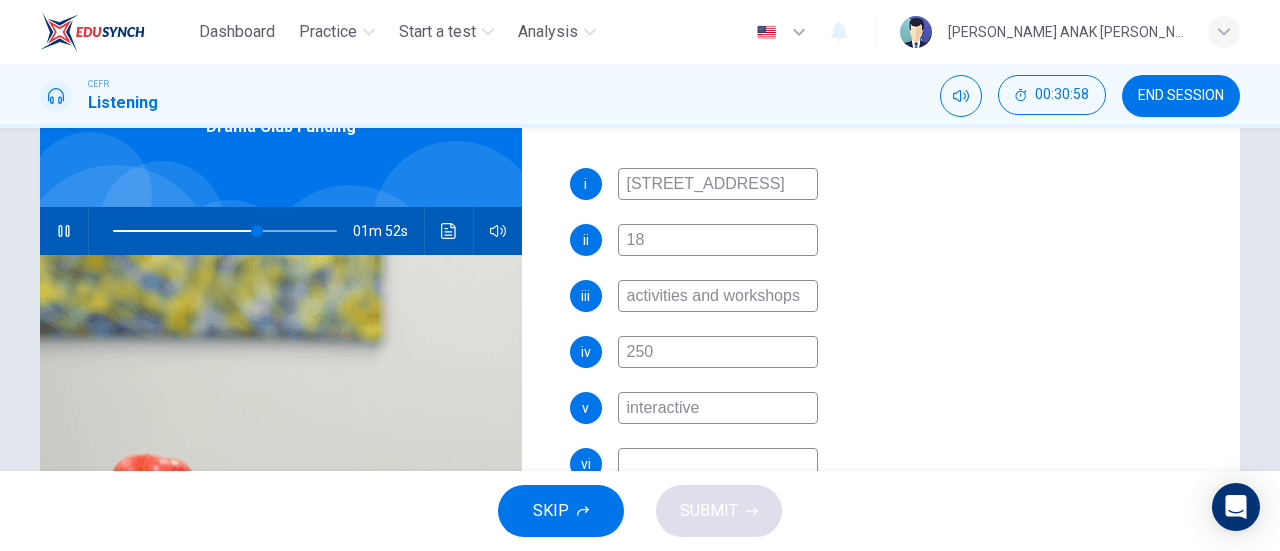 scroll, scrollTop: 510, scrollLeft: 0, axis: vertical 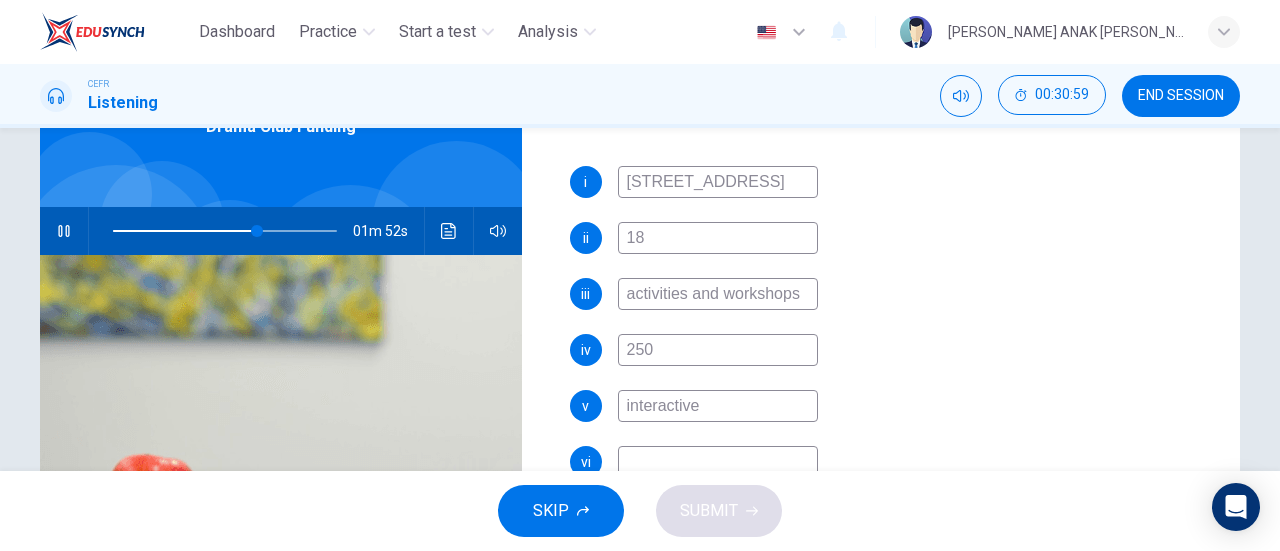 type on "65" 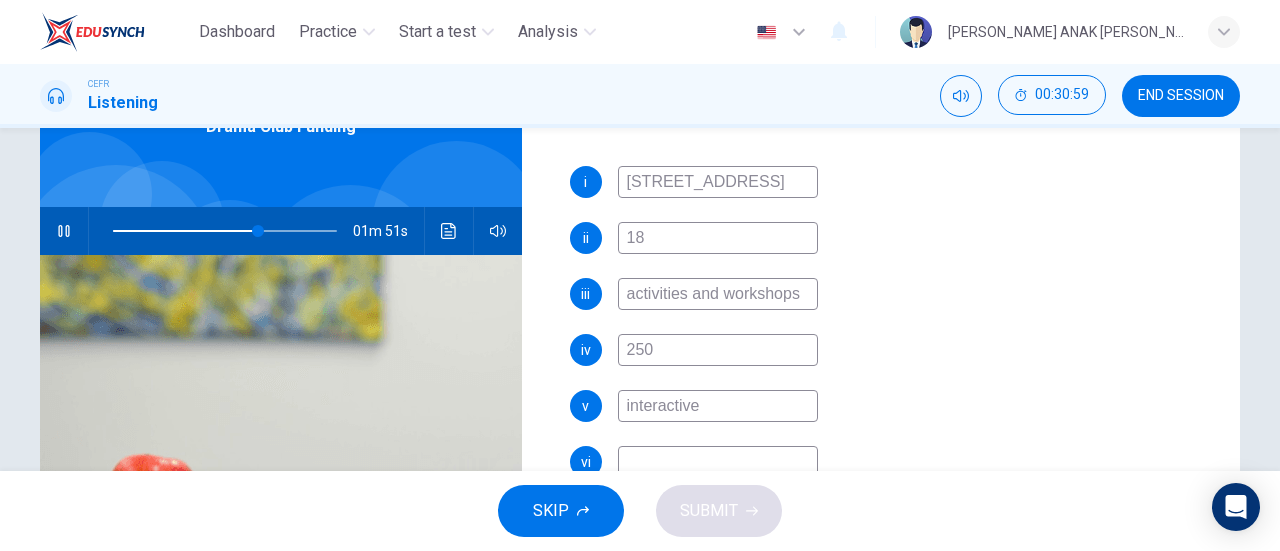 type on "interactive" 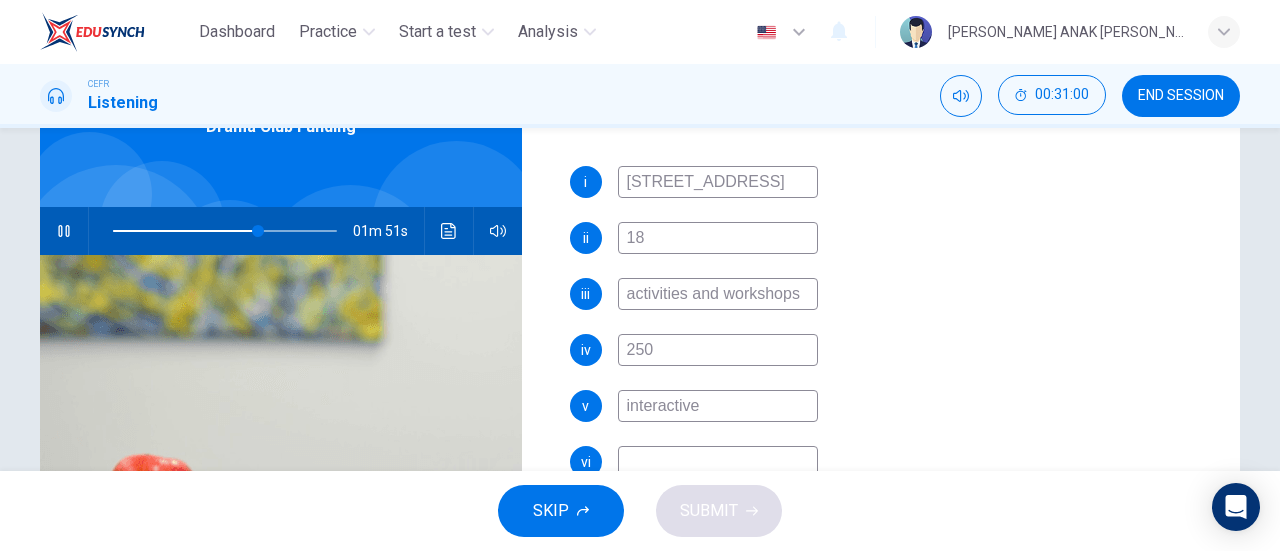 type on "65" 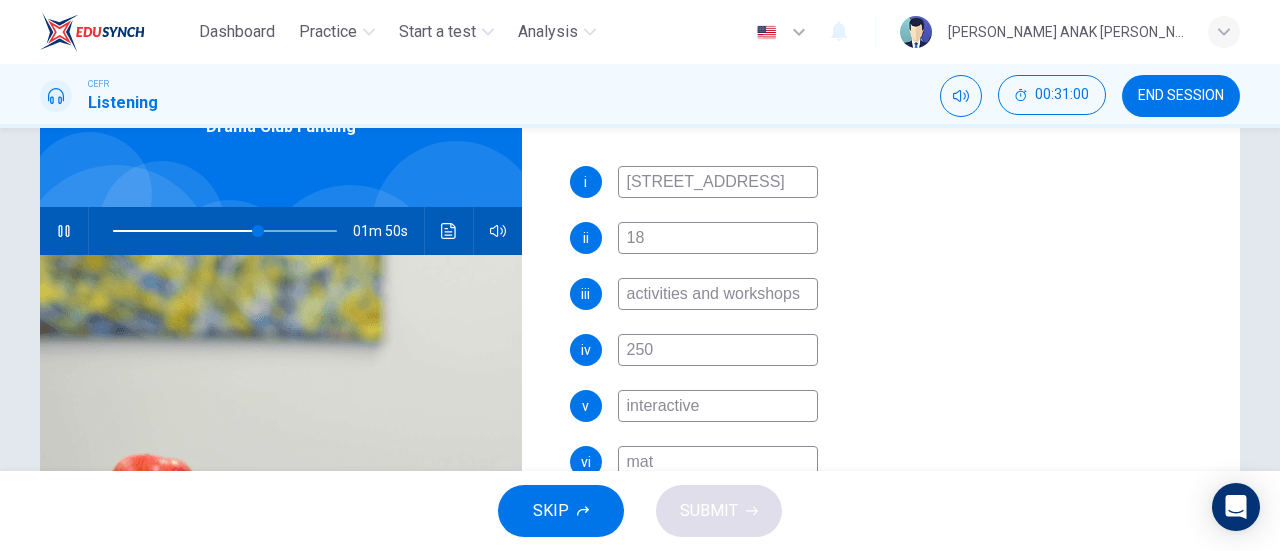 type on "mate" 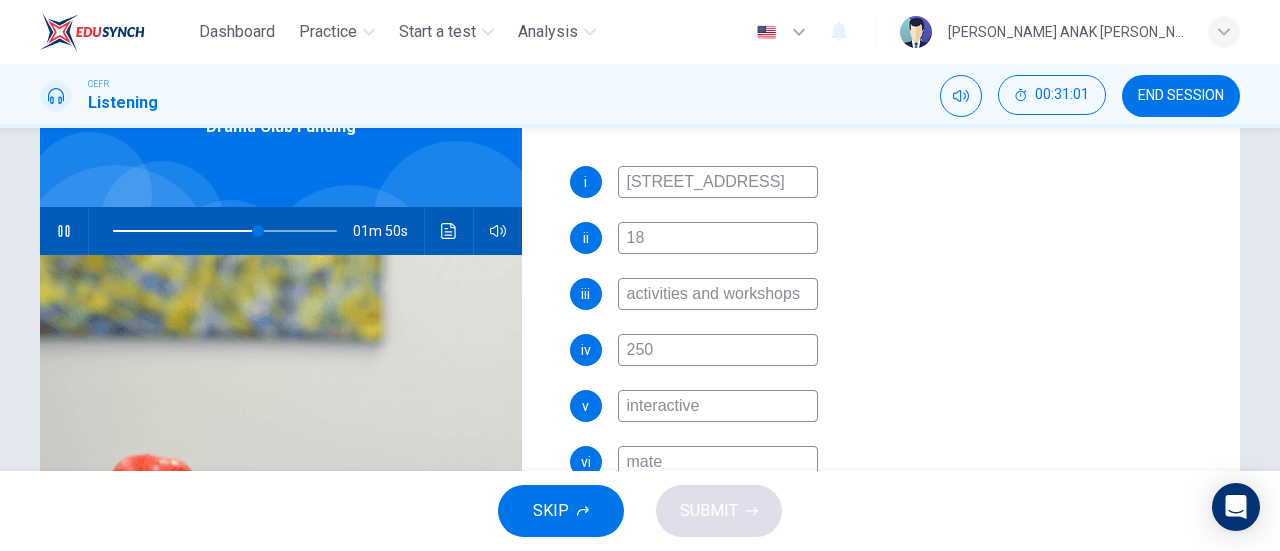 type on "65" 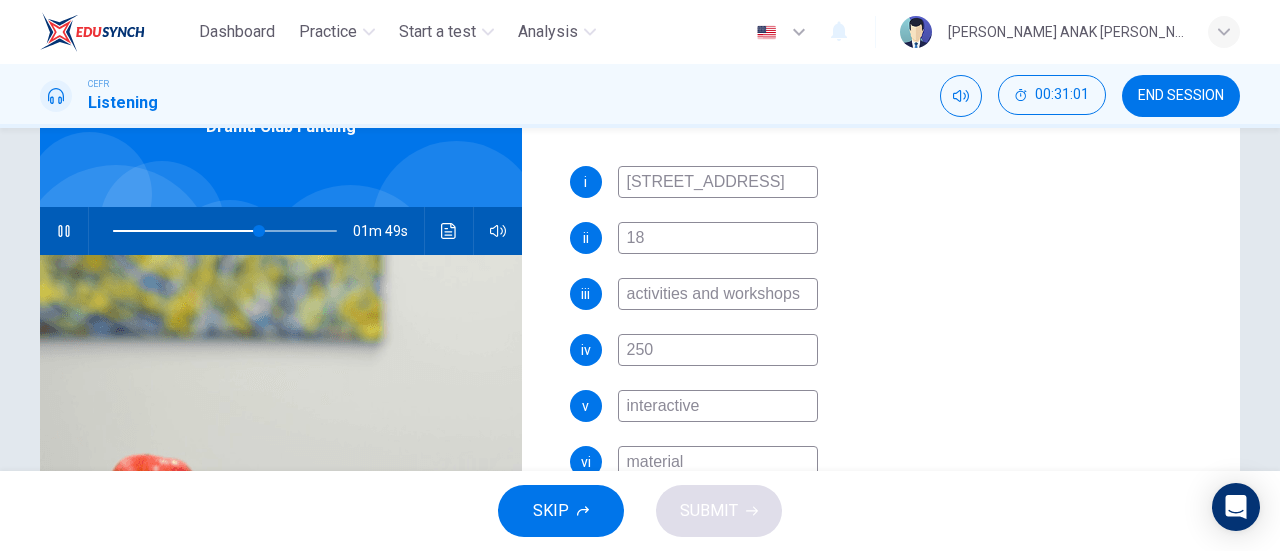 type on "materials" 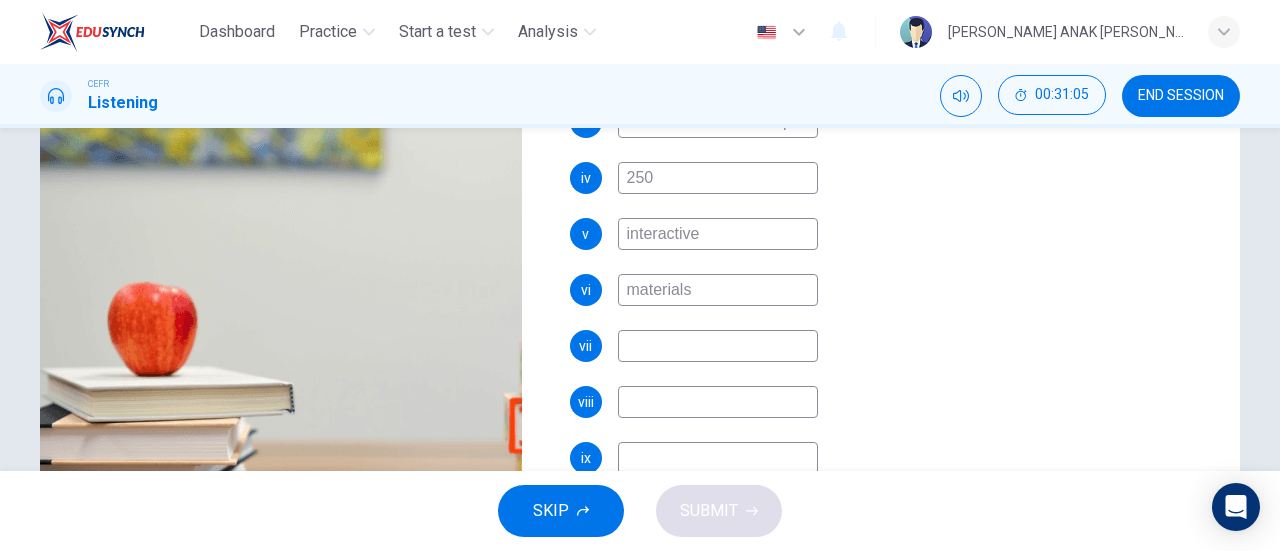 scroll, scrollTop: 310, scrollLeft: 0, axis: vertical 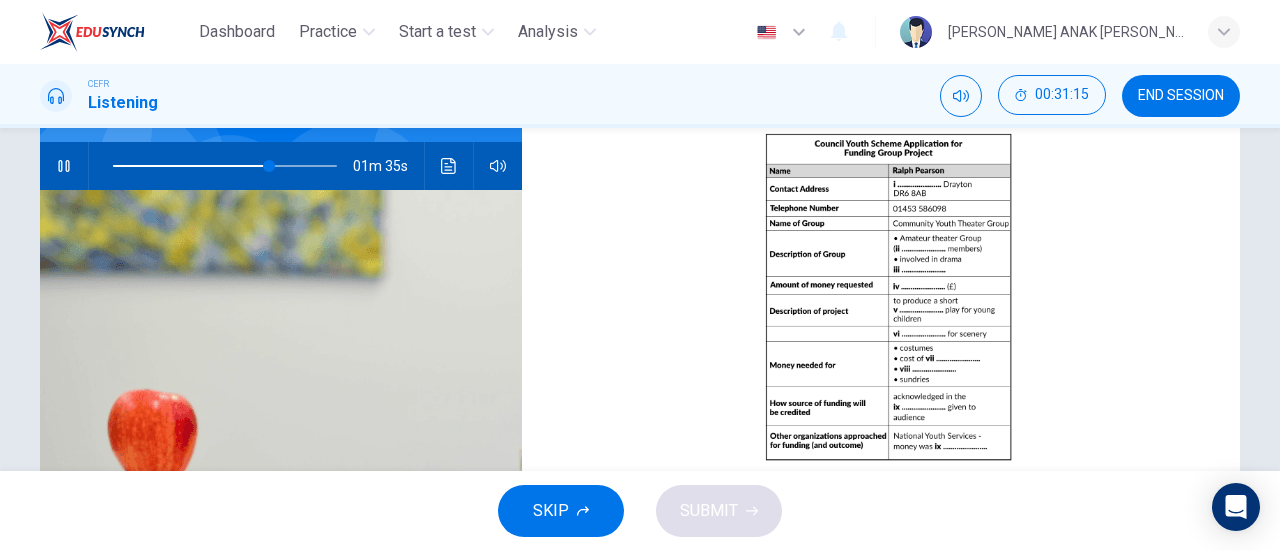 type on "70" 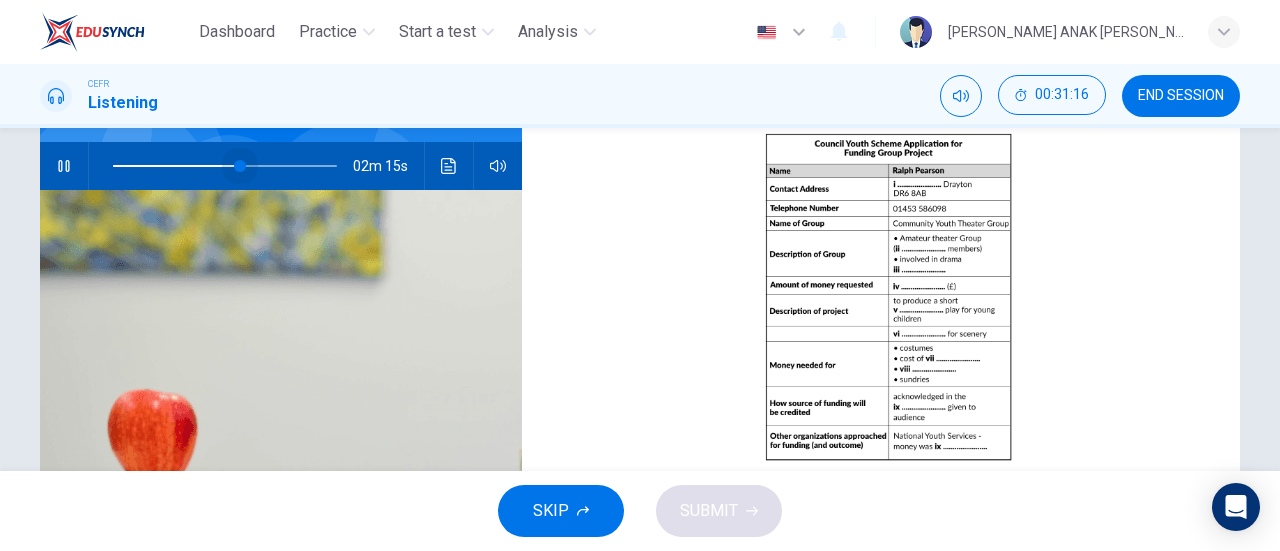 click at bounding box center [225, 166] 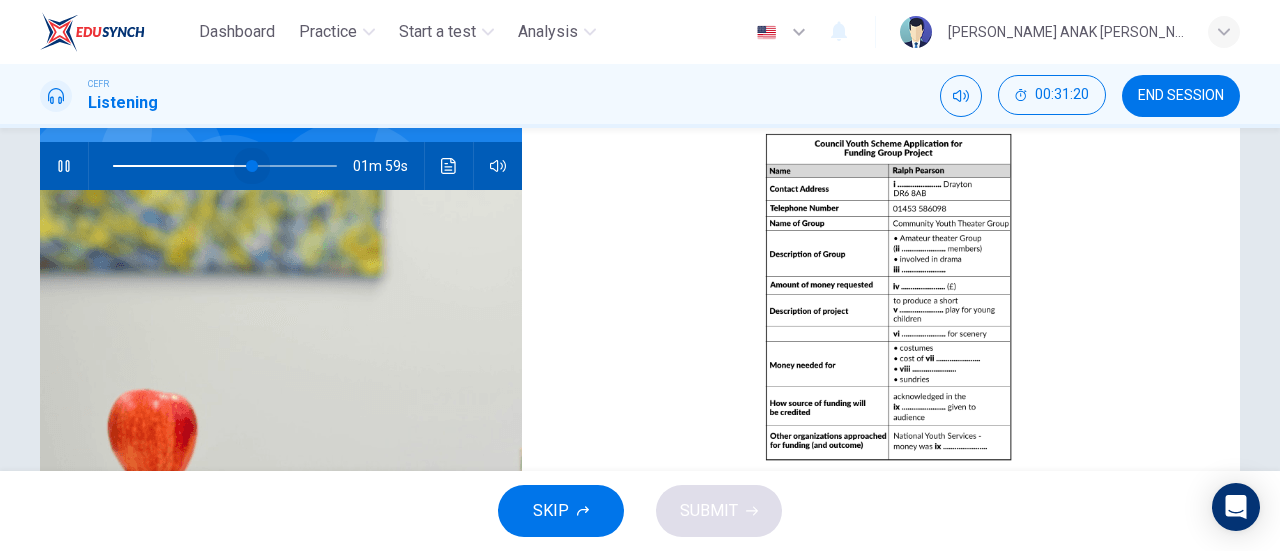 click at bounding box center (252, 166) 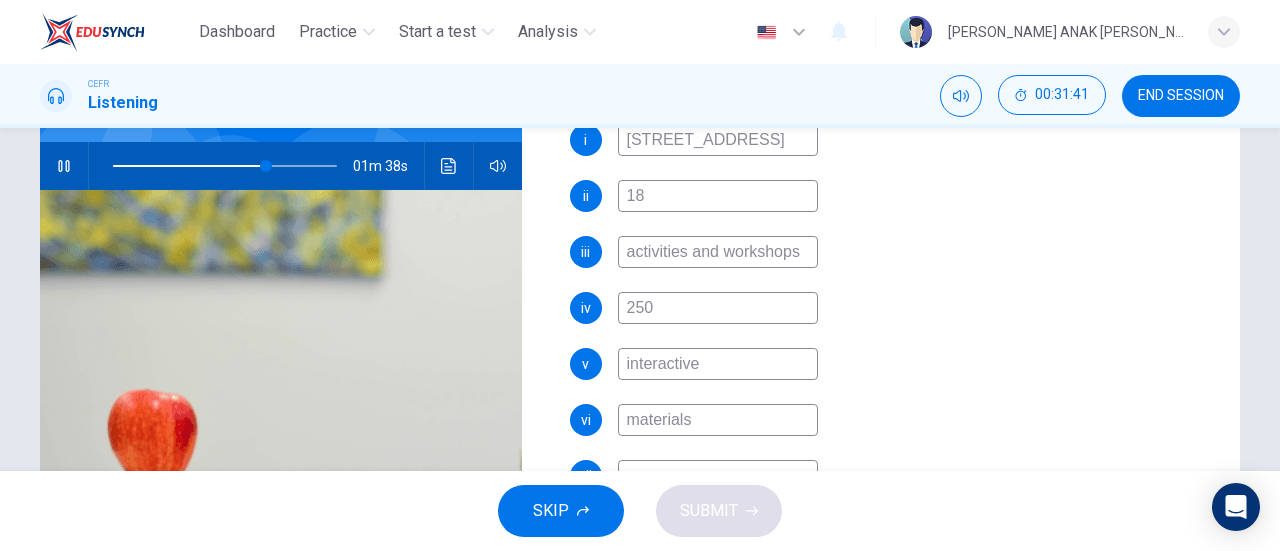 scroll, scrollTop: 510, scrollLeft: 0, axis: vertical 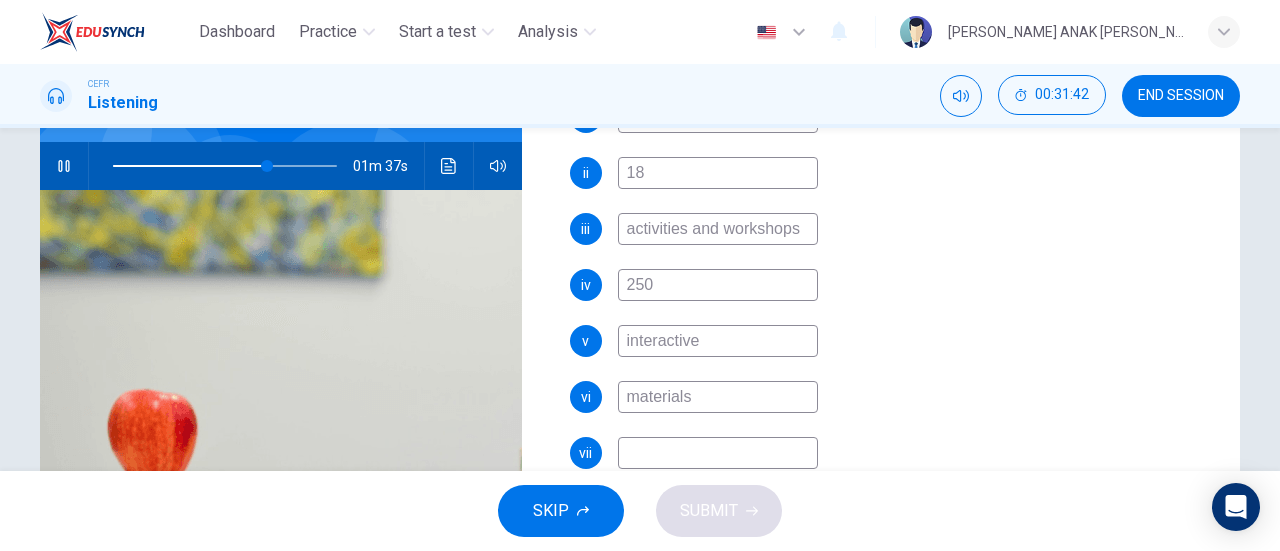 click at bounding box center [718, 453] 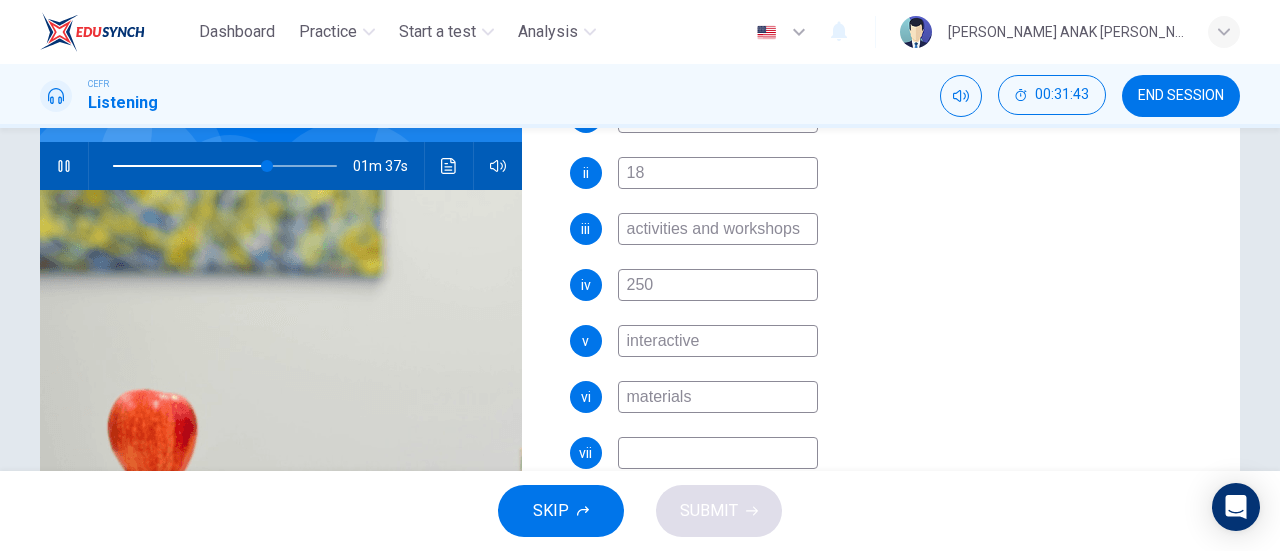 type on "69" 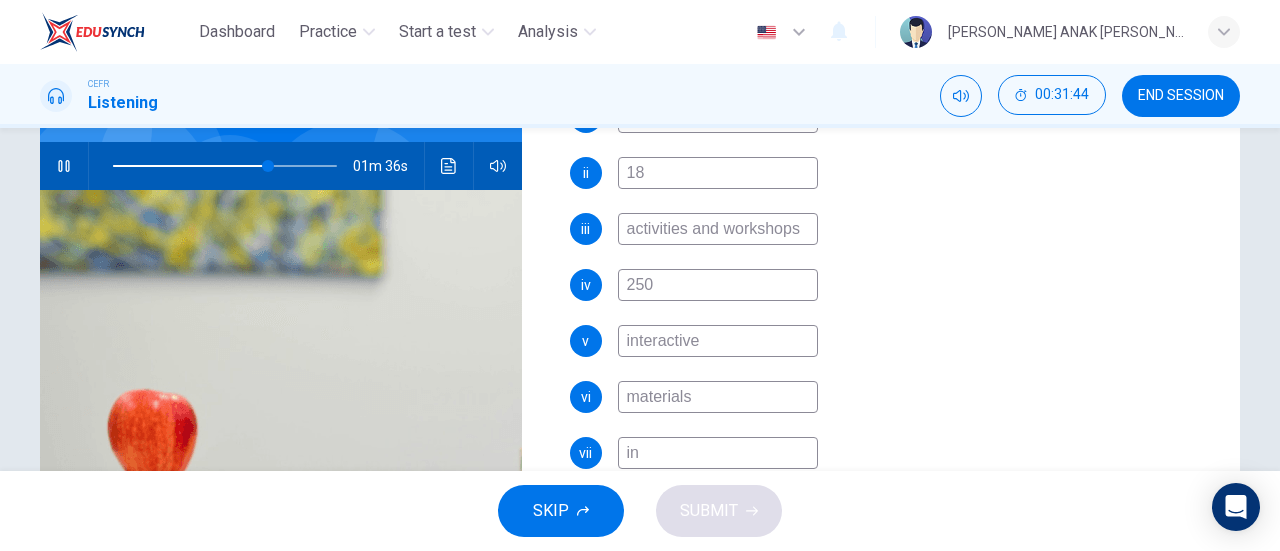 type on "ins" 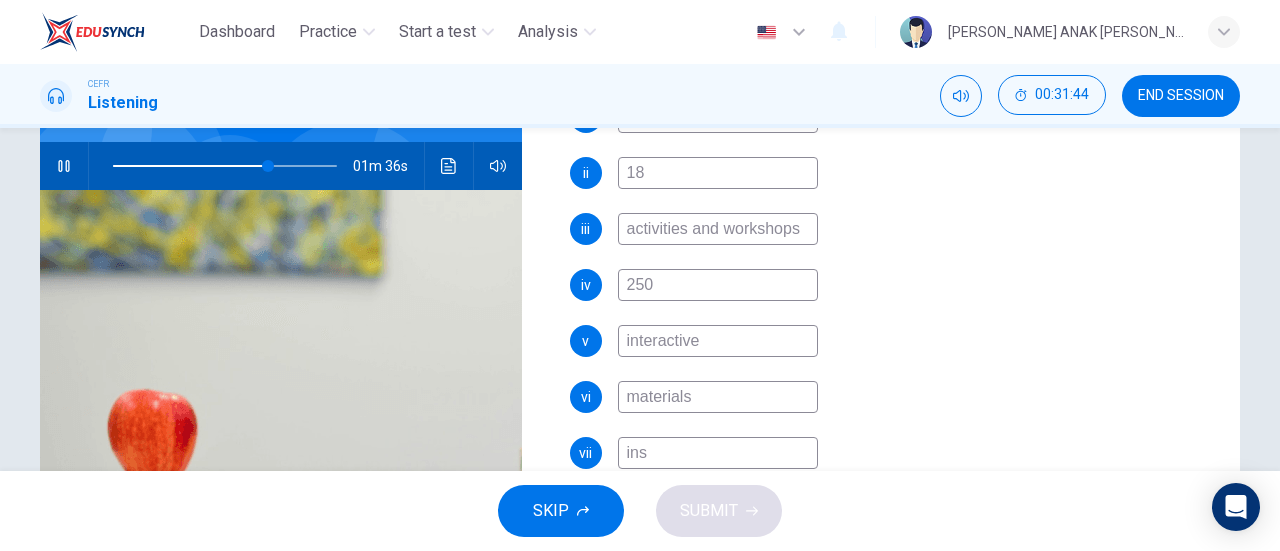 type on "70" 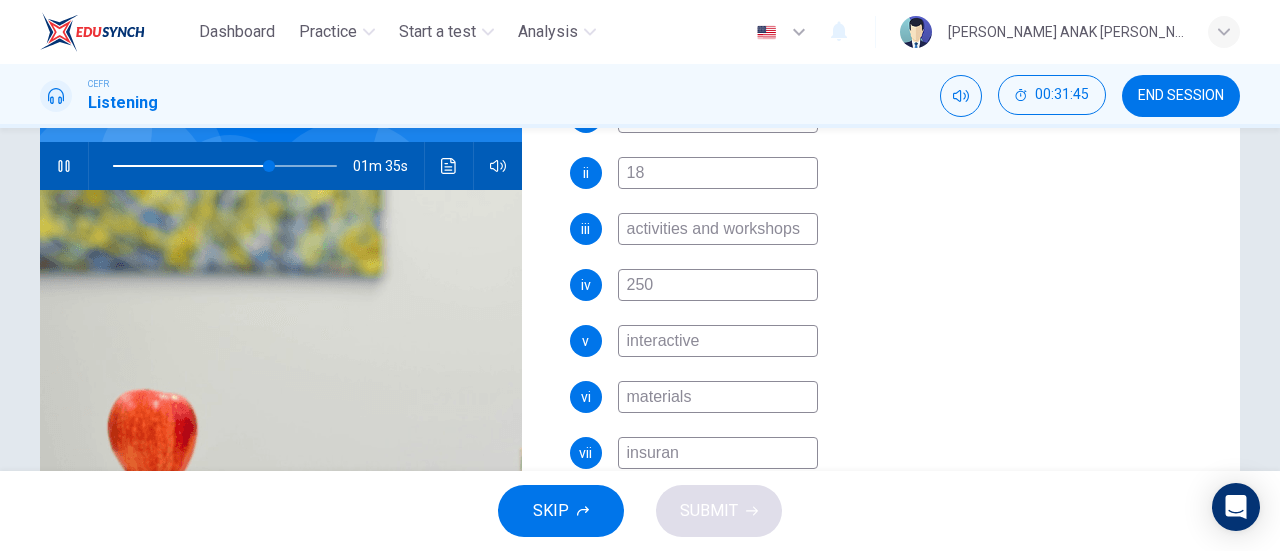 type on "insuranc" 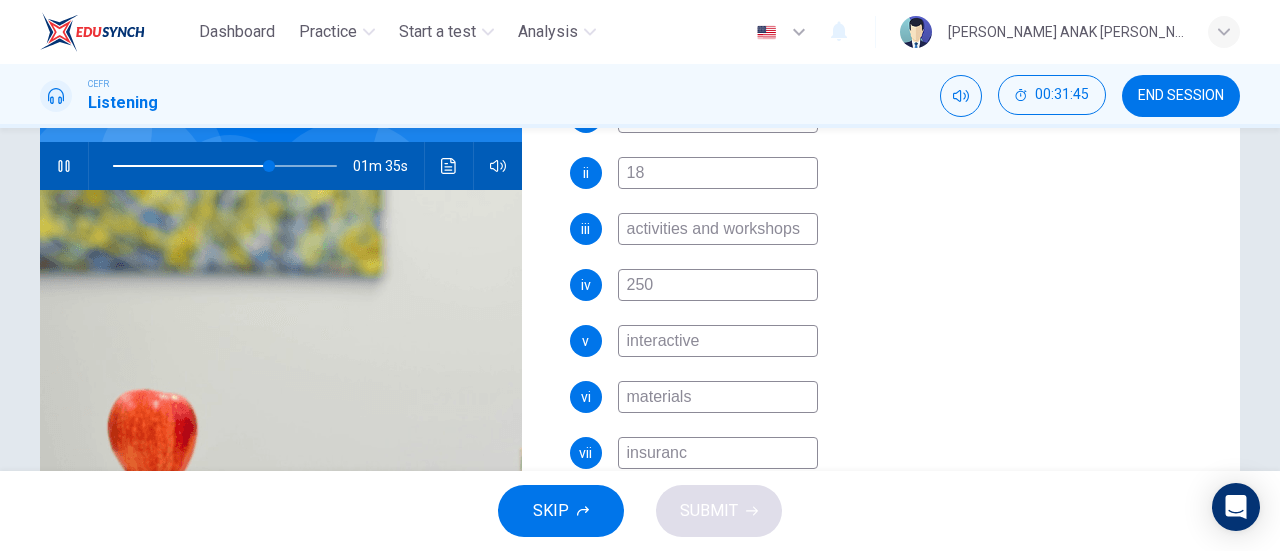type on "70" 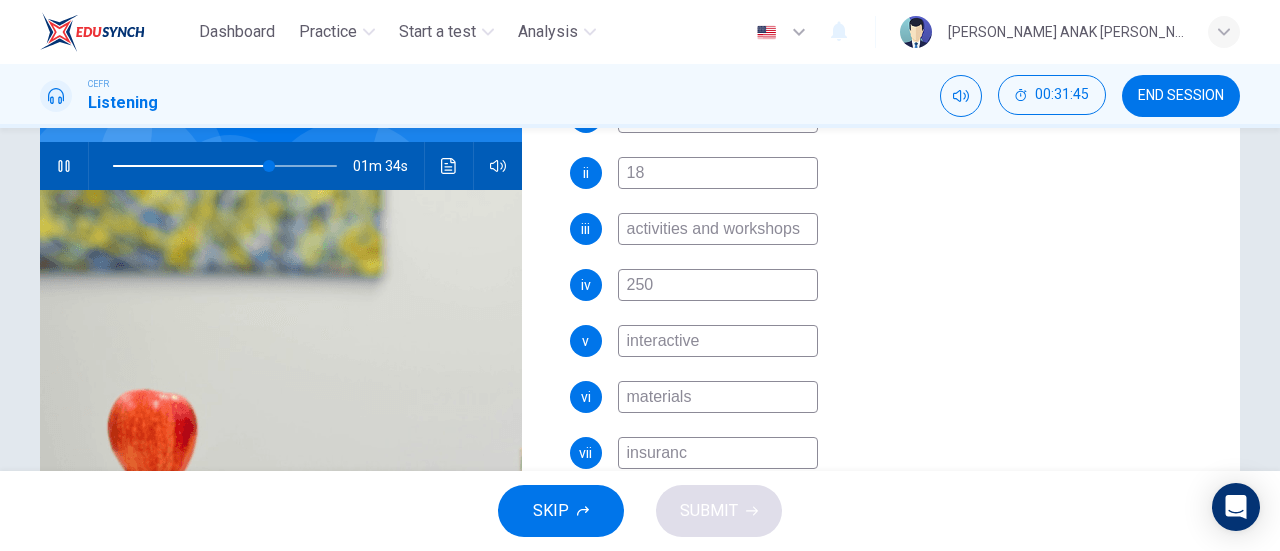 type on "insurance" 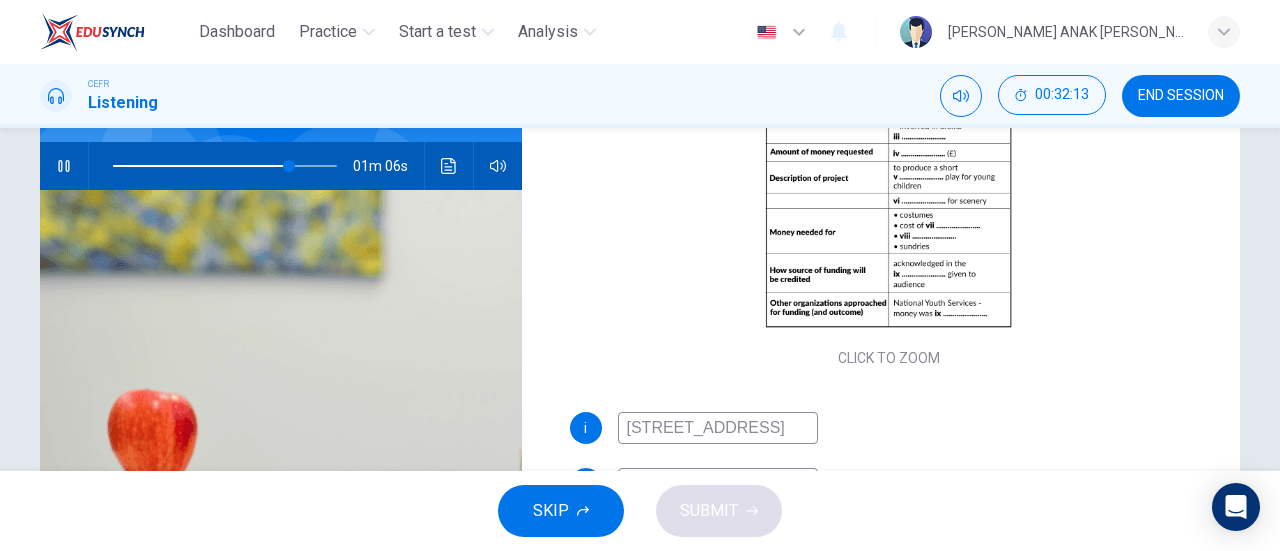 scroll, scrollTop: 202, scrollLeft: 0, axis: vertical 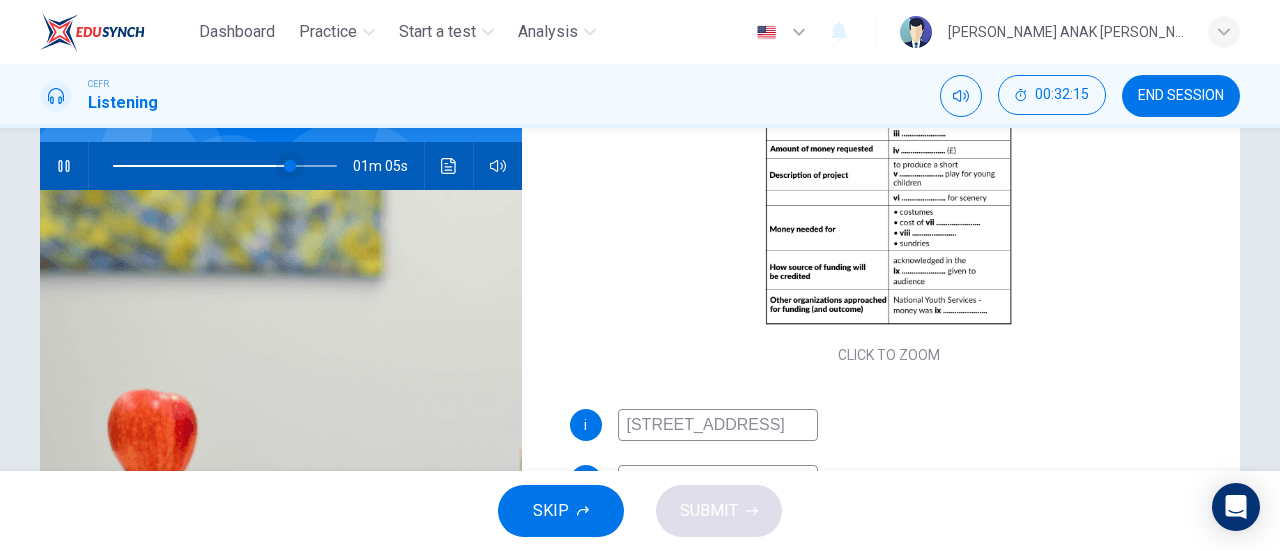 type on "79" 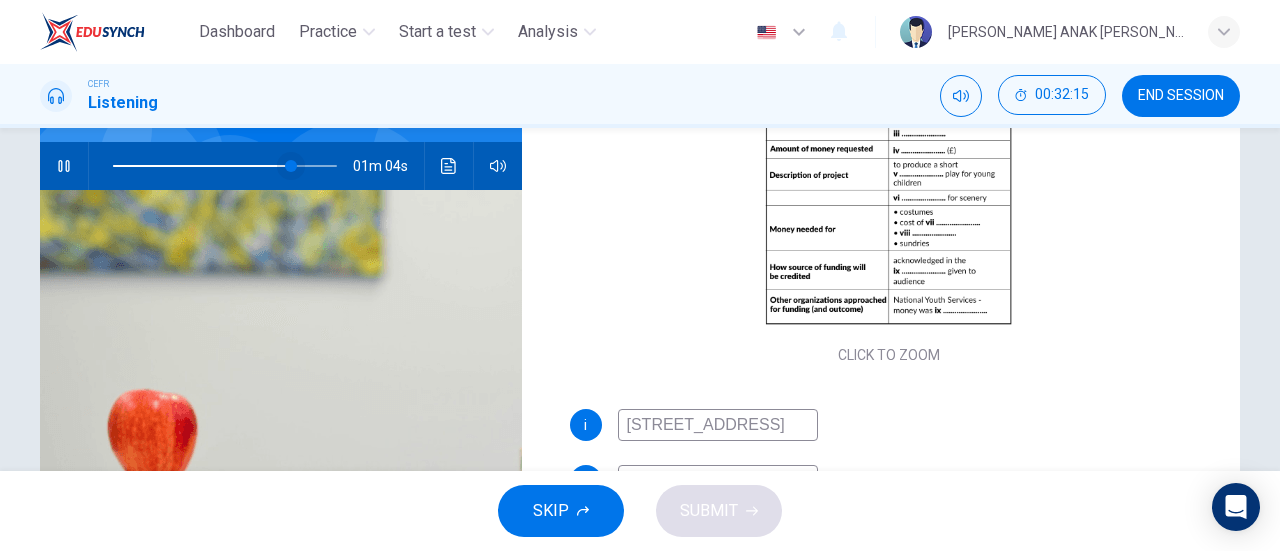 type on "insurance" 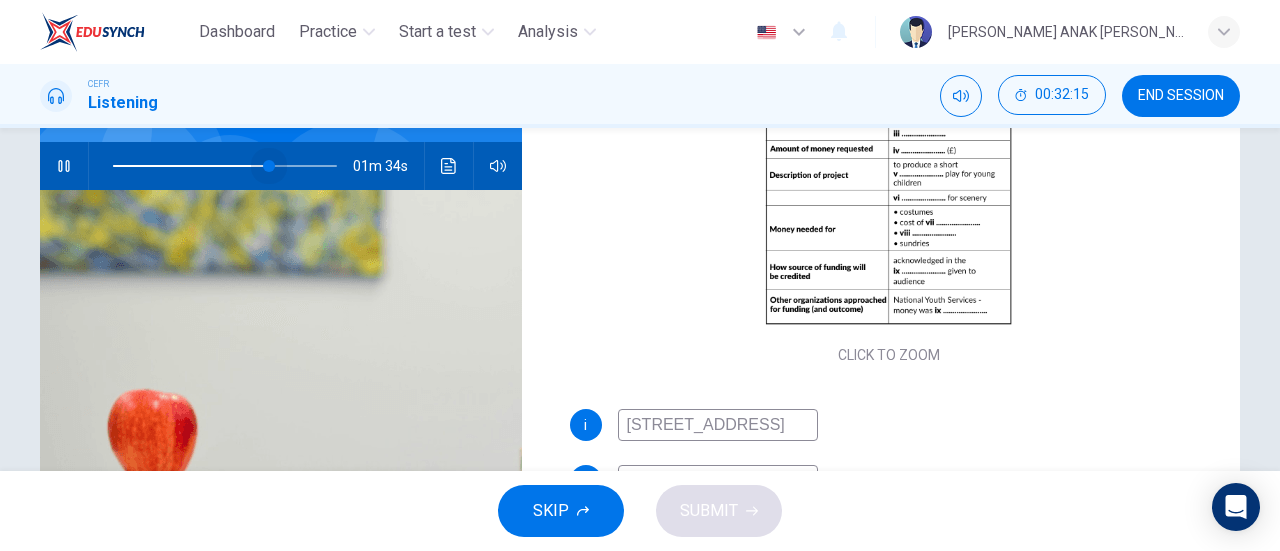 click at bounding box center (269, 166) 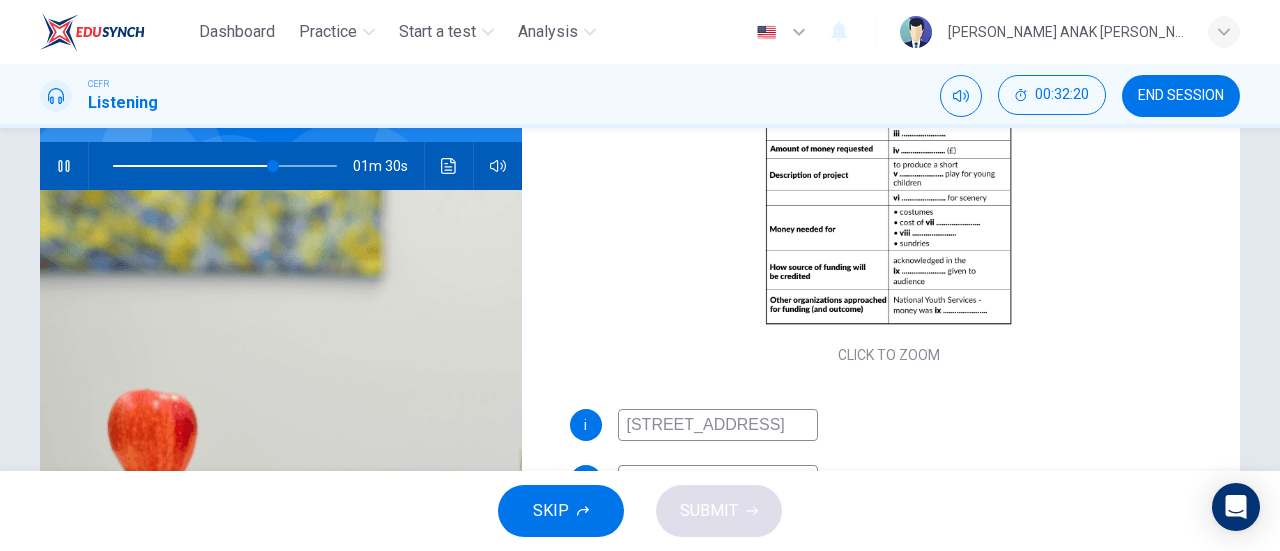 click at bounding box center [225, 166] 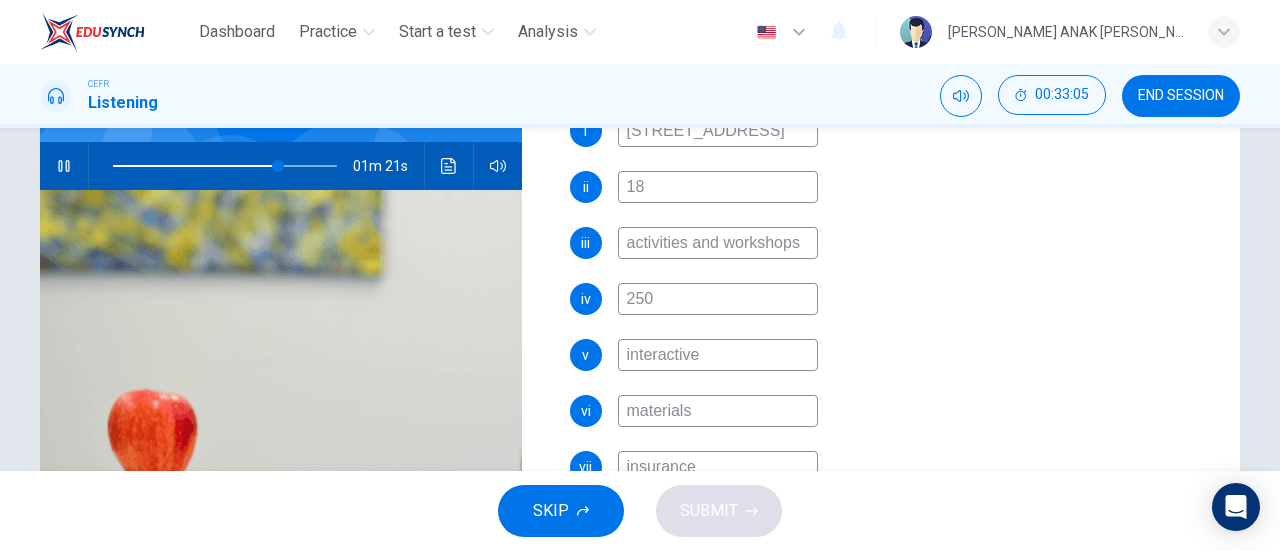 scroll, scrollTop: 510, scrollLeft: 0, axis: vertical 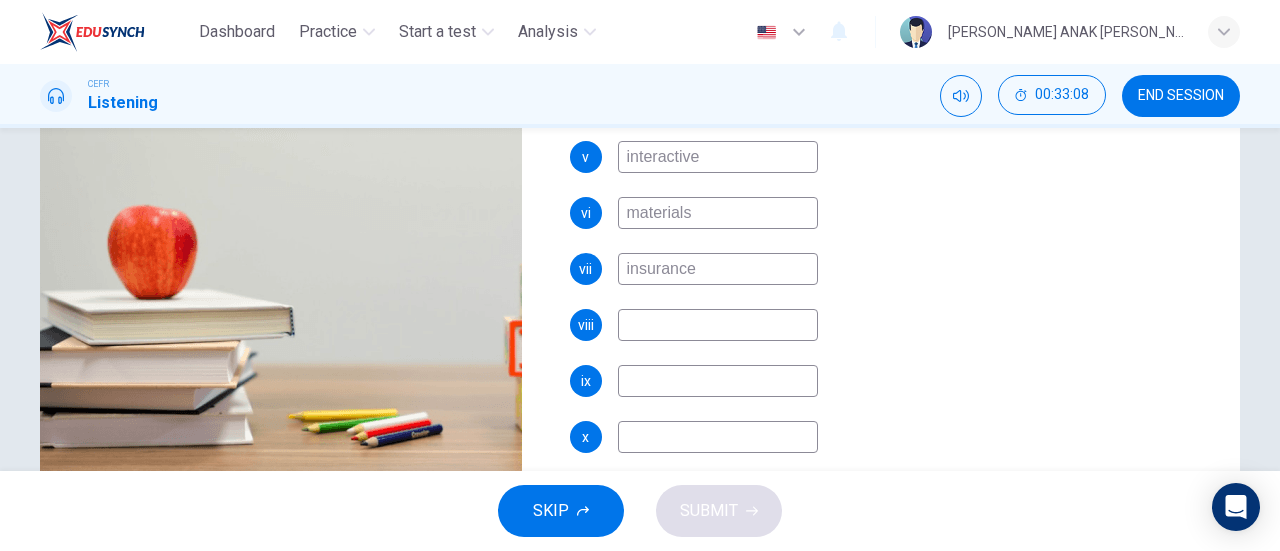 click at bounding box center [718, 325] 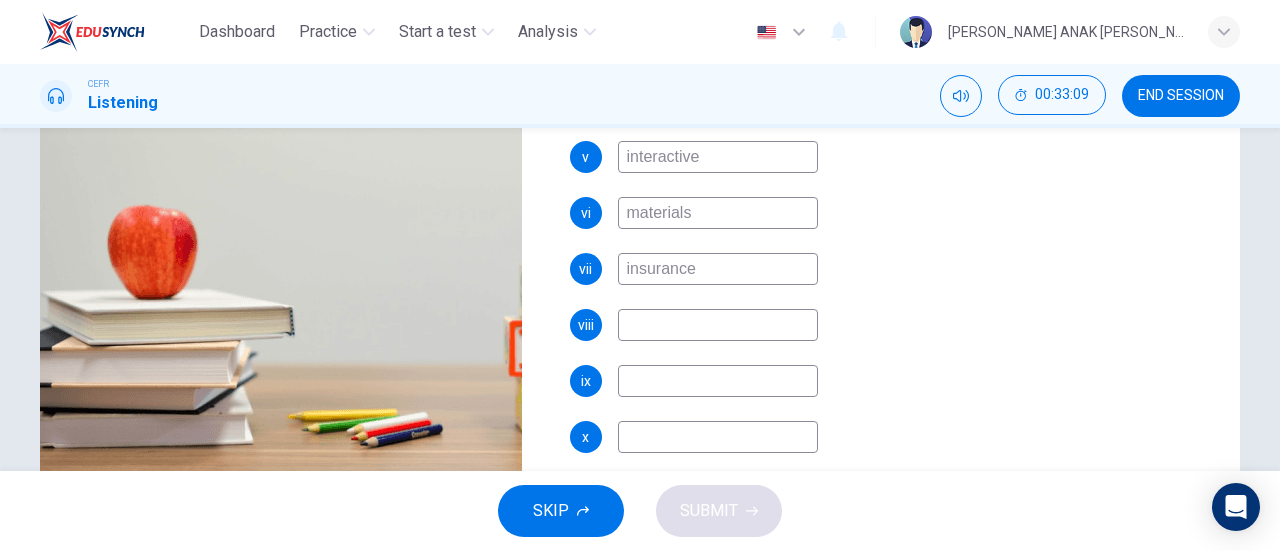type on "75" 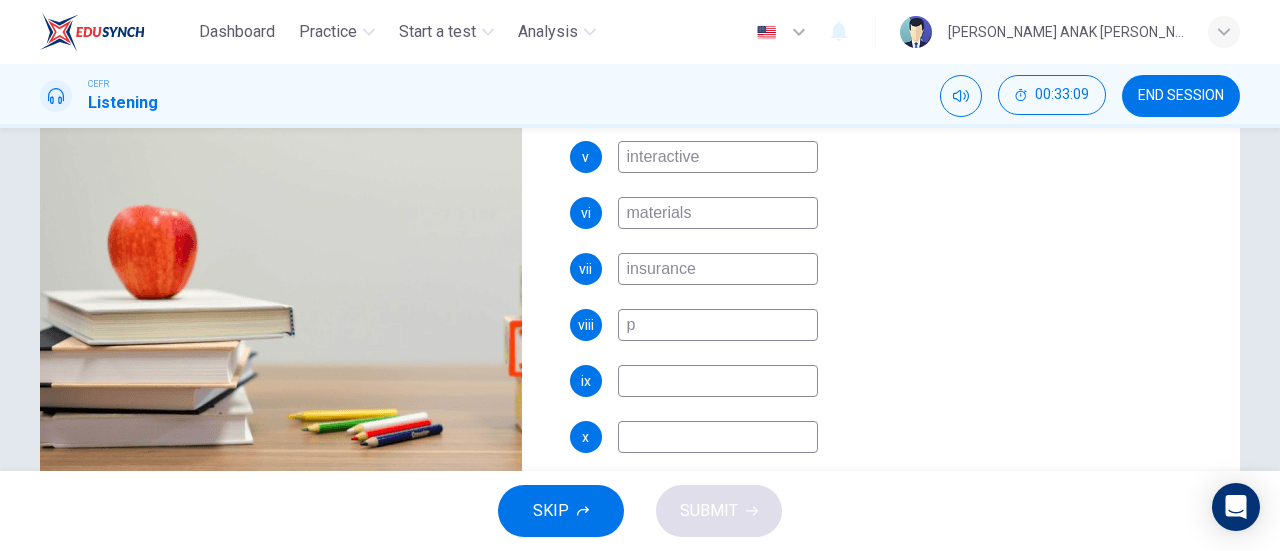 type on "pu" 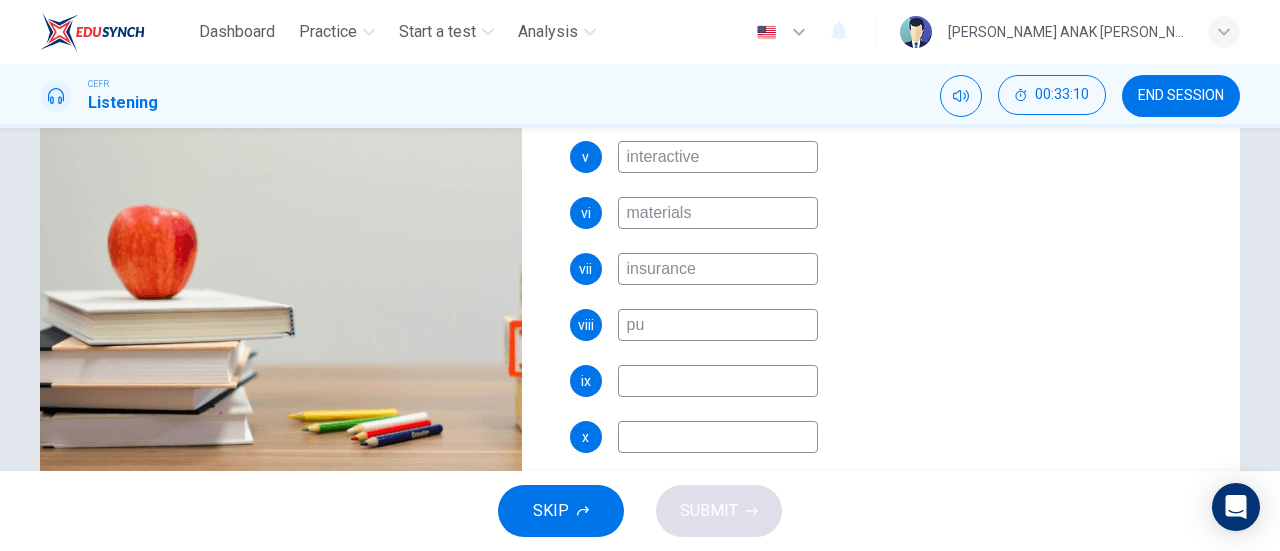 type on "76" 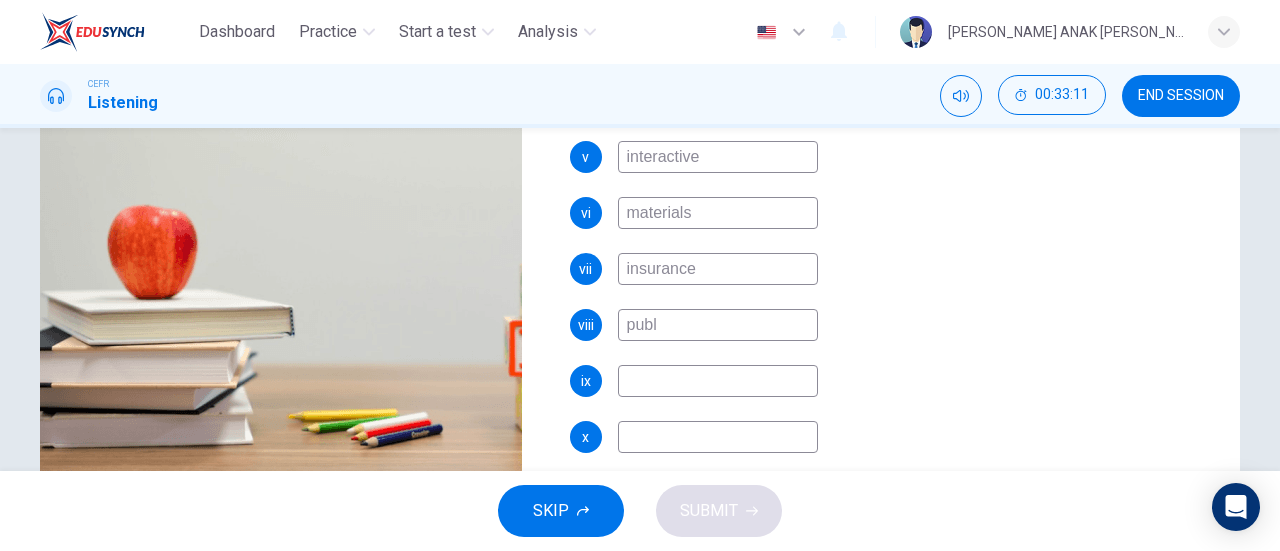 type on "publi" 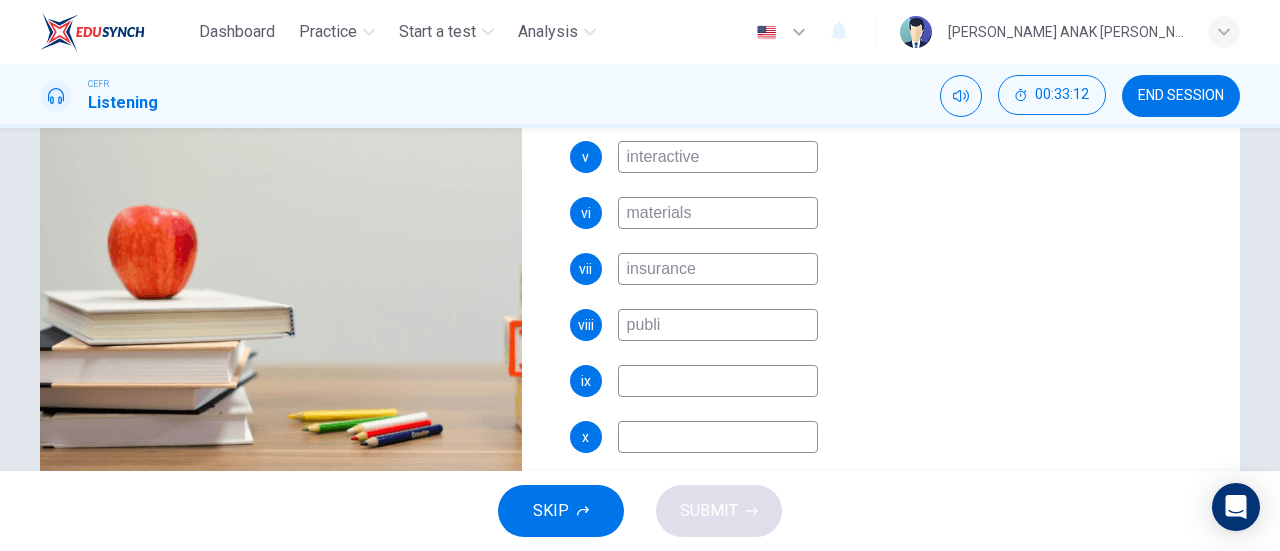 type on "76" 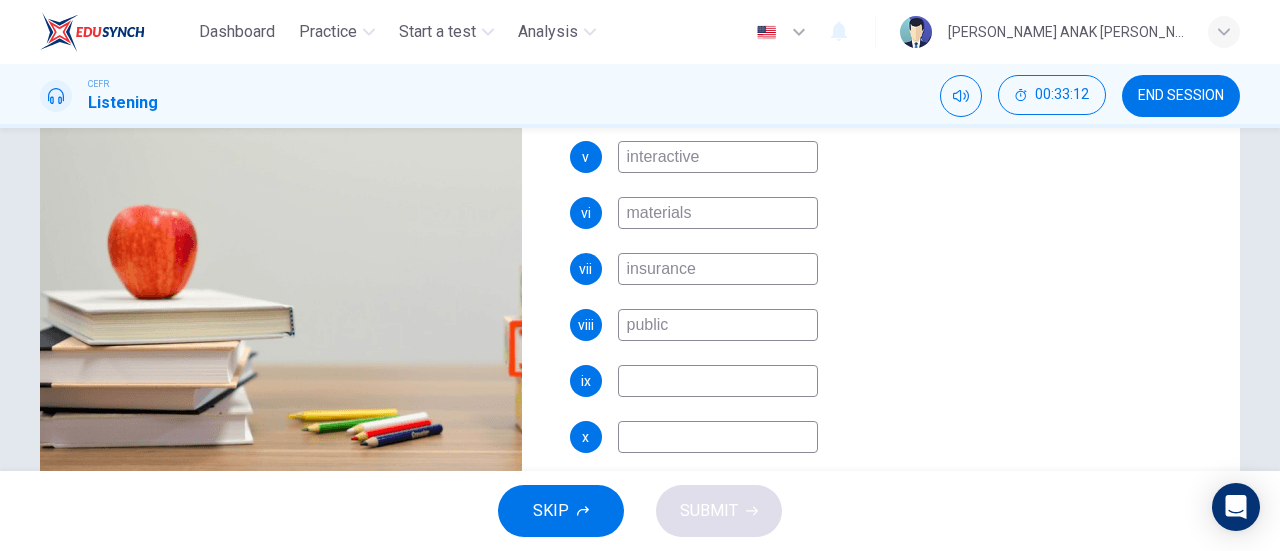 type on "publici" 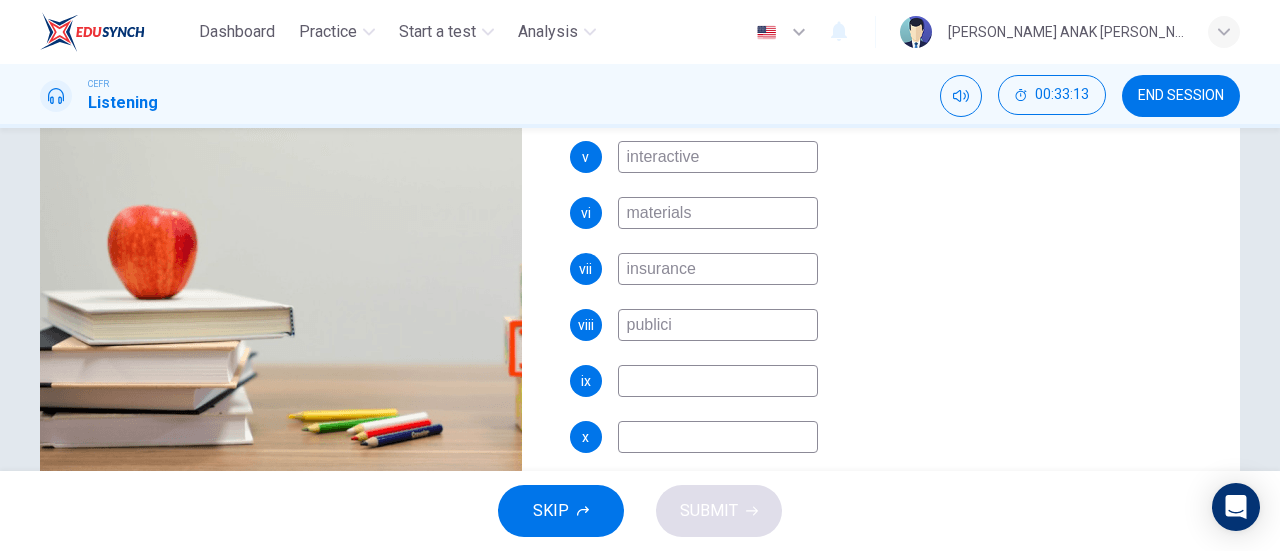 type on "77" 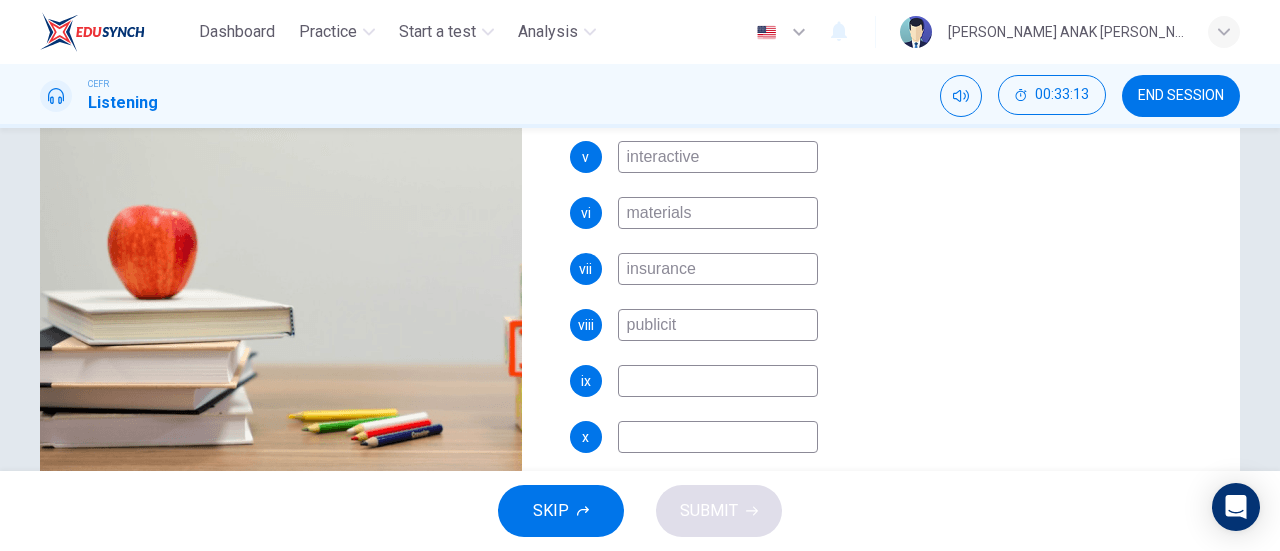 type on "publicity" 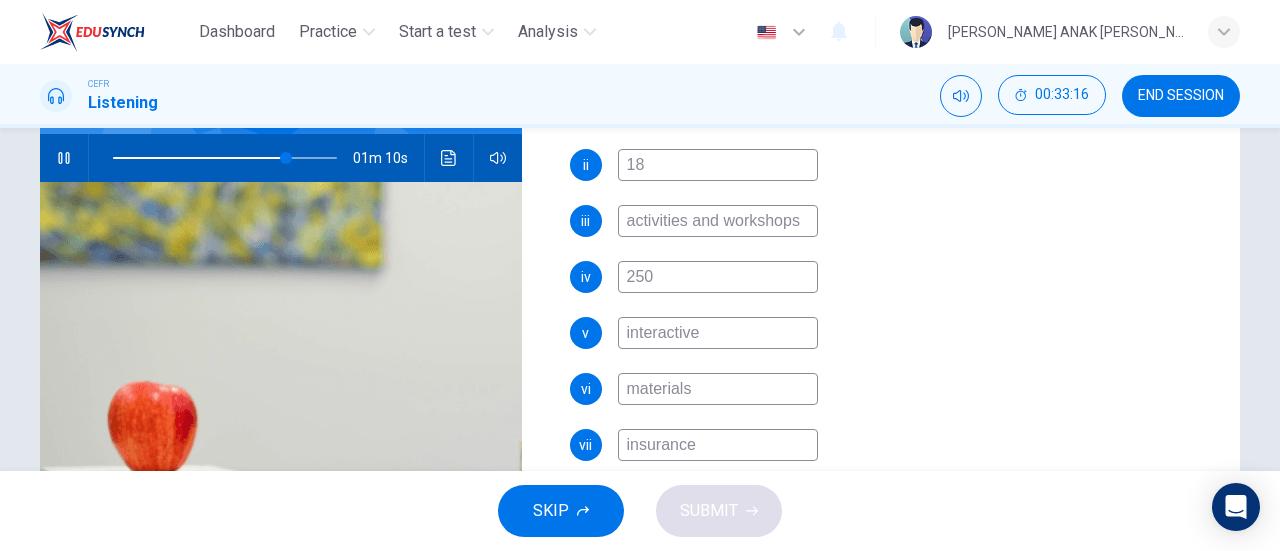 scroll, scrollTop: 0, scrollLeft: 0, axis: both 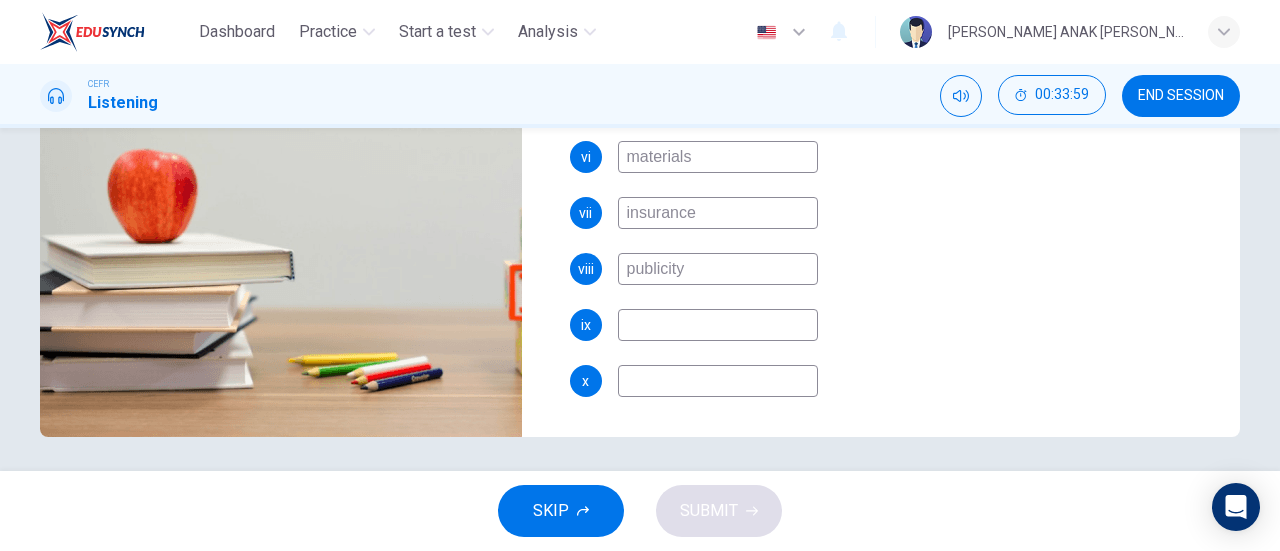 type on "91" 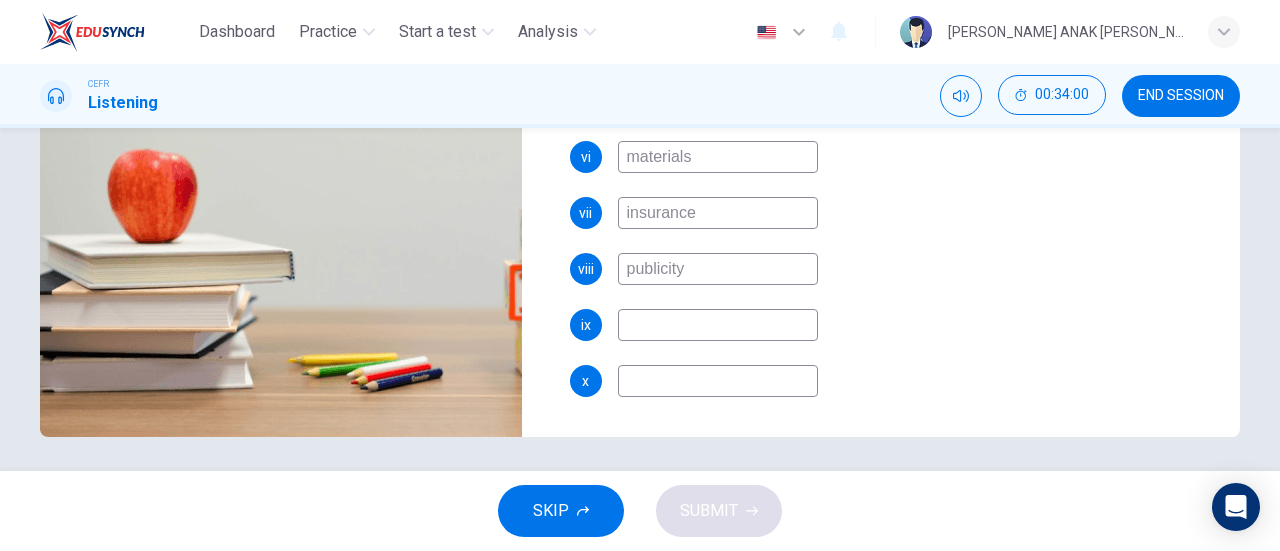type on "92" 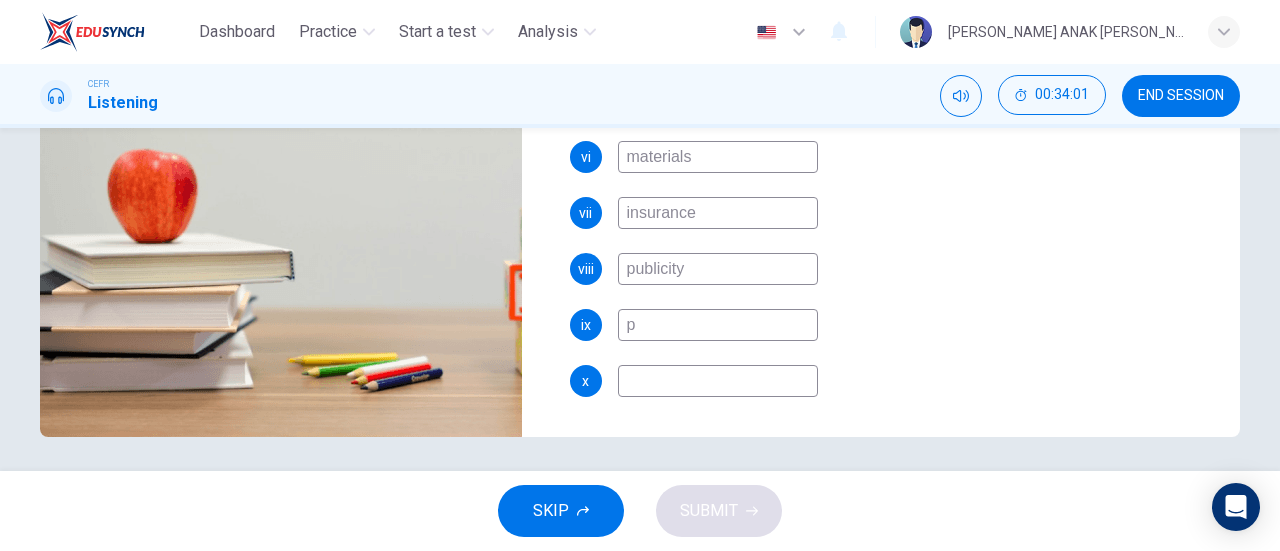 type on "pr" 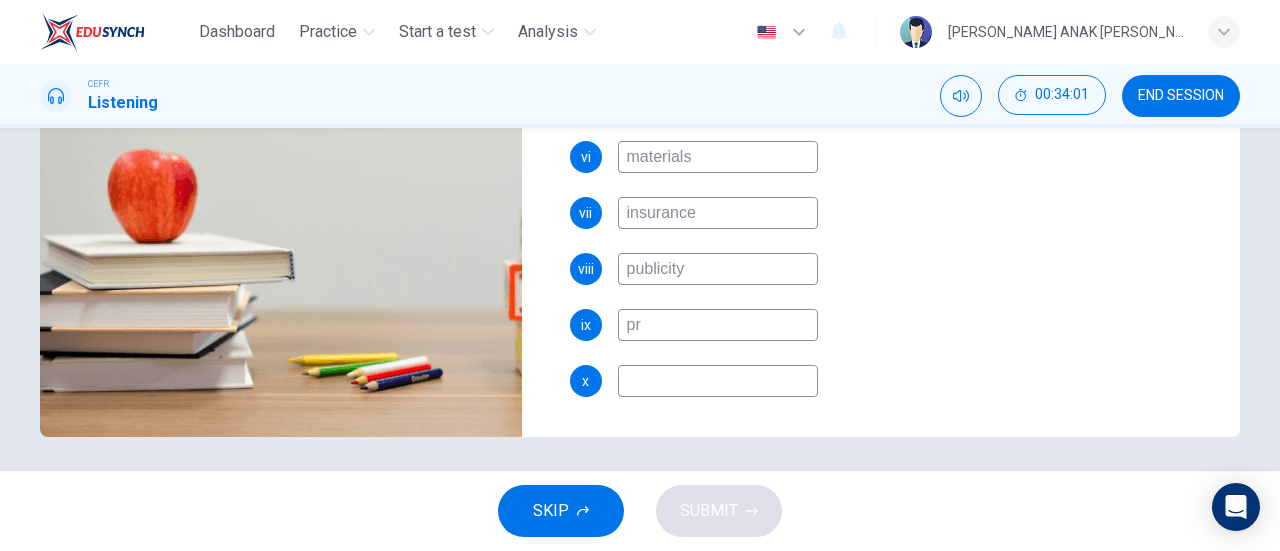 type on "92" 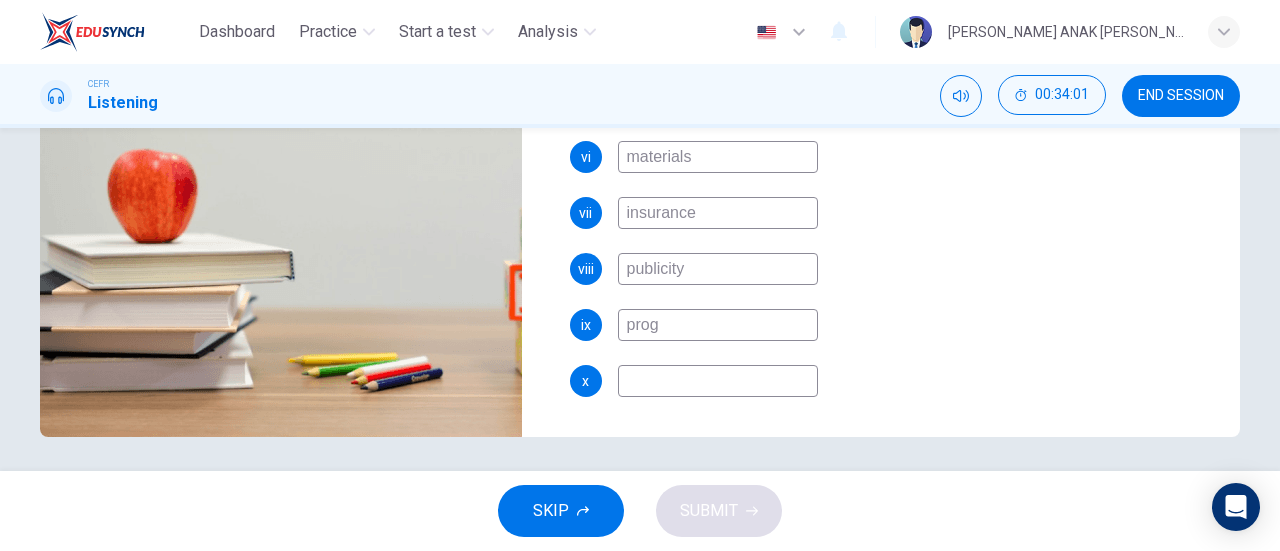 type on "progr" 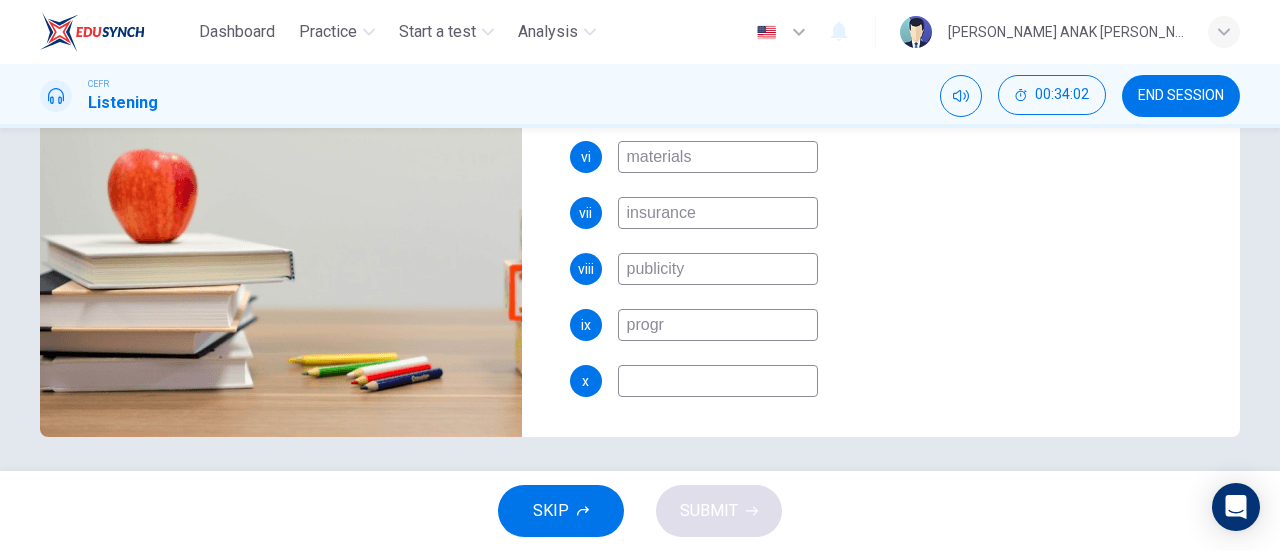 type on "92" 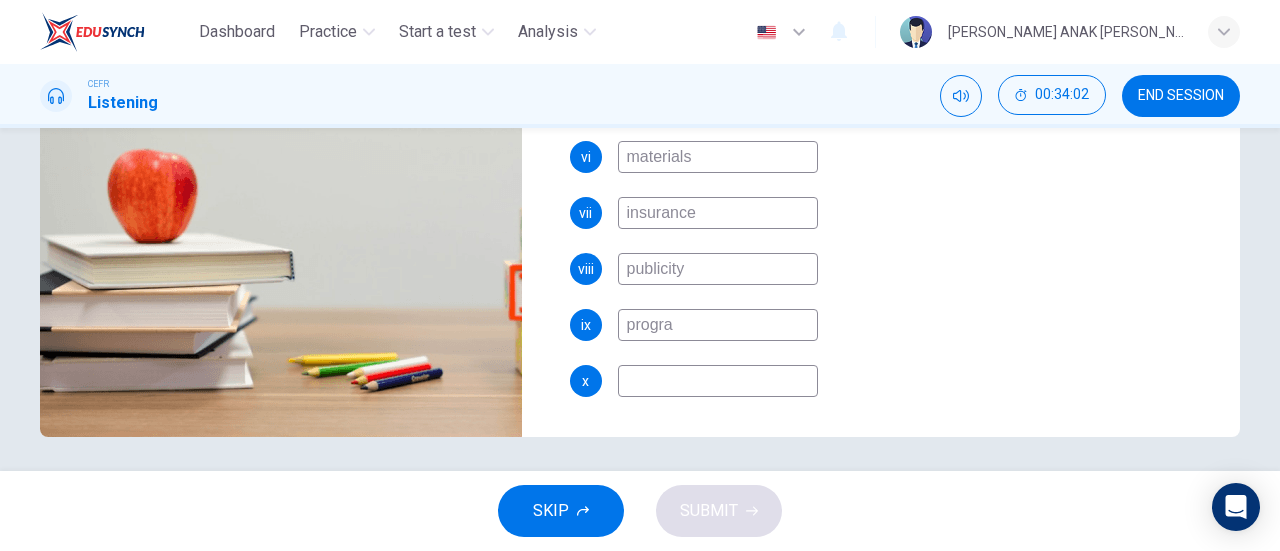 type on "program" 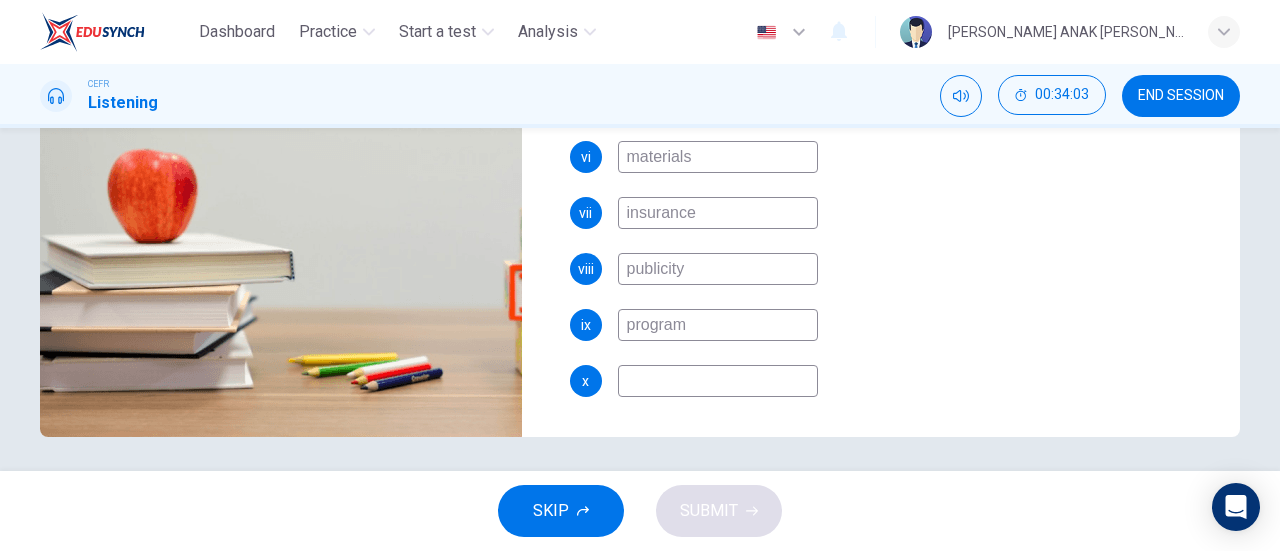 type on "92" 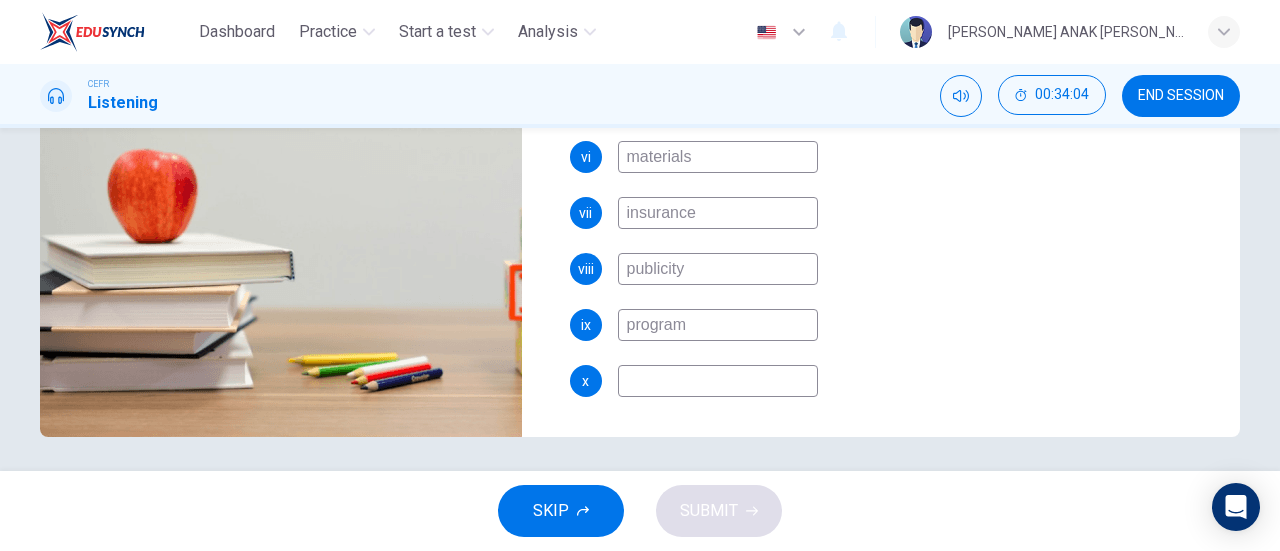 type on "program" 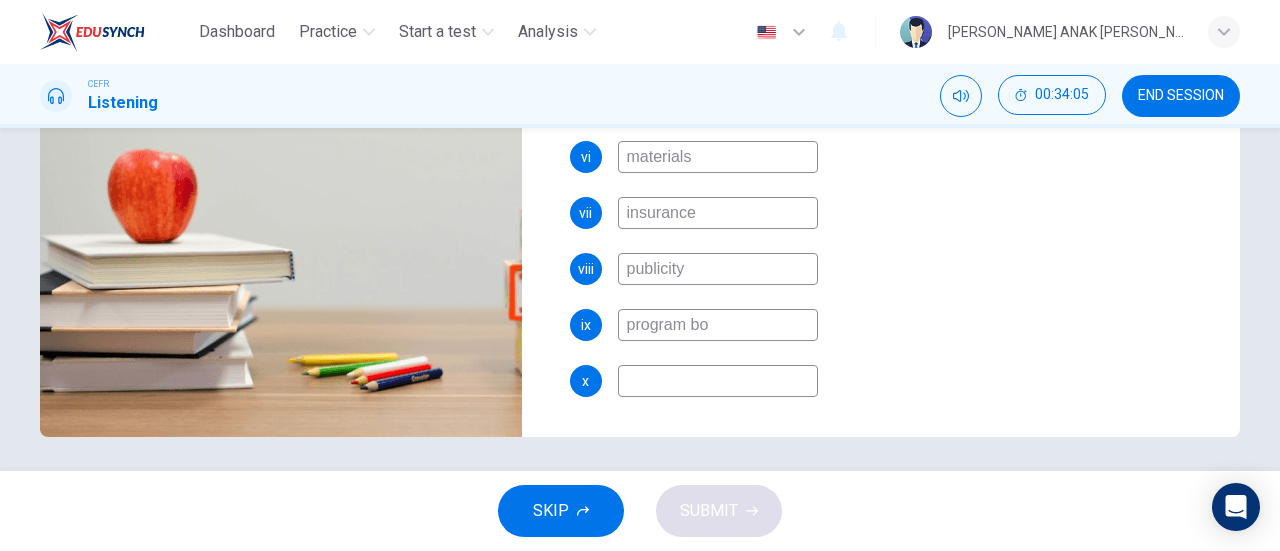 type on "program boo" 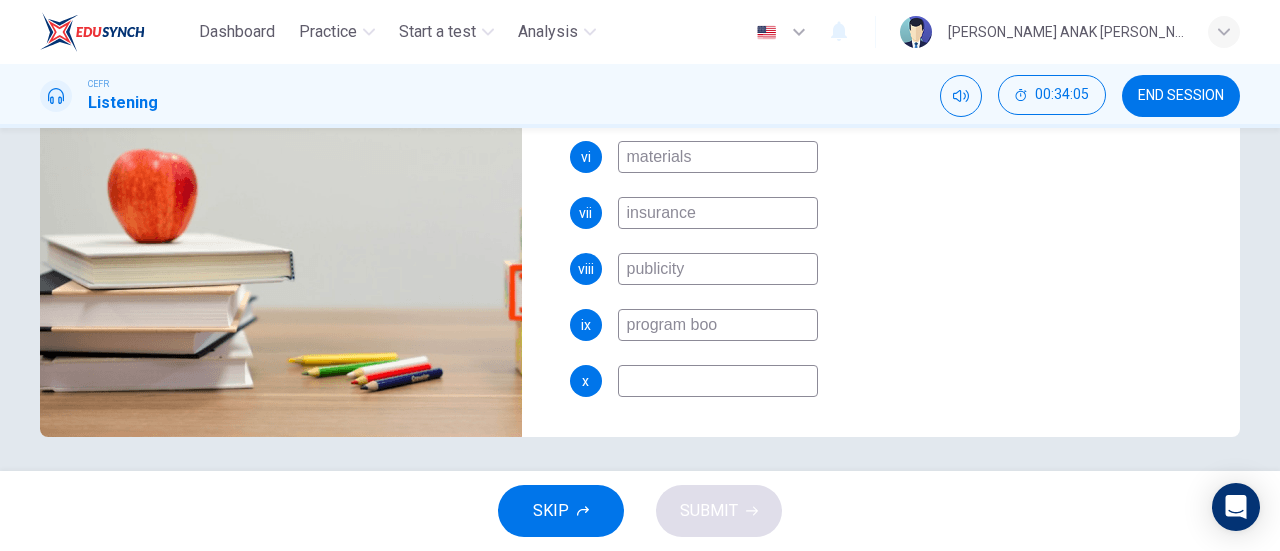 type on "program book" 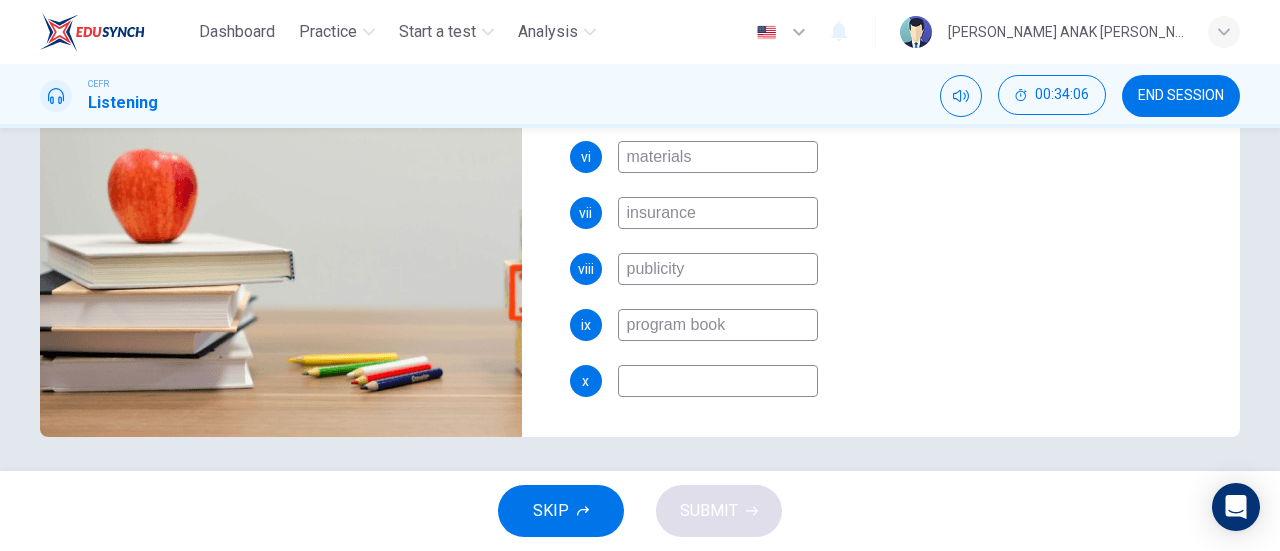 type on "93" 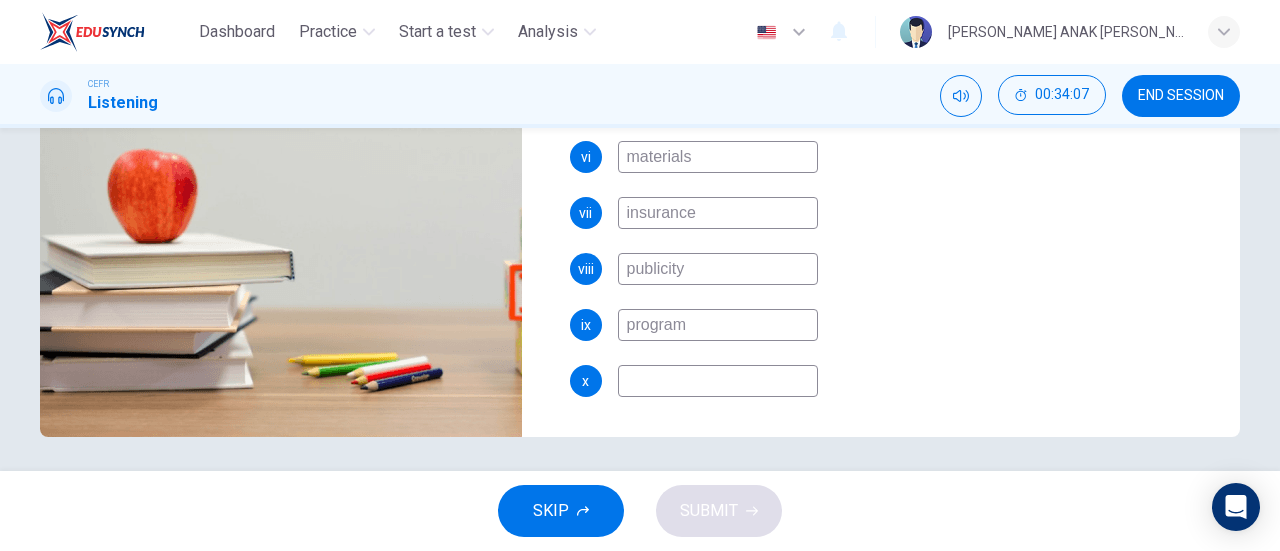 type on "program" 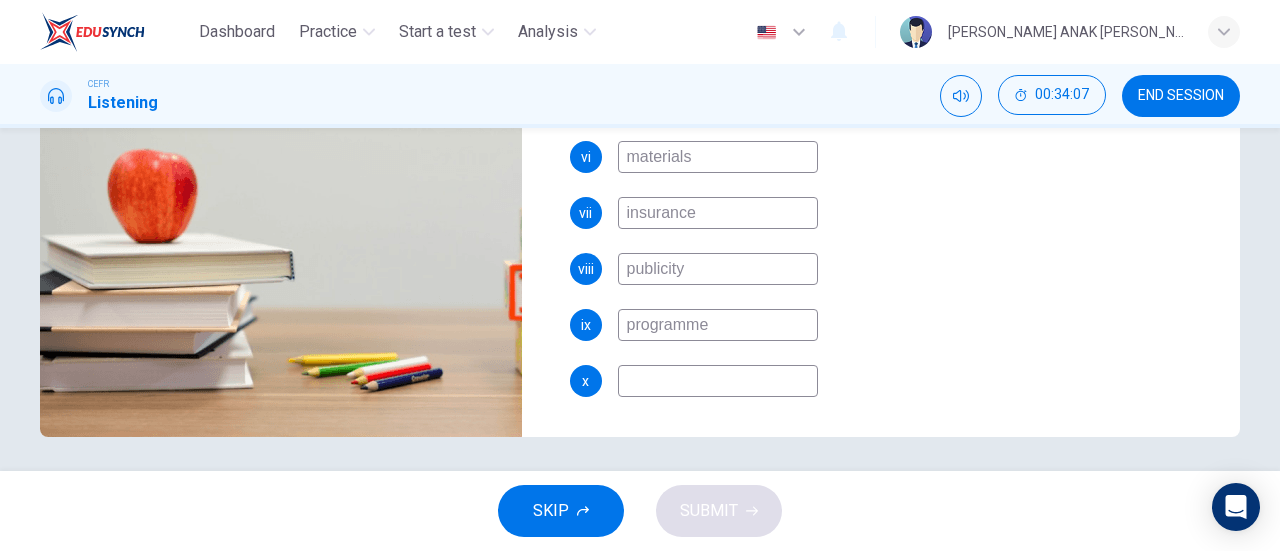 type on "programme" 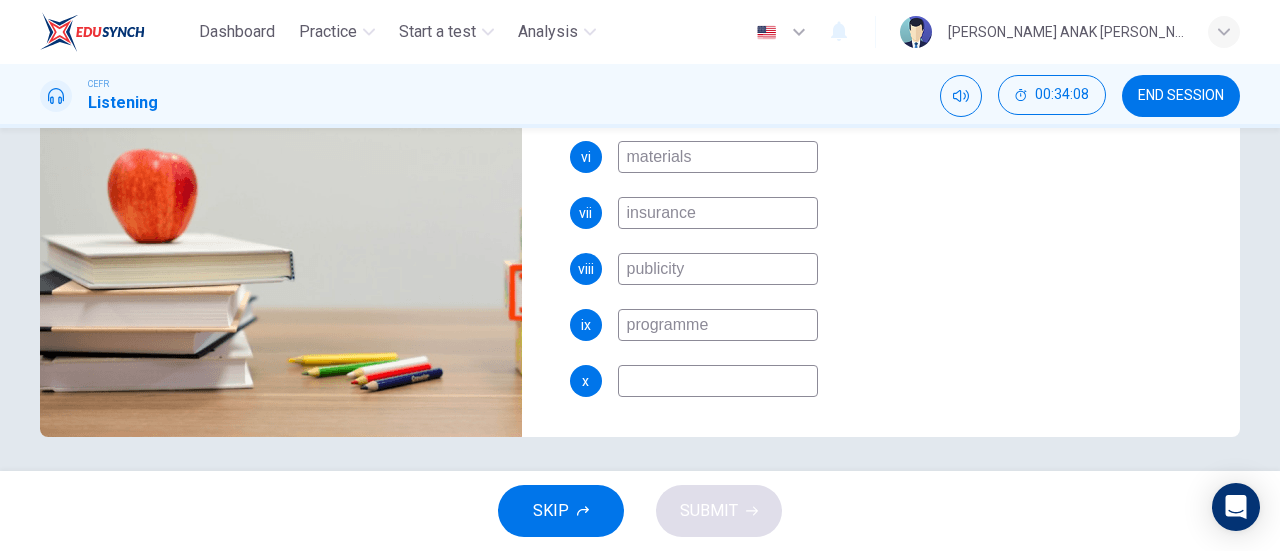 type on "94" 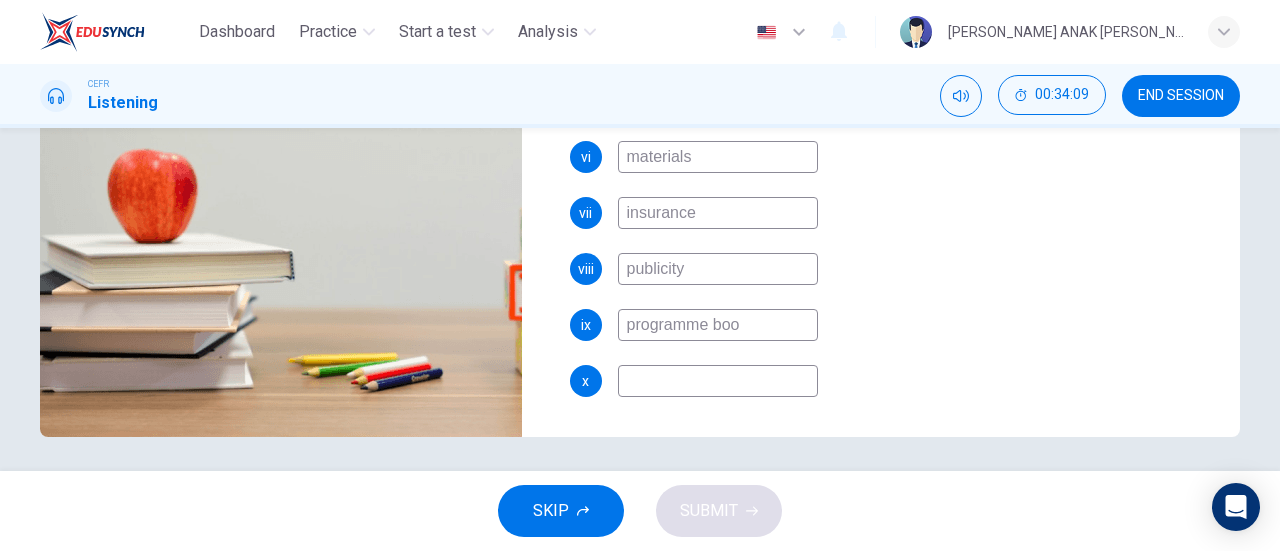 type on "programme book" 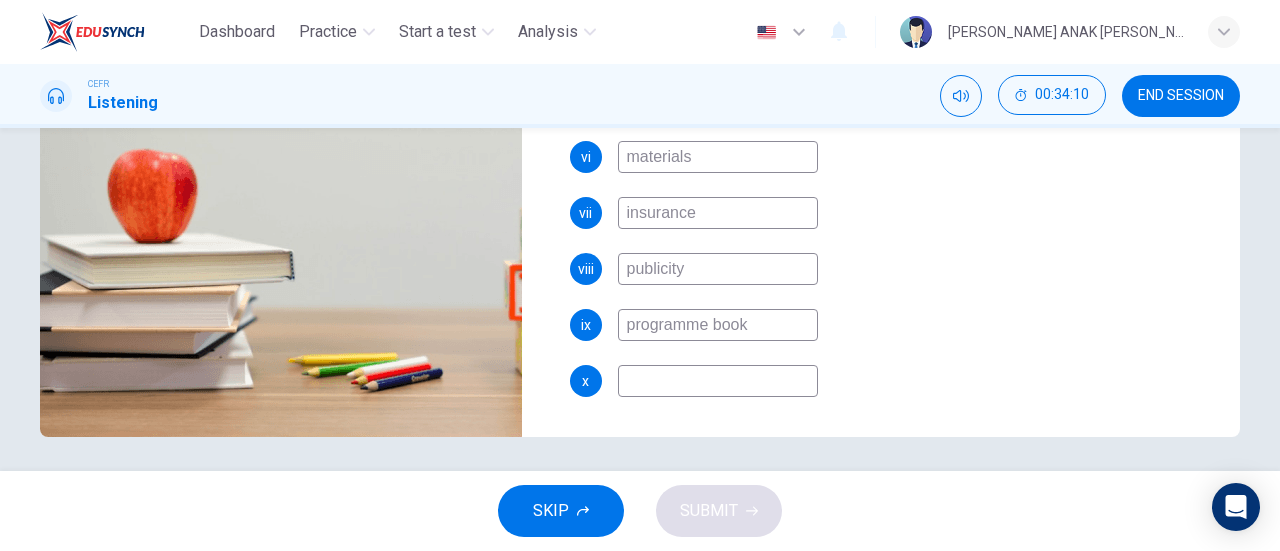 click on "programme book" at bounding box center [718, 325] 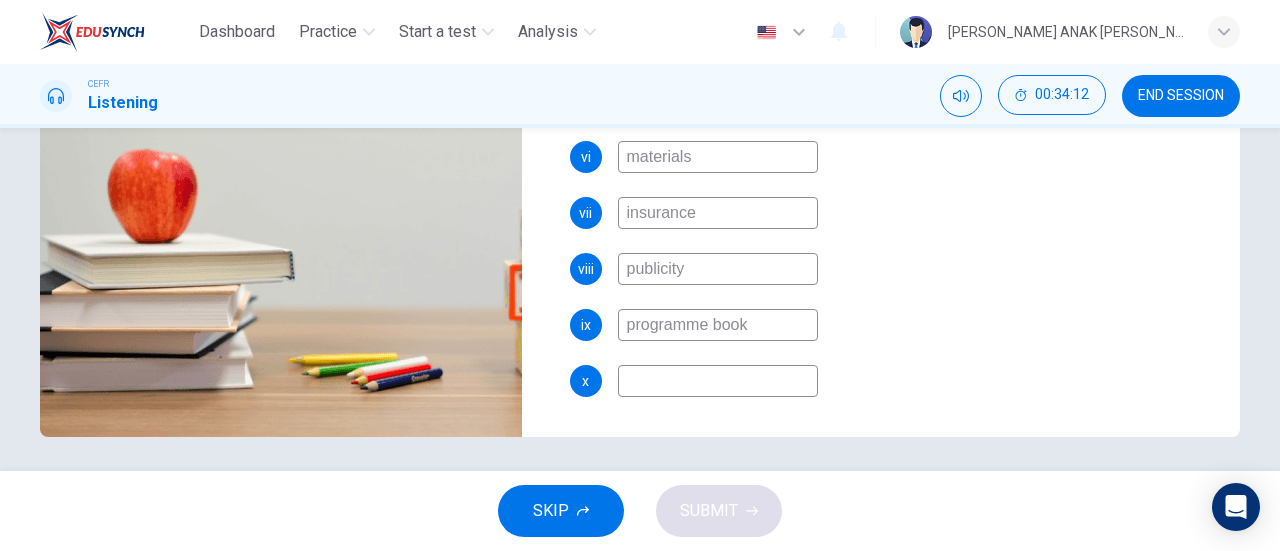 click on "programme book" at bounding box center (718, 325) 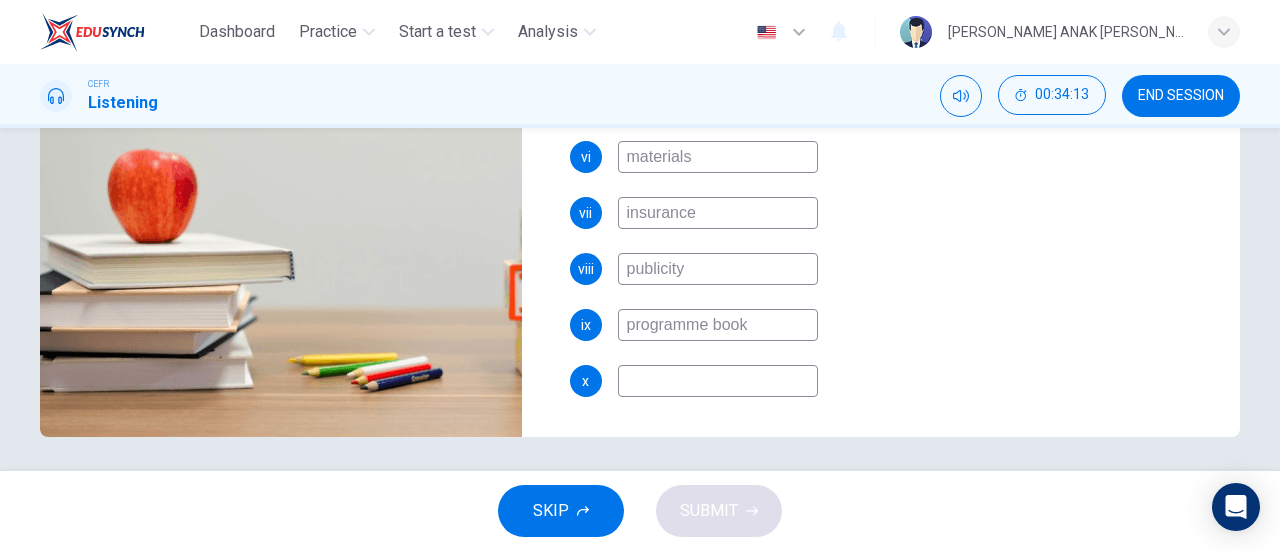 click on "programme book" at bounding box center (718, 325) 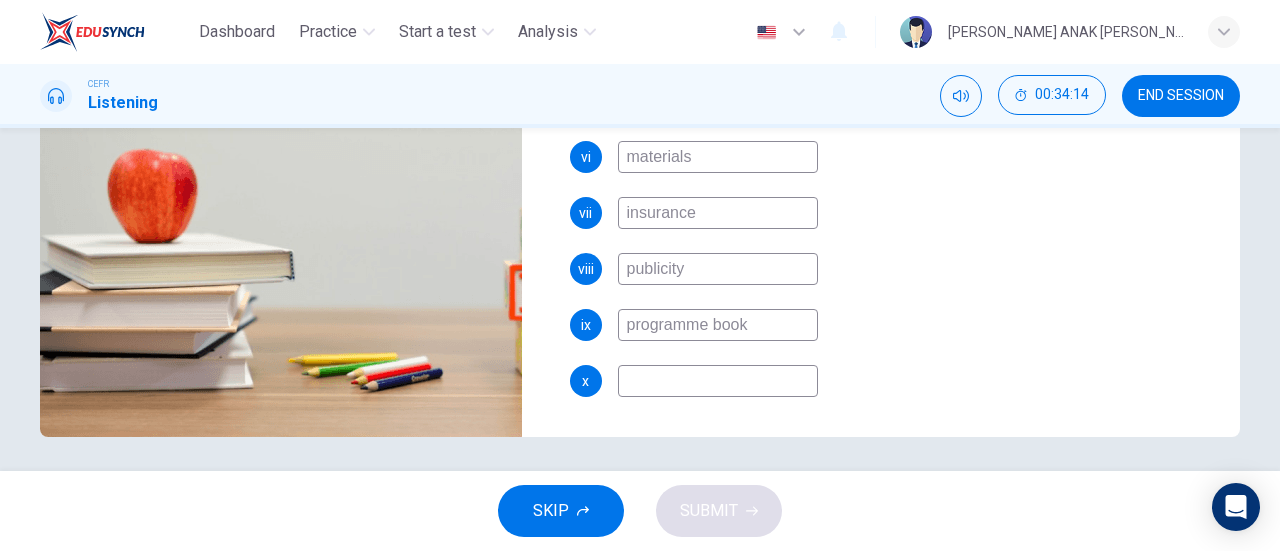 type on "96" 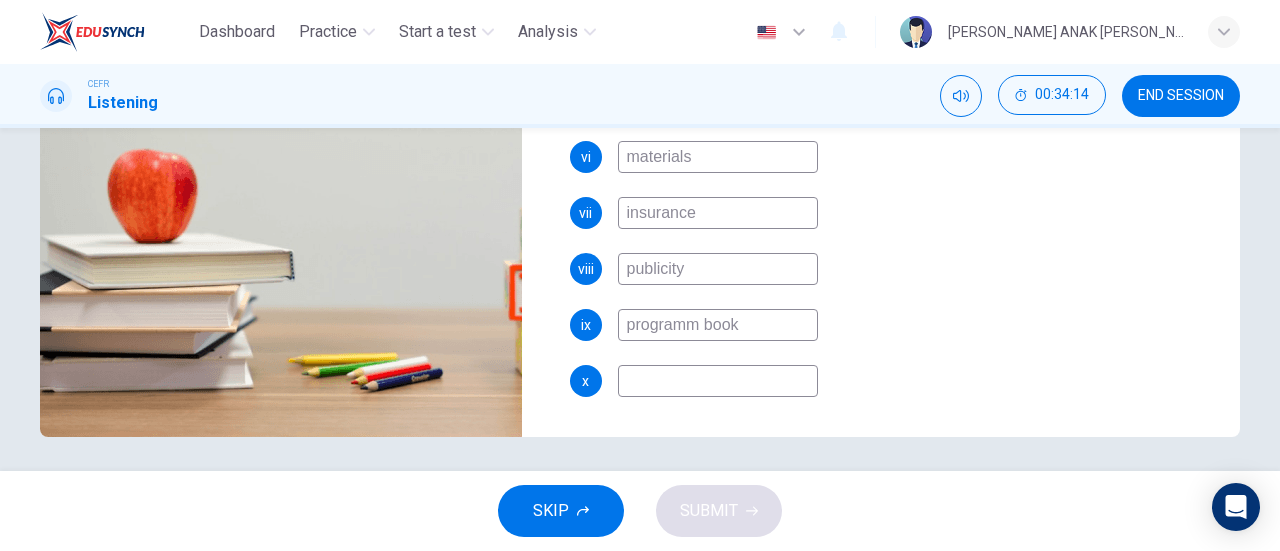type on "program book" 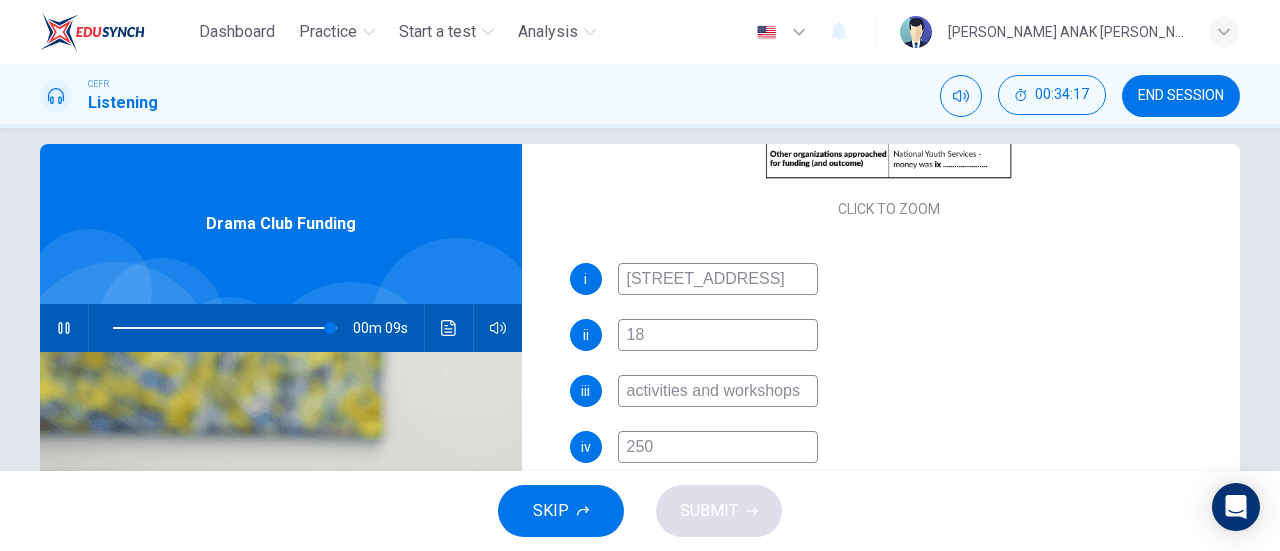 scroll, scrollTop: 0, scrollLeft: 0, axis: both 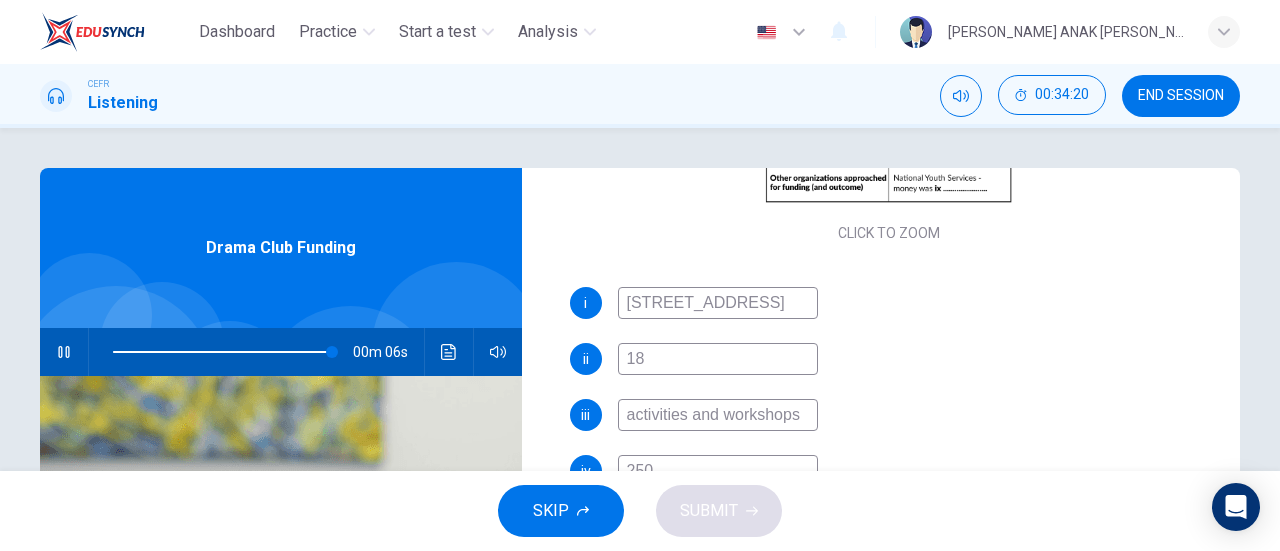 type on "98" 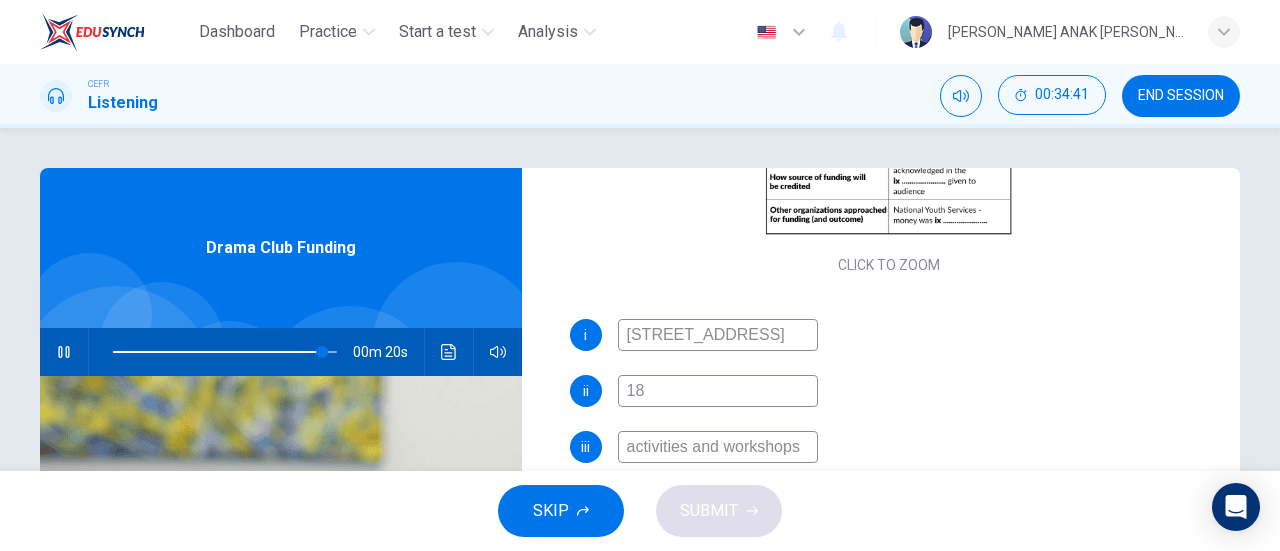 scroll, scrollTop: 510, scrollLeft: 0, axis: vertical 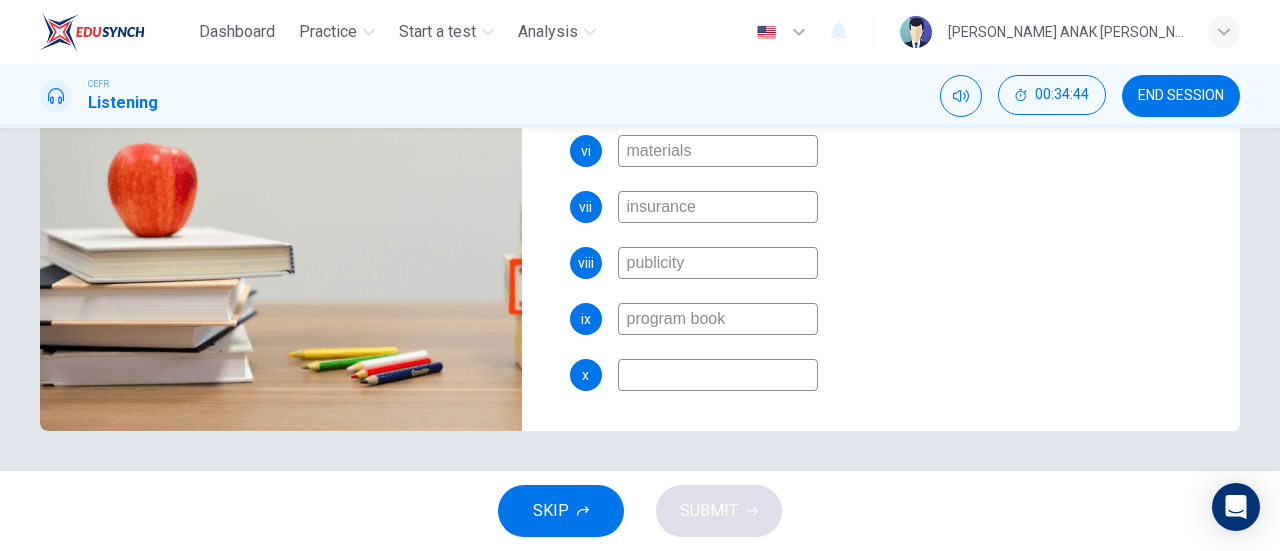 type on "94" 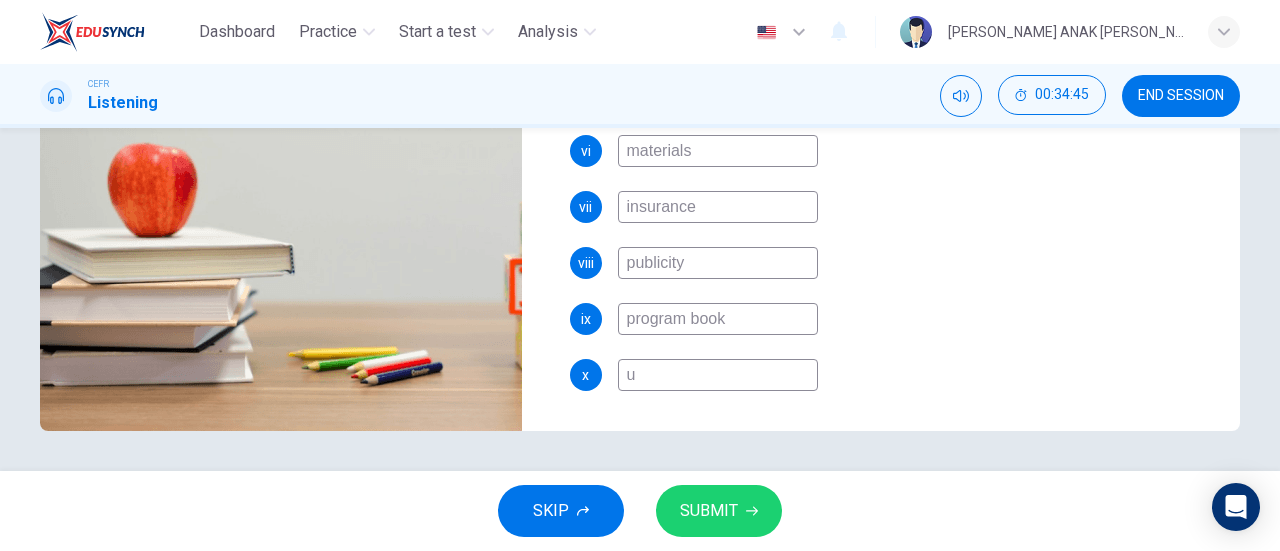 type on "95" 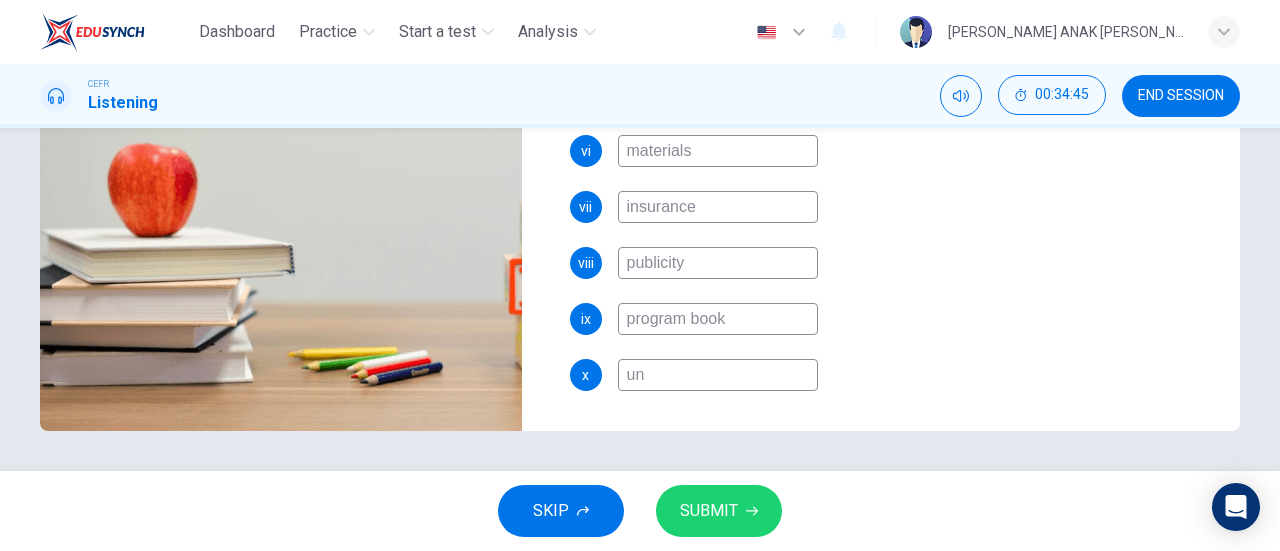 type on "95" 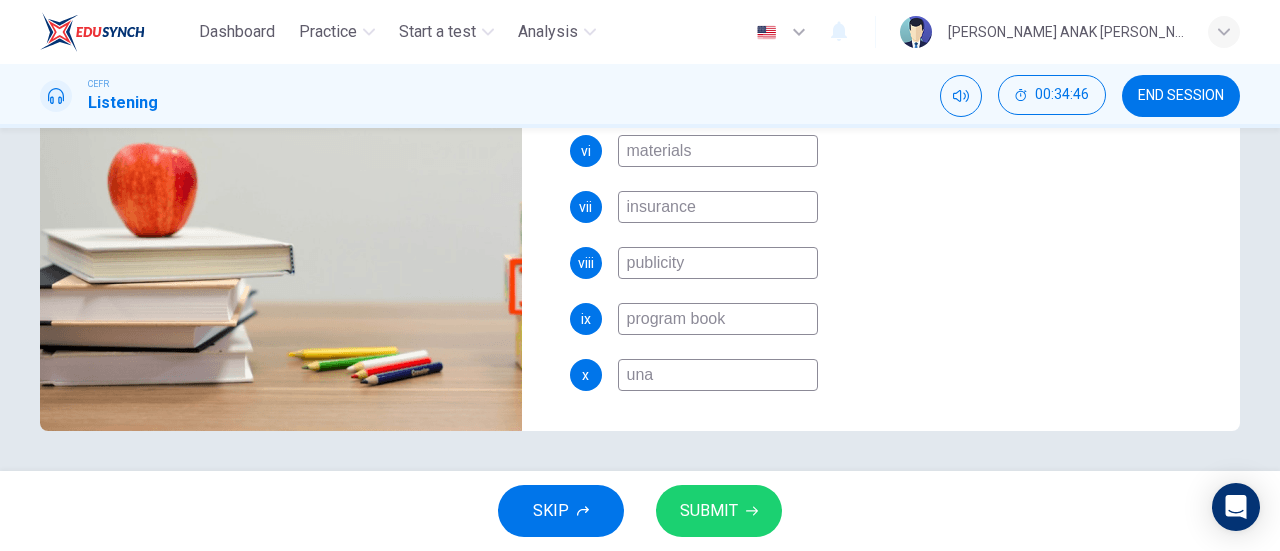 type on "95" 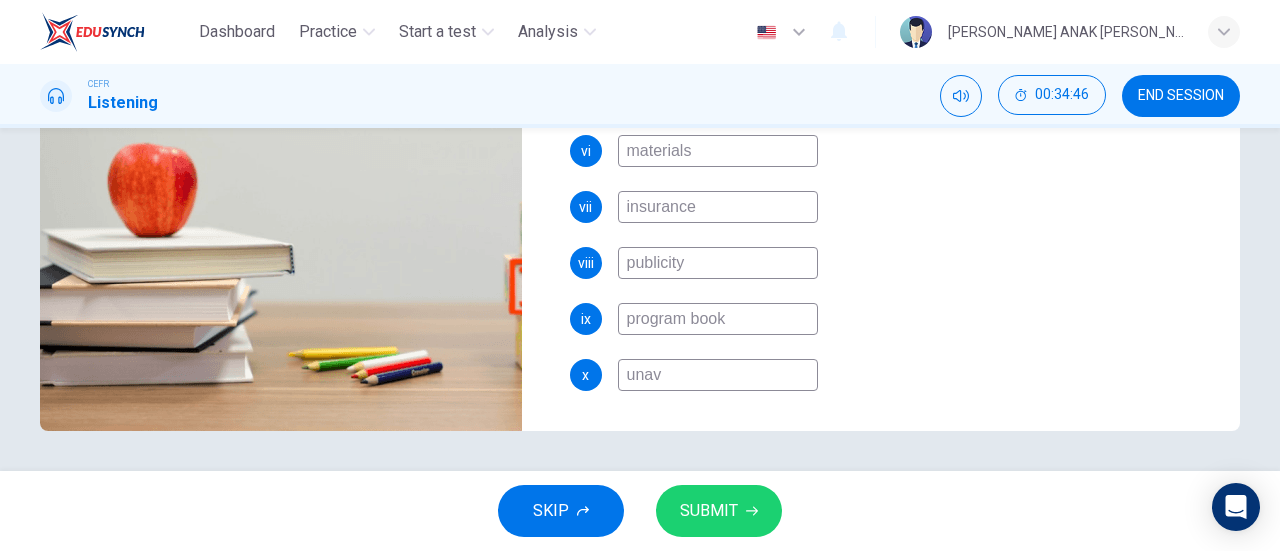 type on "unava" 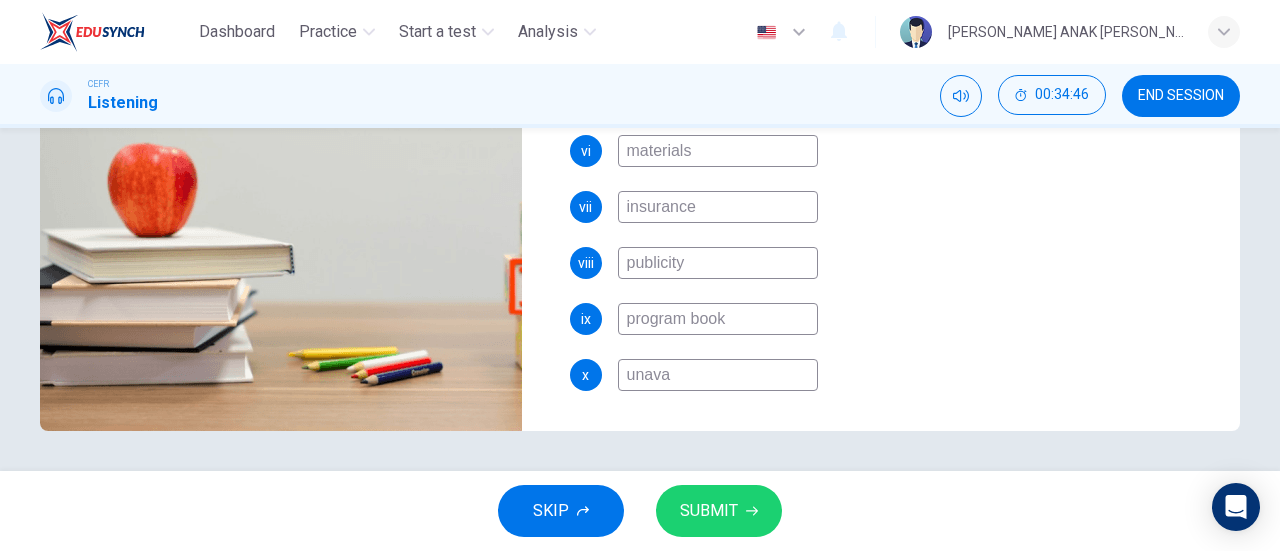 type on "95" 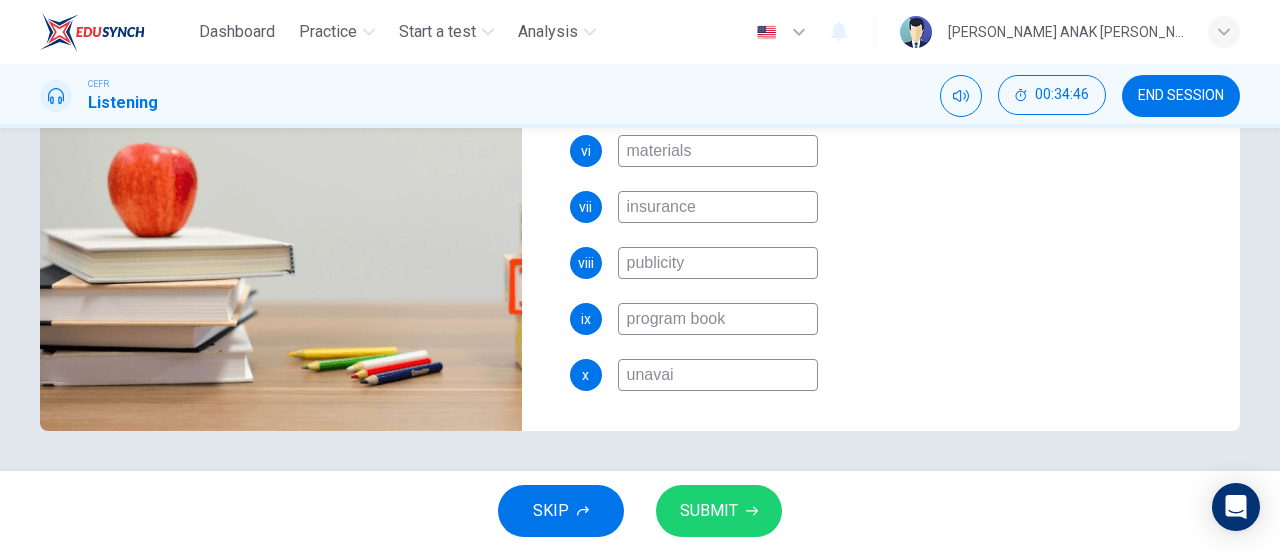 type on "95" 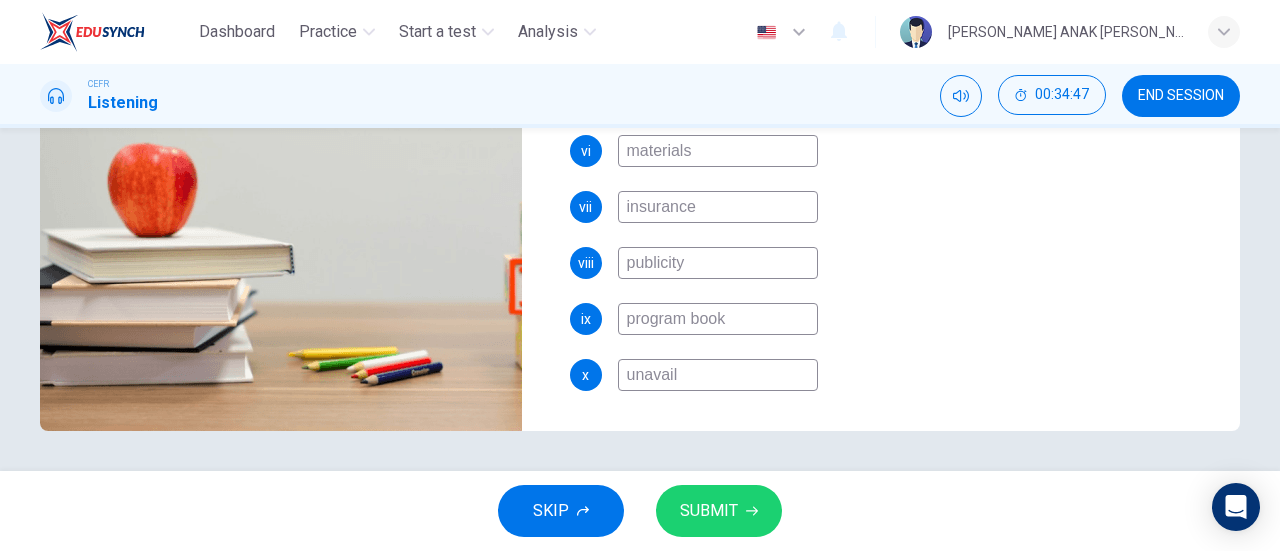 type on "95" 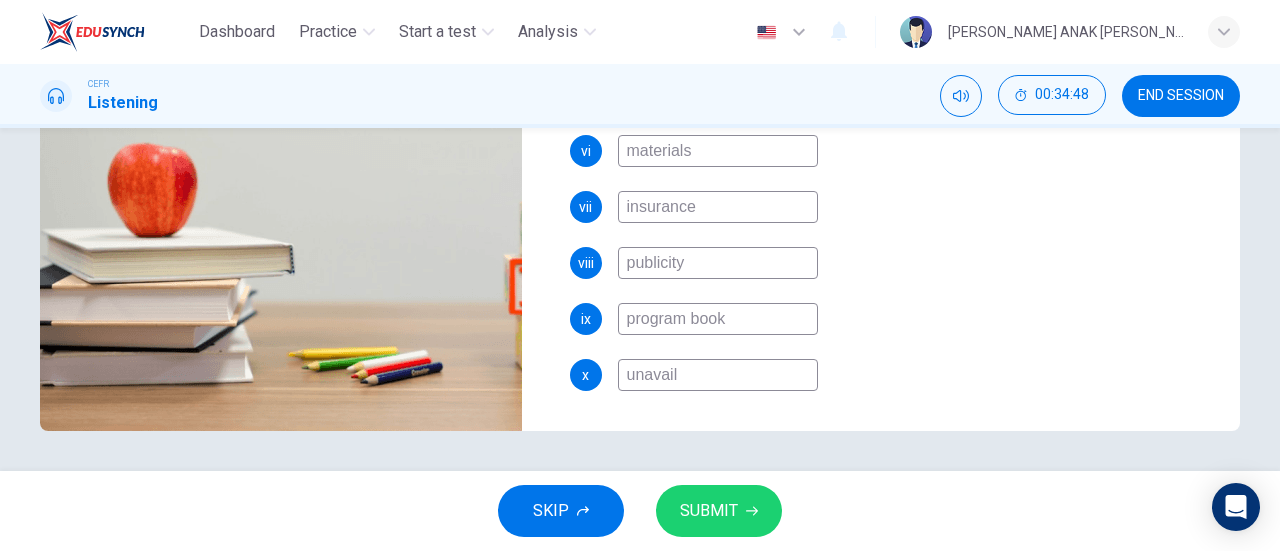type on "unavaila" 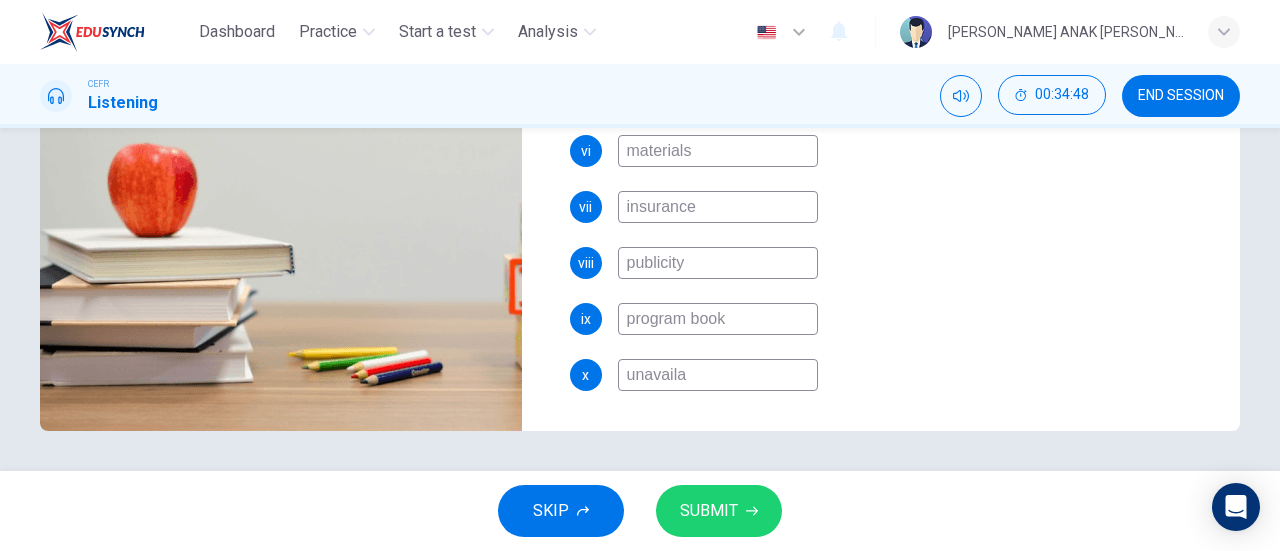 type on "96" 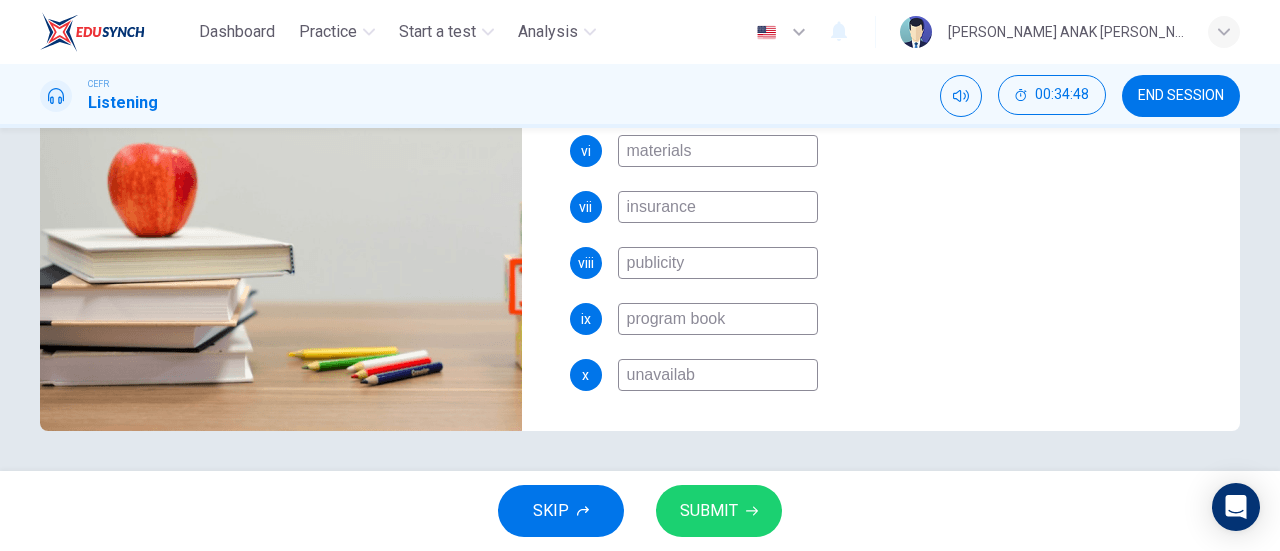 type on "96" 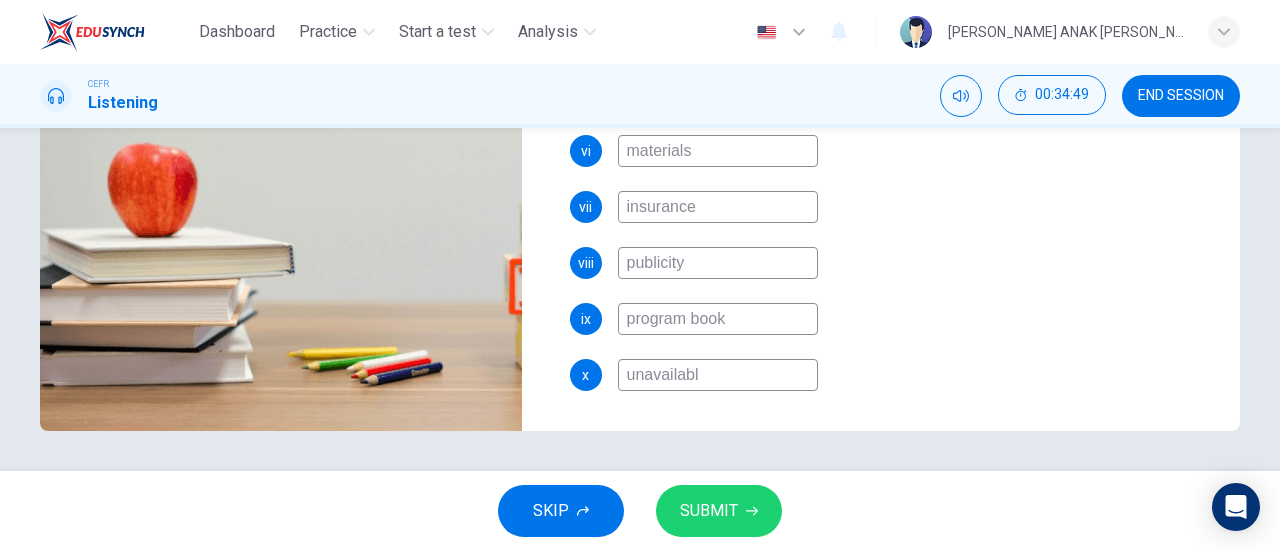 type on "unavailable" 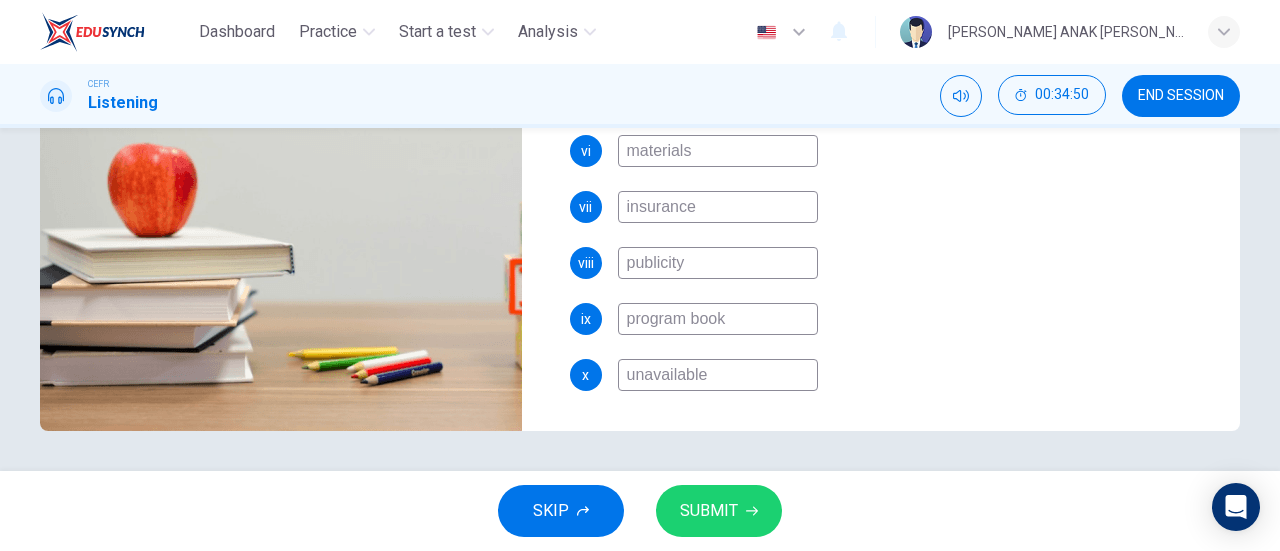 type on "96" 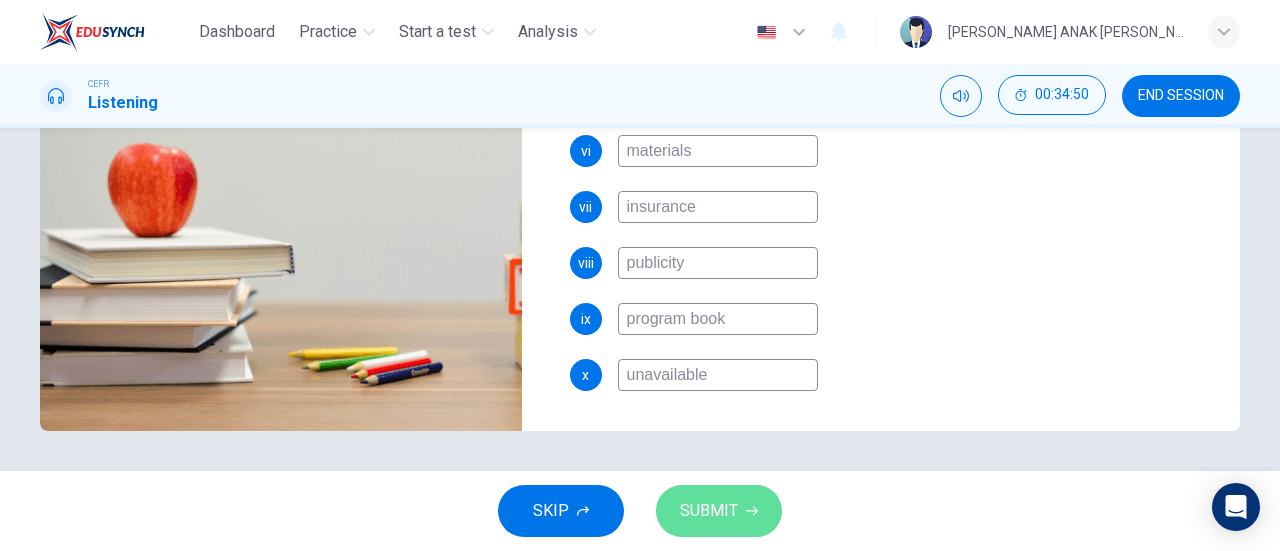 click on "SUBMIT" at bounding box center [709, 511] 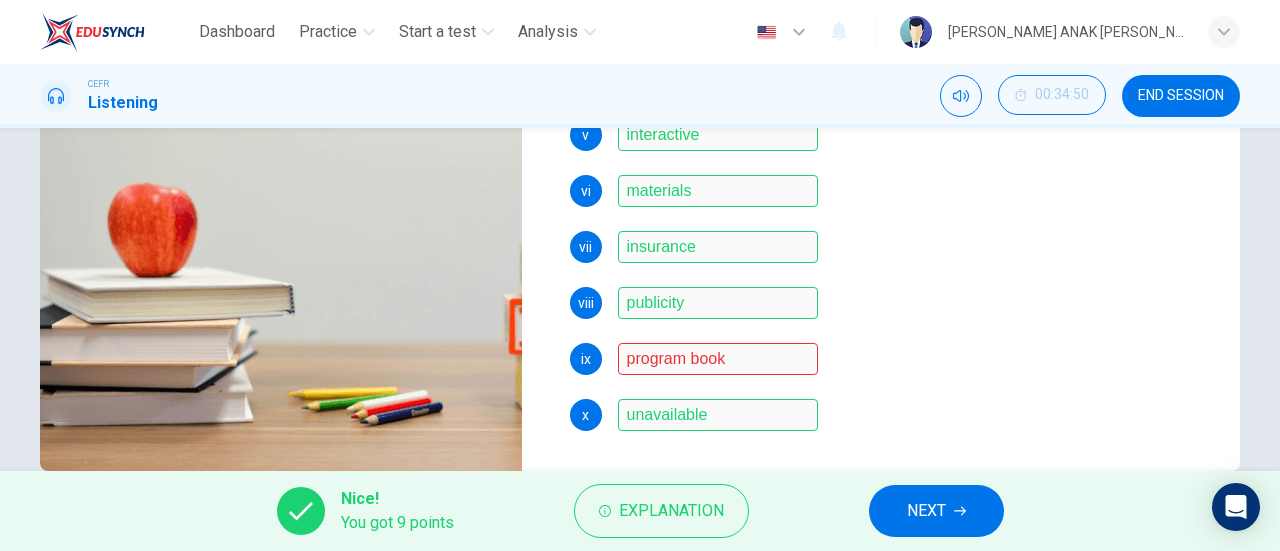 scroll, scrollTop: 390, scrollLeft: 0, axis: vertical 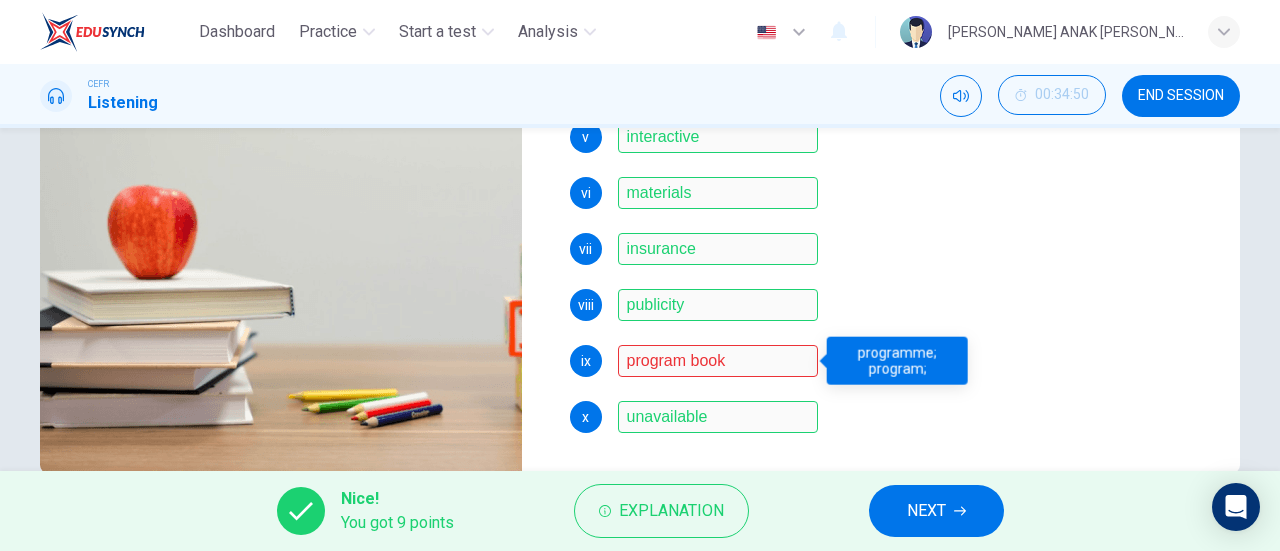 type on "0" 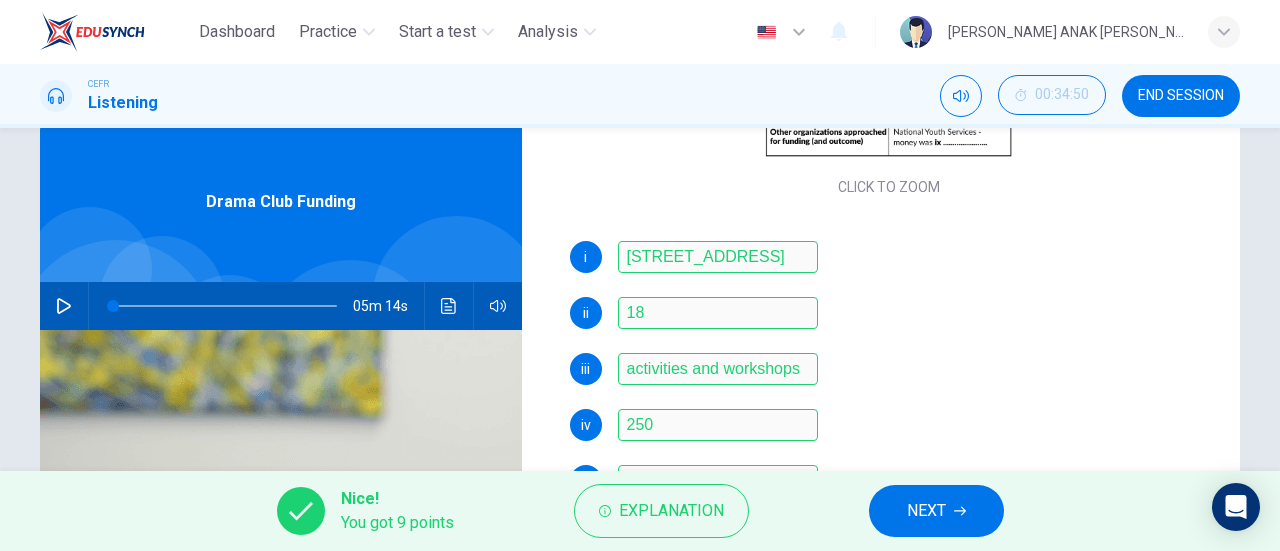 scroll, scrollTop: 0, scrollLeft: 0, axis: both 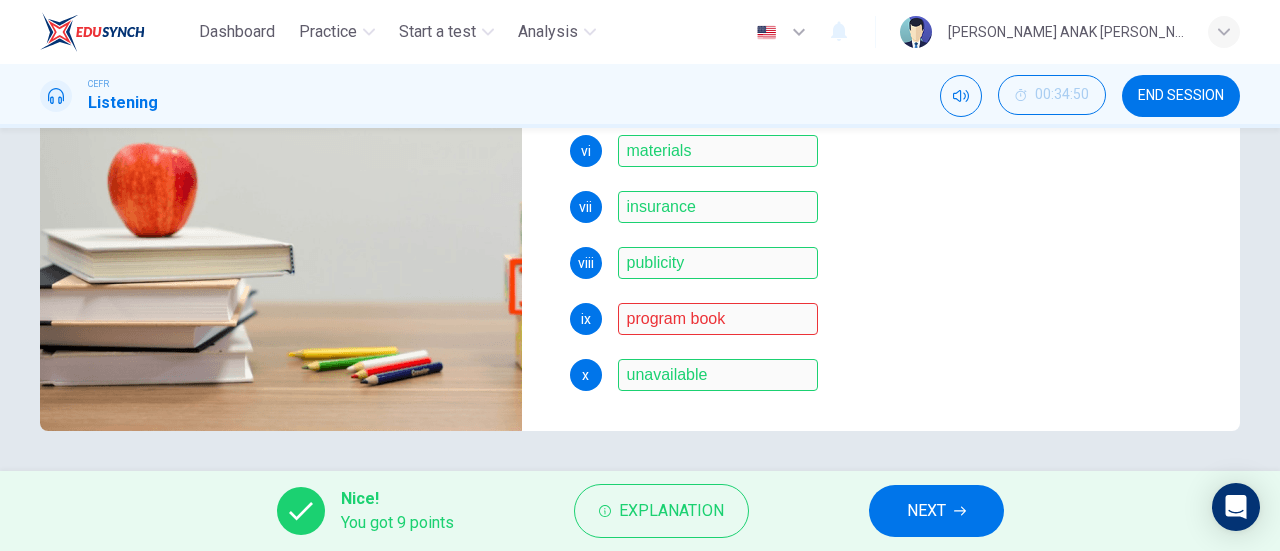 click on "END SESSION" at bounding box center (1181, 96) 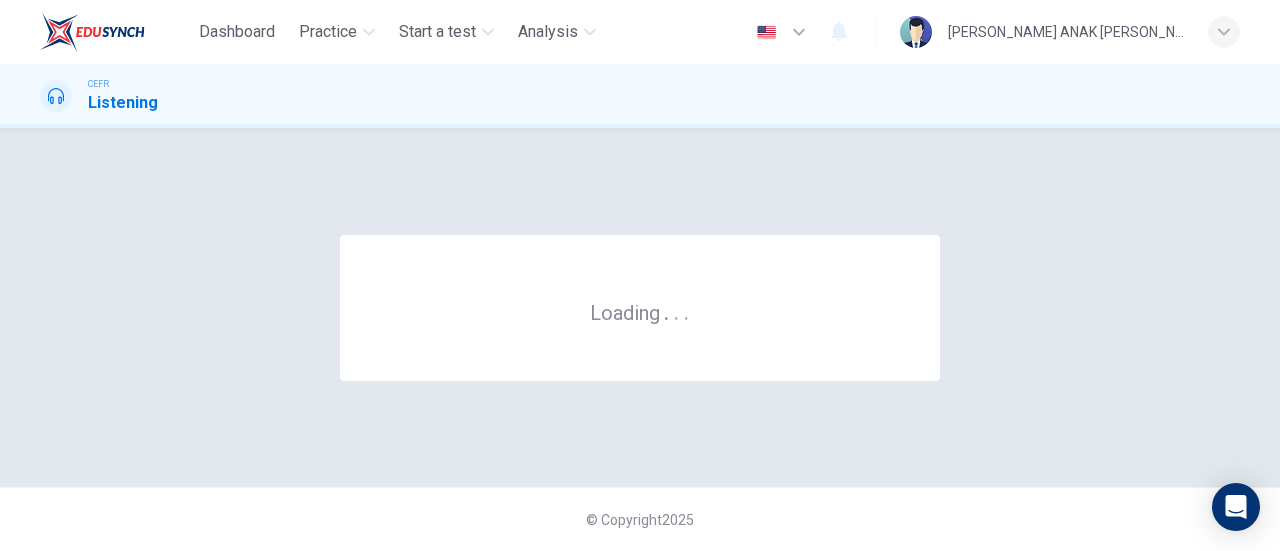 scroll, scrollTop: 0, scrollLeft: 0, axis: both 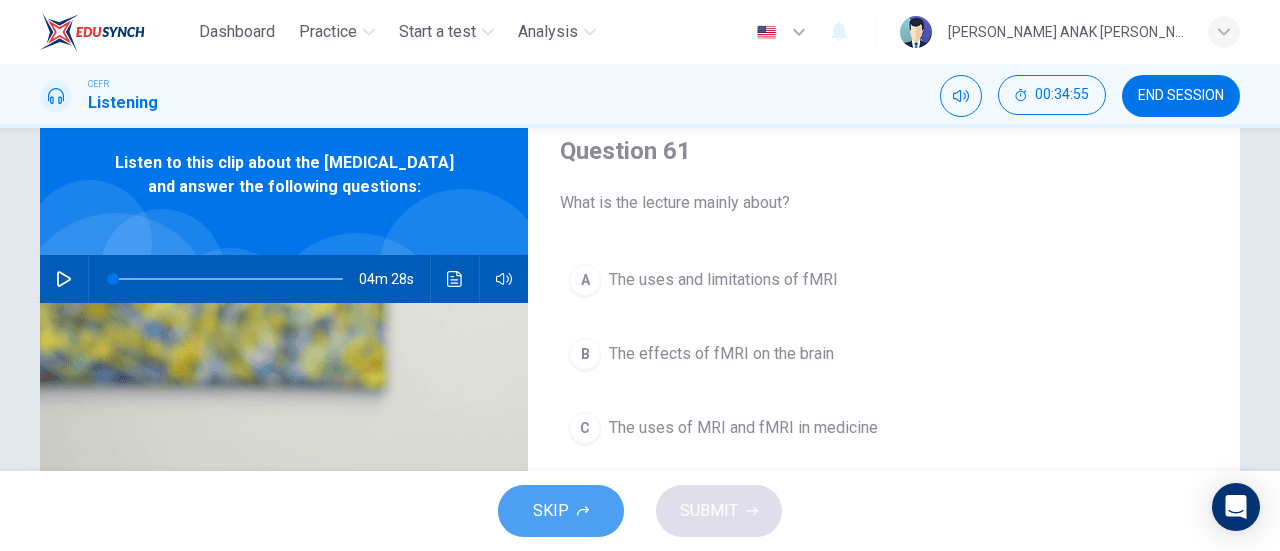 click on "SKIP" at bounding box center (561, 511) 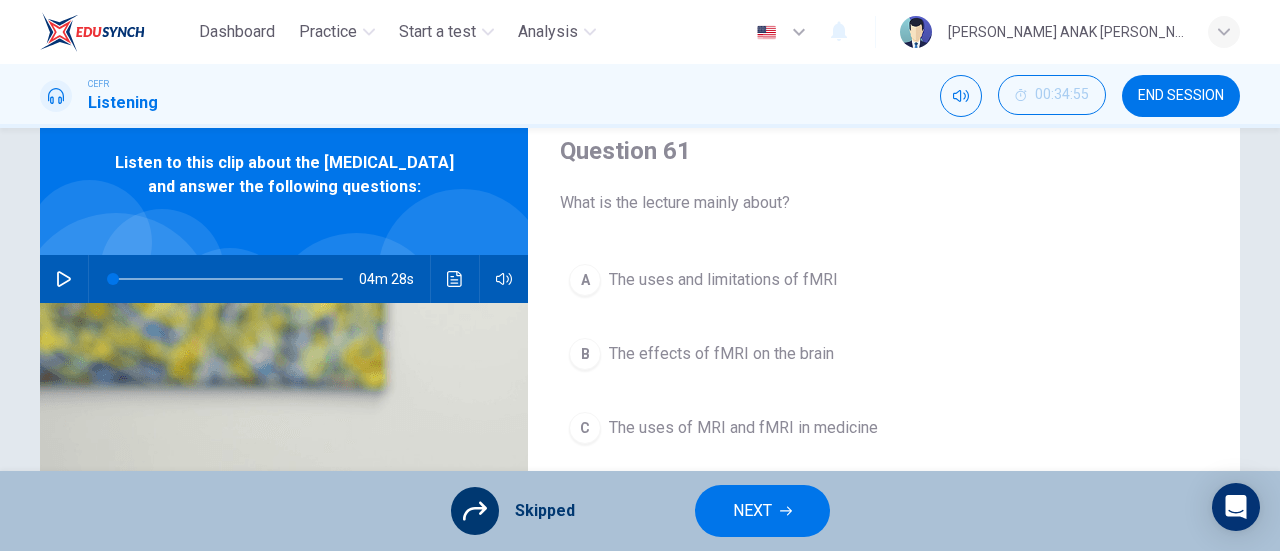 drag, startPoint x: 757, startPoint y: 493, endPoint x: 682, endPoint y: 511, distance: 77.12976 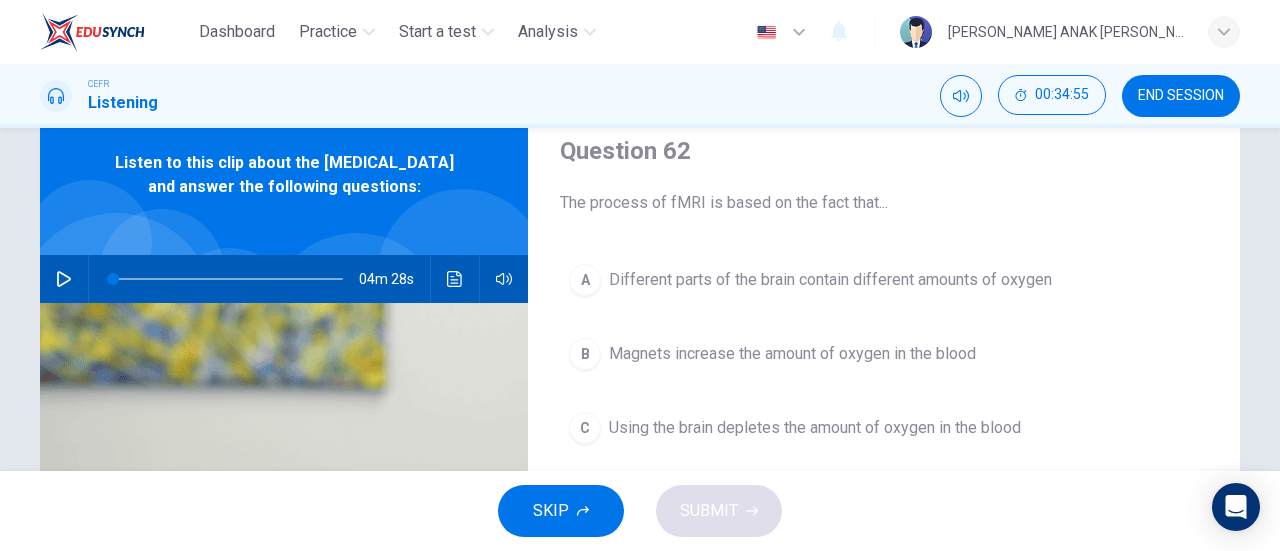 click on "SKIP" at bounding box center [561, 511] 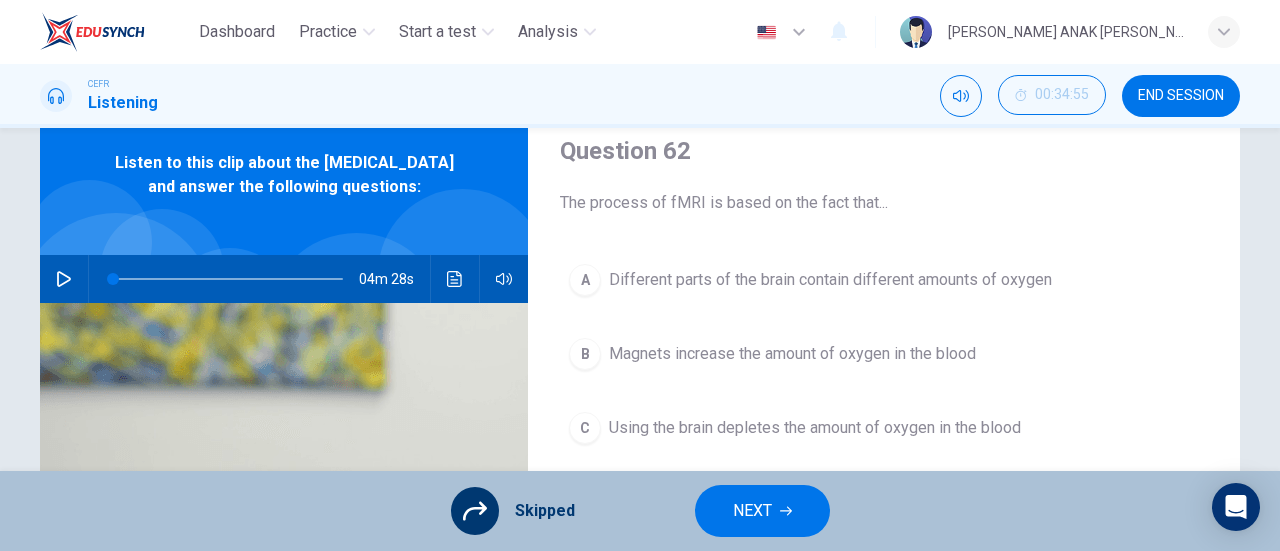 click on "NEXT" at bounding box center [762, 511] 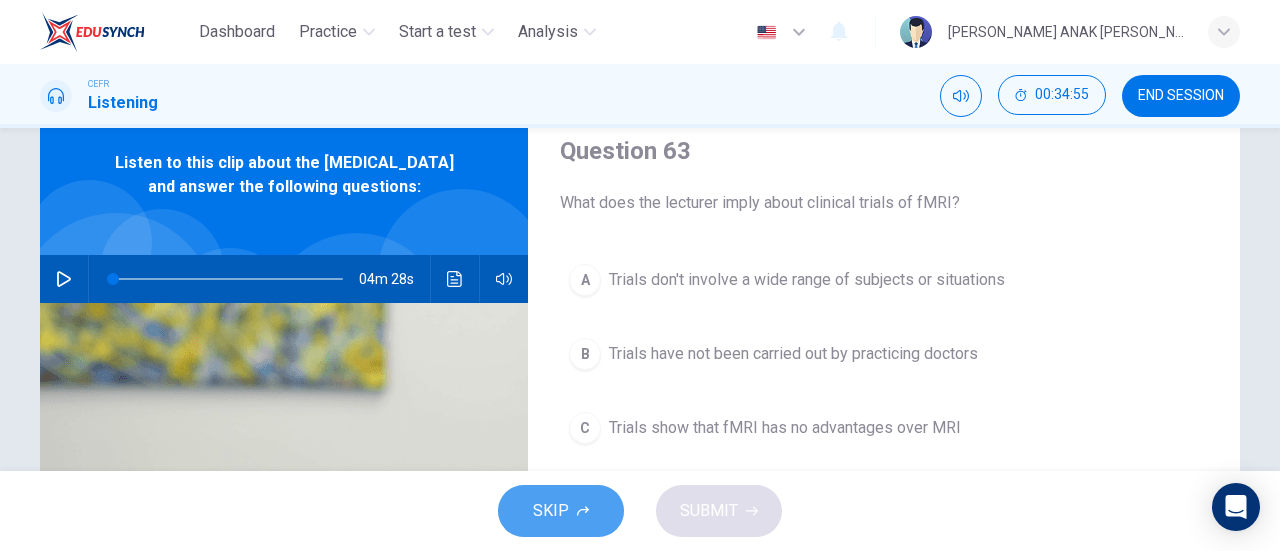 click on "SKIP" at bounding box center (551, 511) 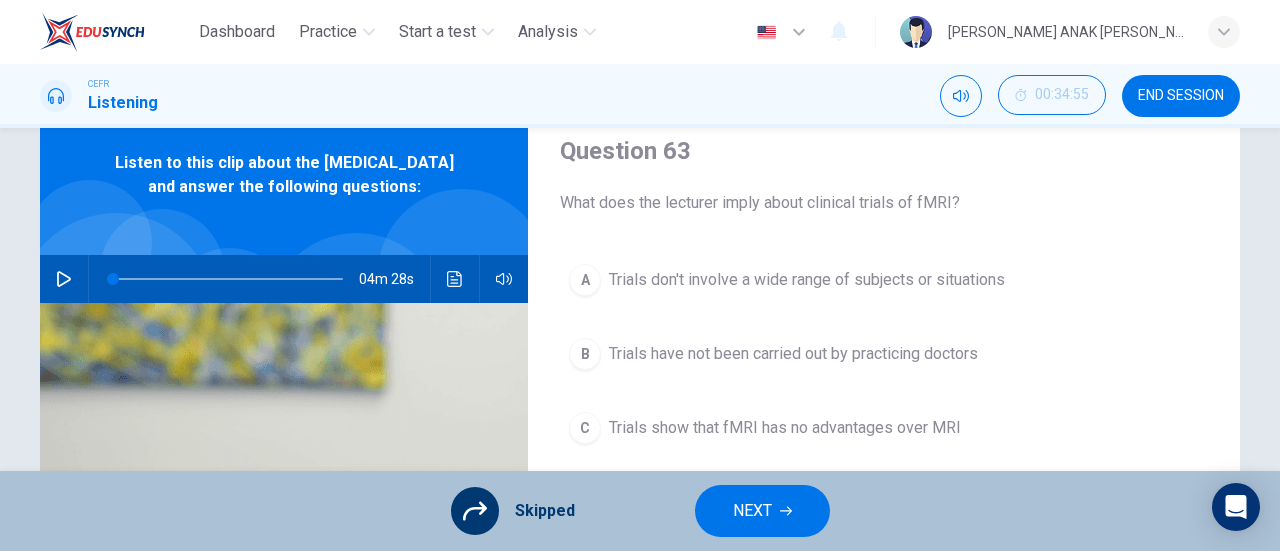 click on "NEXT" at bounding box center [762, 511] 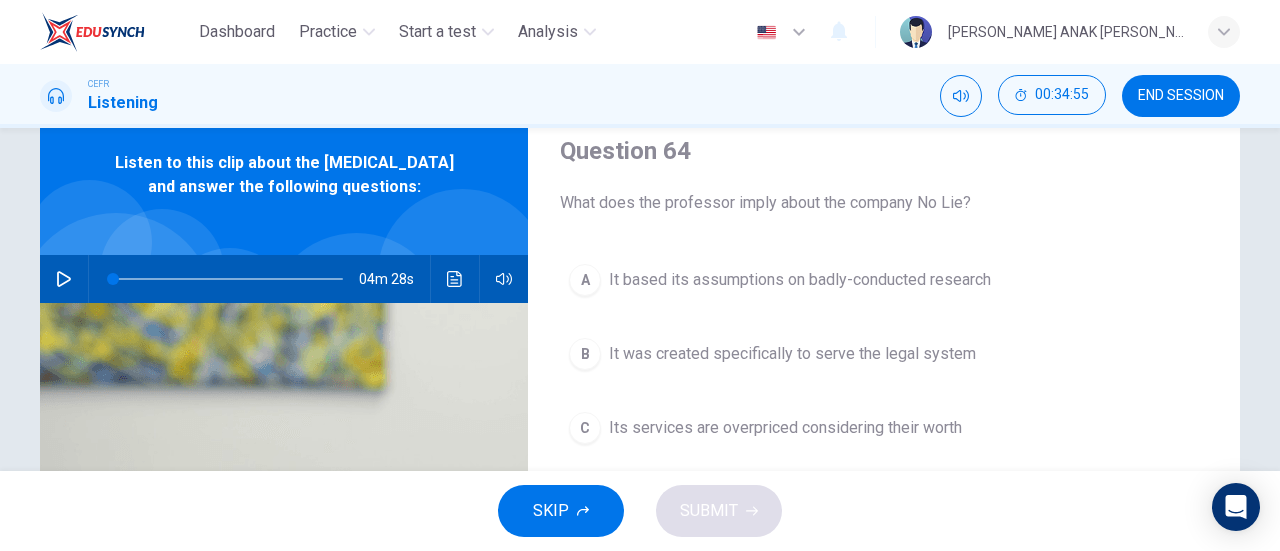 click on "SKIP" at bounding box center (551, 511) 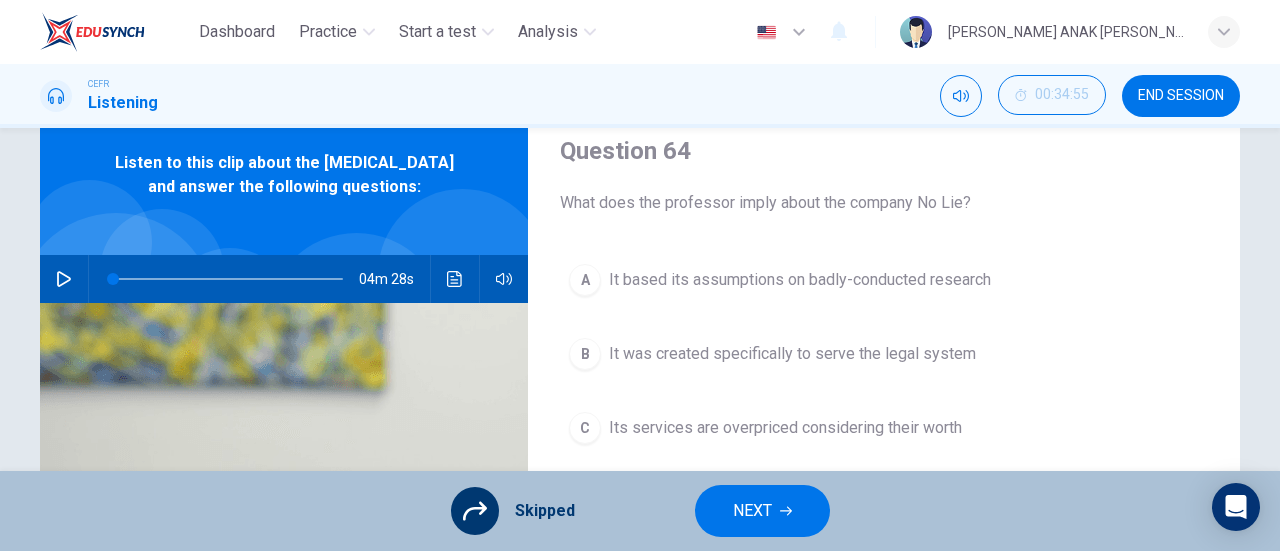click on "NEXT" at bounding box center (752, 511) 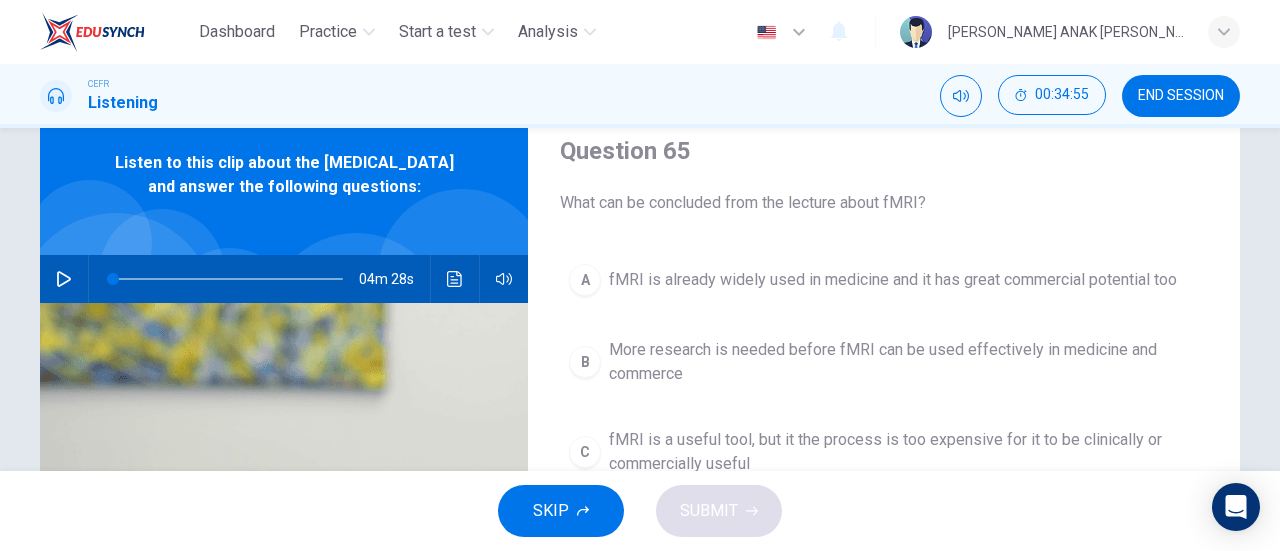 click on "SKIP" at bounding box center [551, 511] 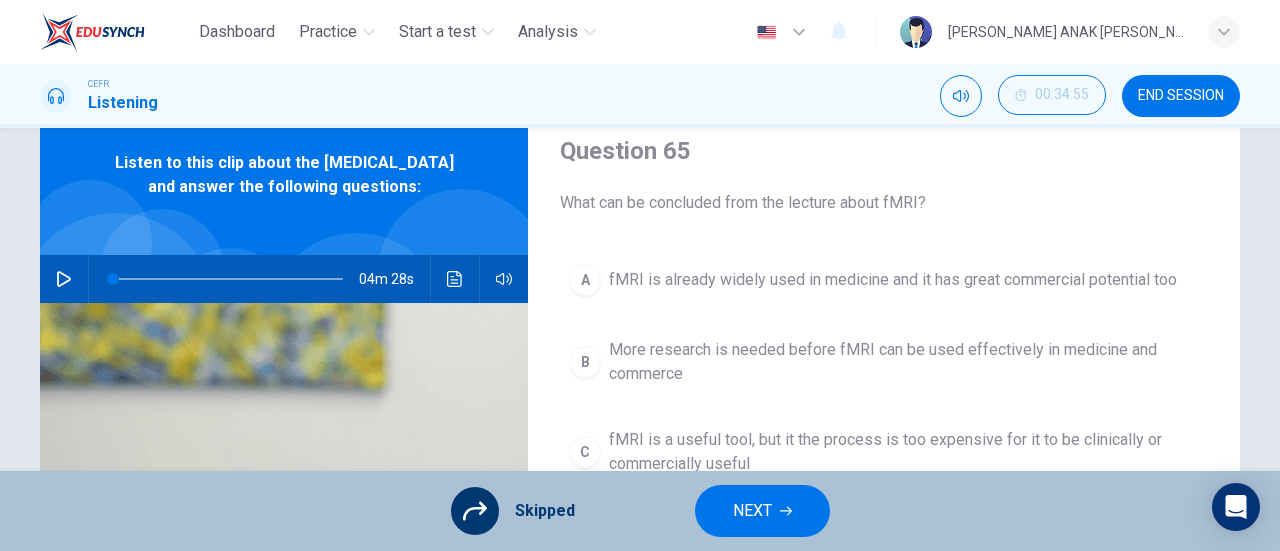 click on "NEXT" at bounding box center (752, 511) 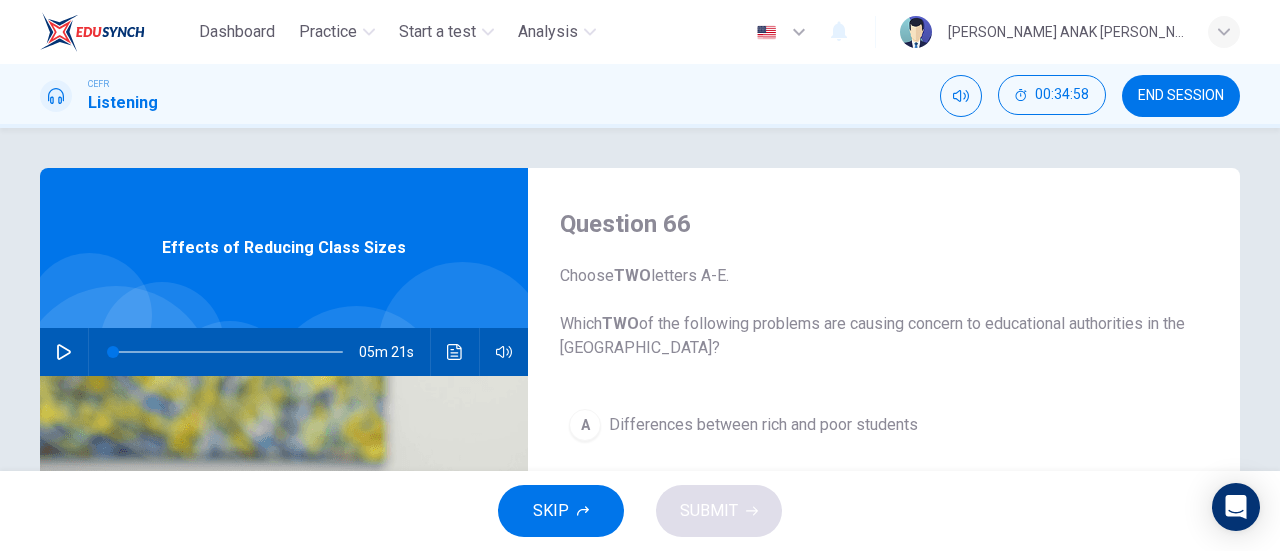 click on "END SESSION" at bounding box center (1181, 96) 